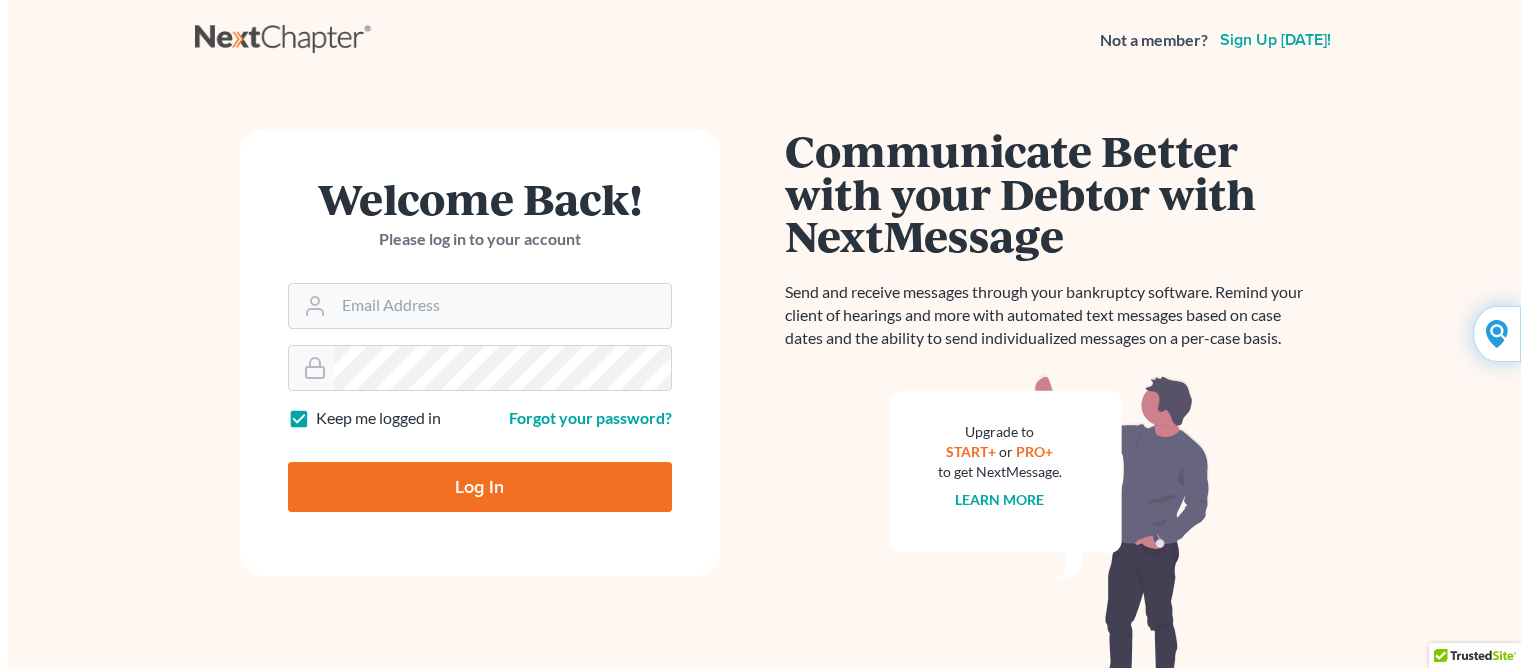 scroll, scrollTop: 0, scrollLeft: 0, axis: both 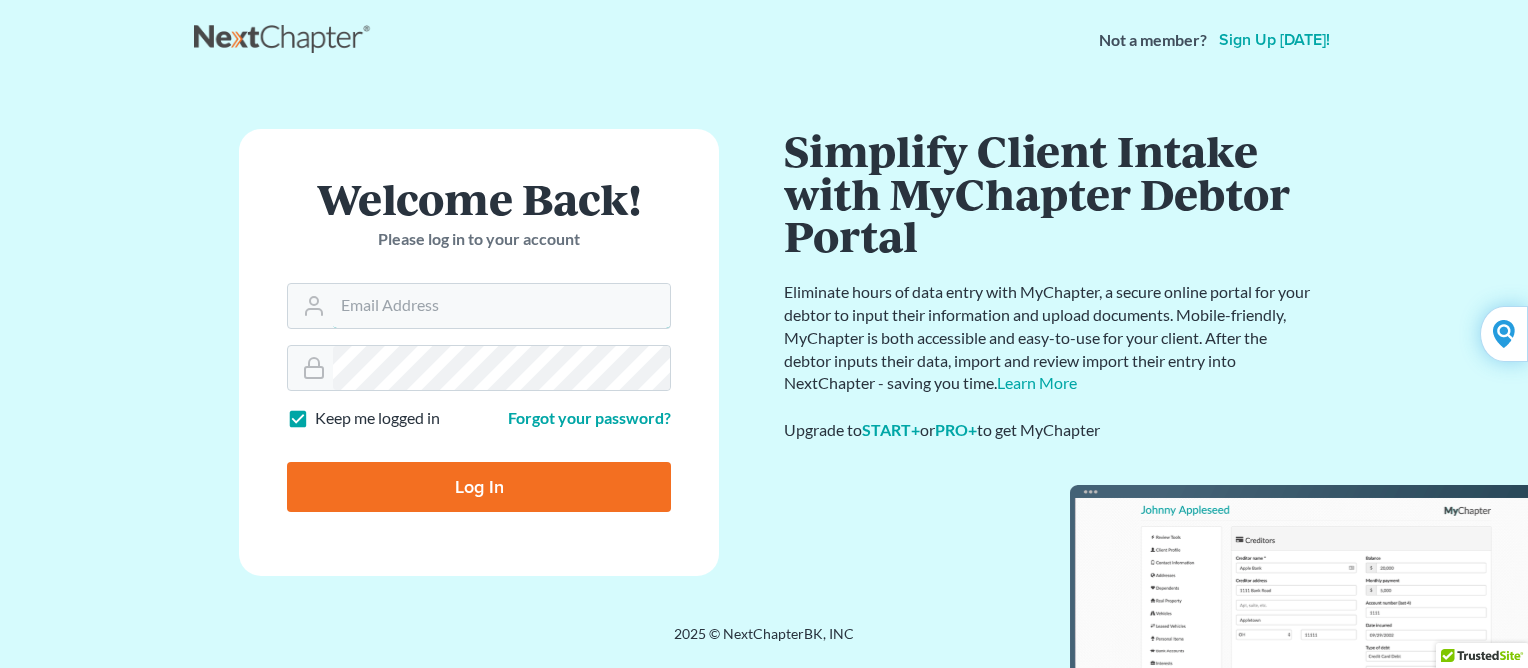 type on "Yehudaett1" 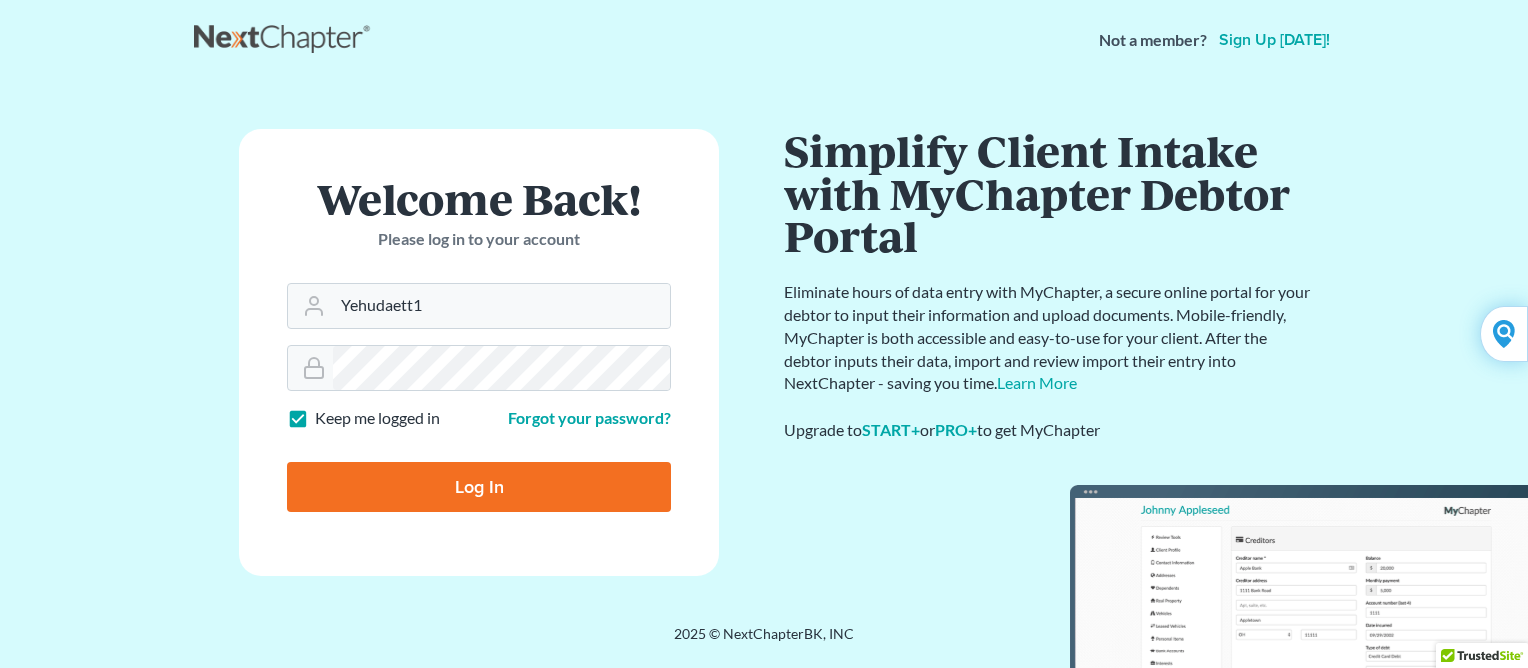click on "Log In" at bounding box center [479, 487] 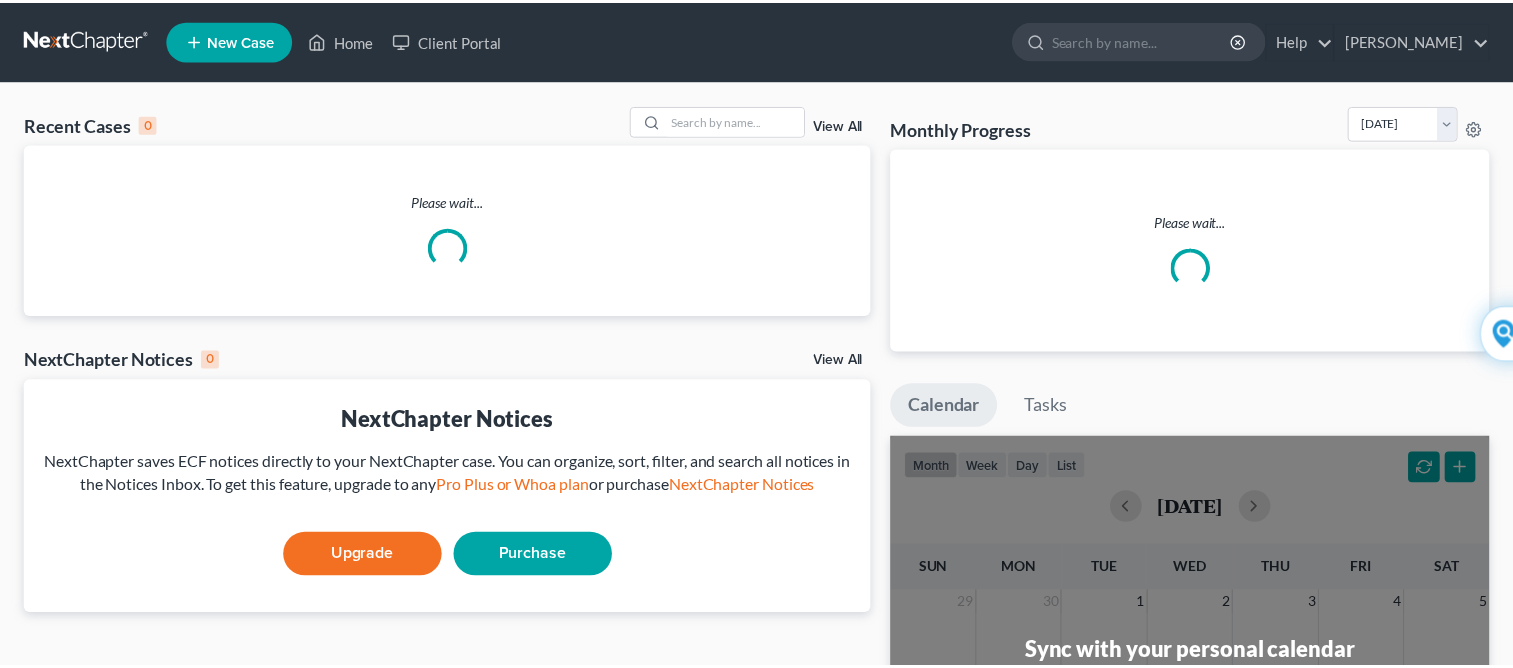 scroll, scrollTop: 0, scrollLeft: 0, axis: both 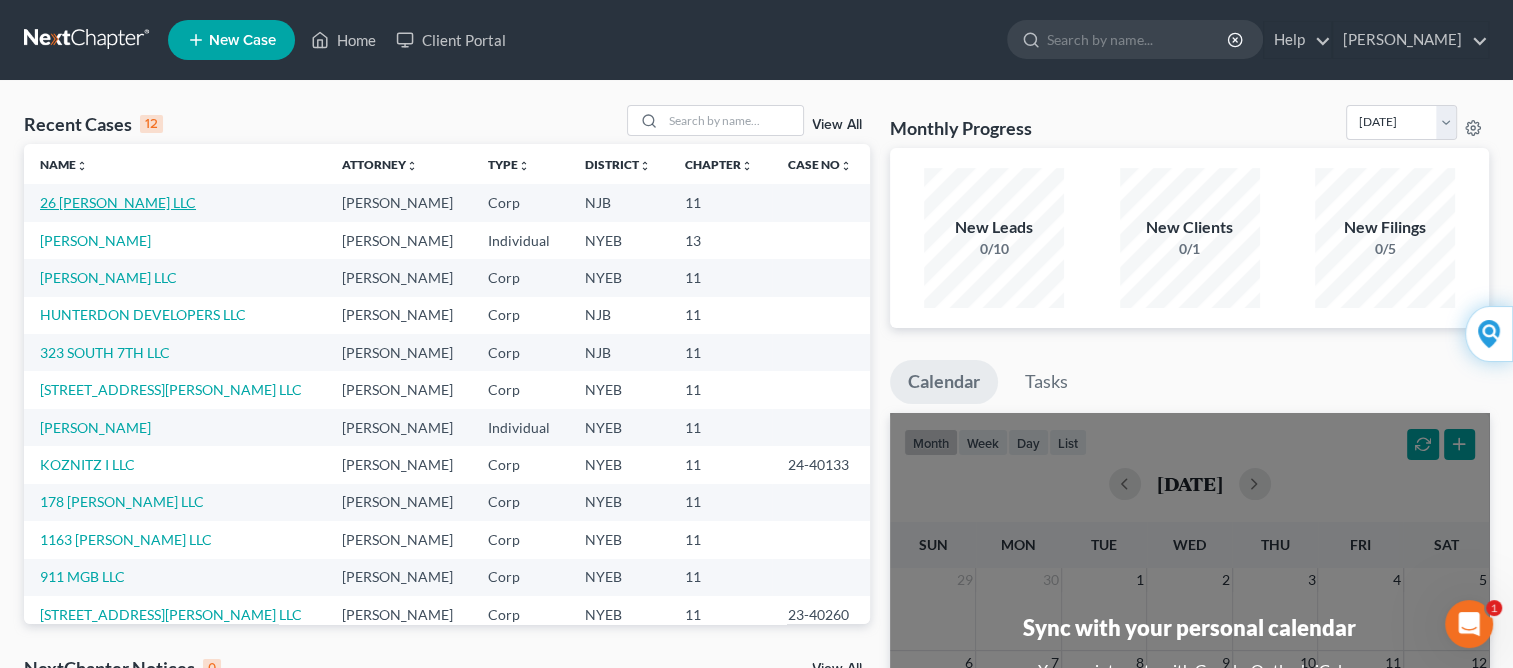 click on "26 [PERSON_NAME] LLC" at bounding box center [118, 202] 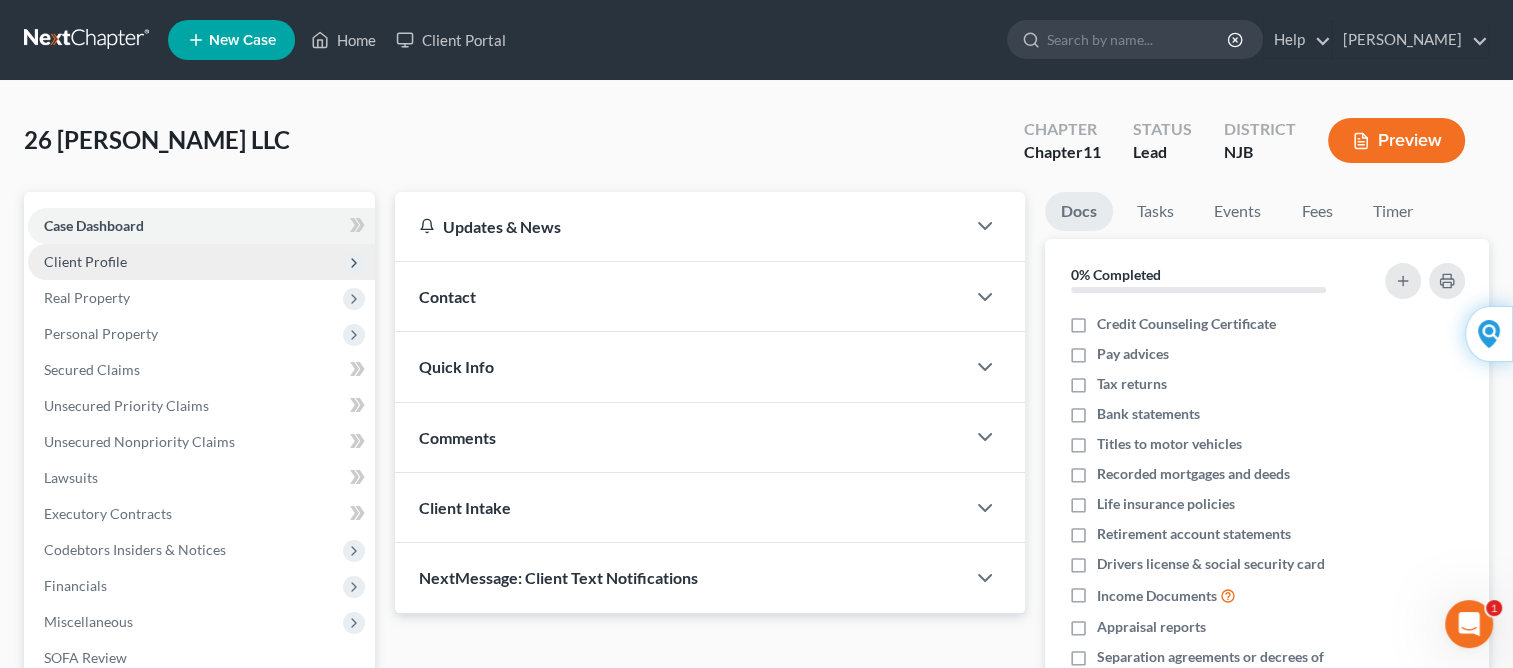 scroll, scrollTop: 287, scrollLeft: 0, axis: vertical 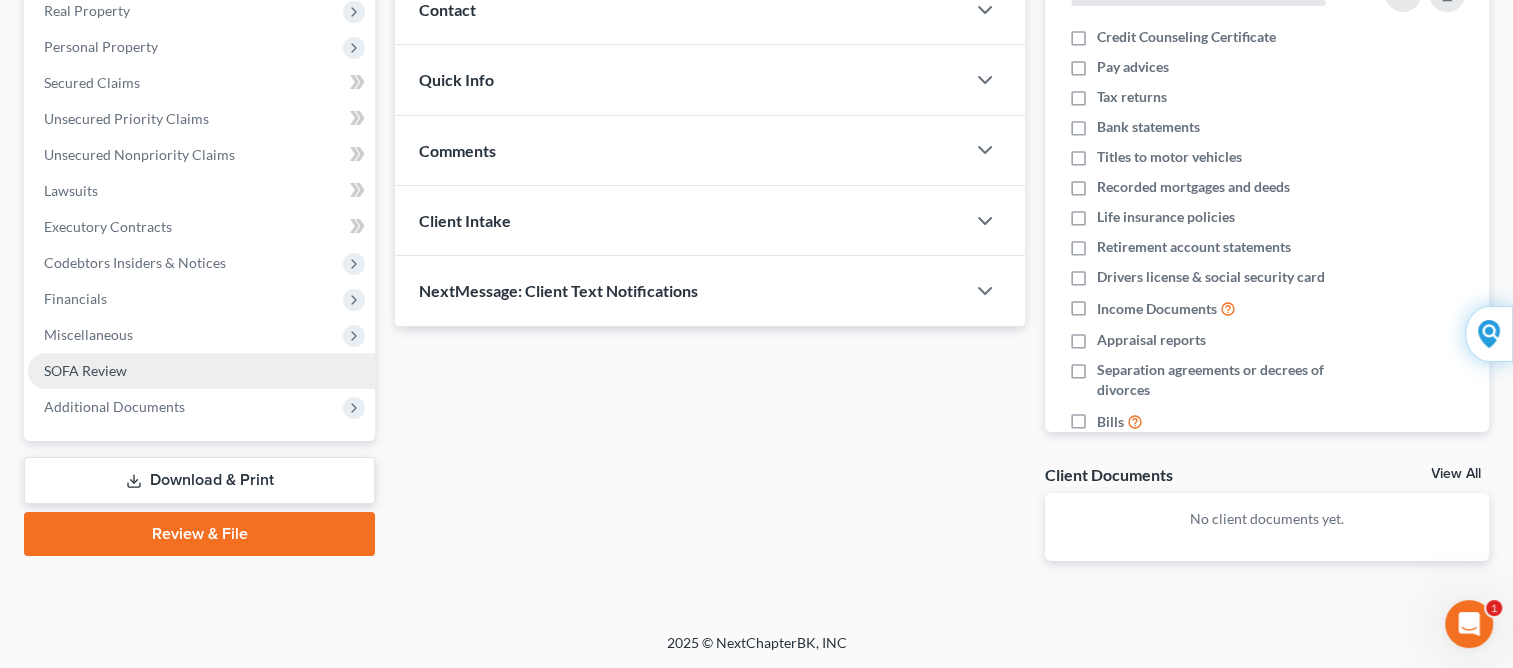 click on "SOFA Review" at bounding box center (85, 370) 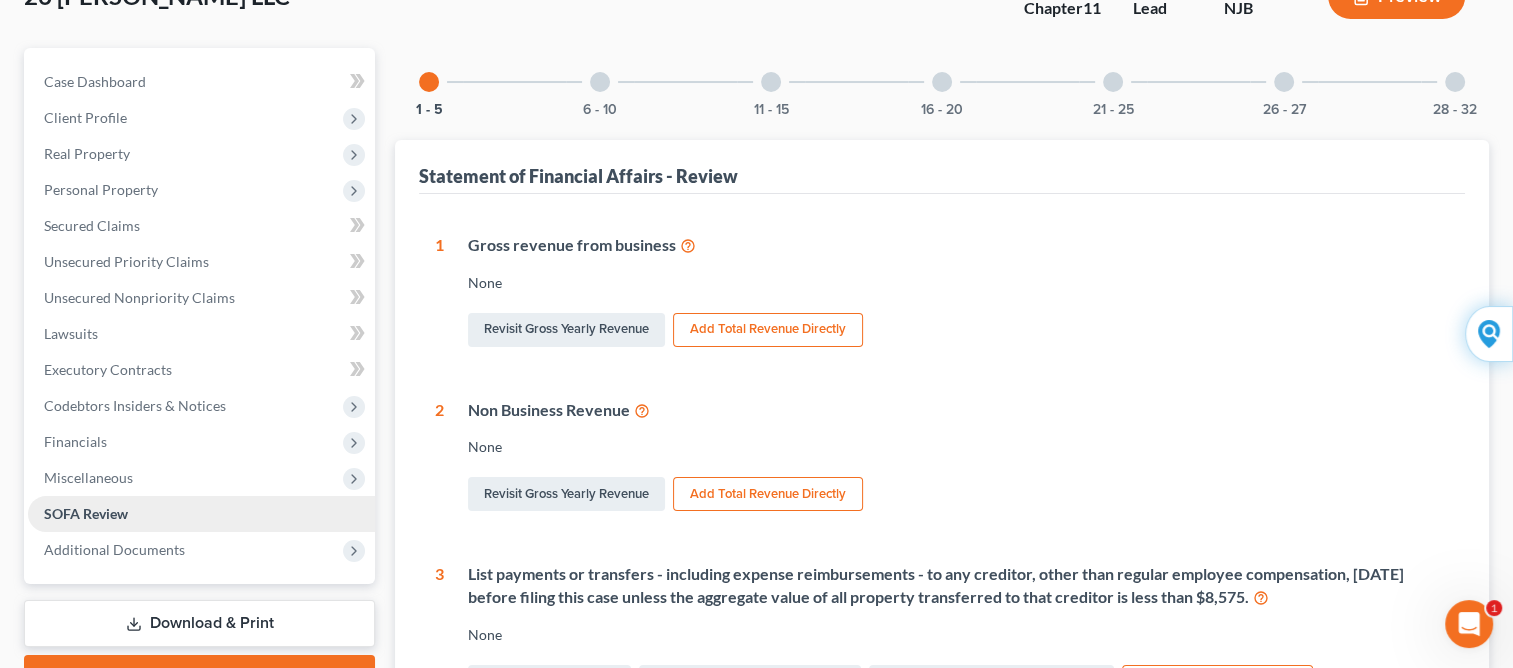 scroll, scrollTop: 0, scrollLeft: 0, axis: both 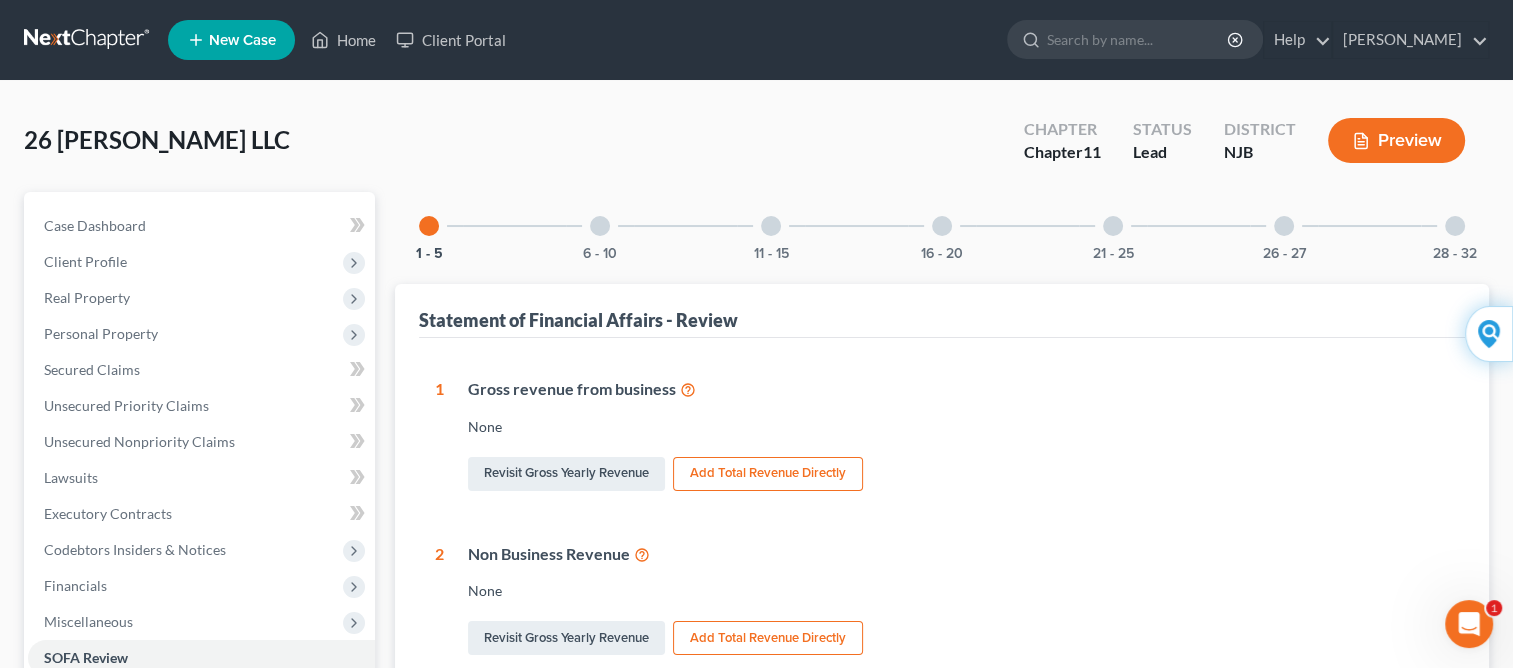 click at bounding box center [771, 226] 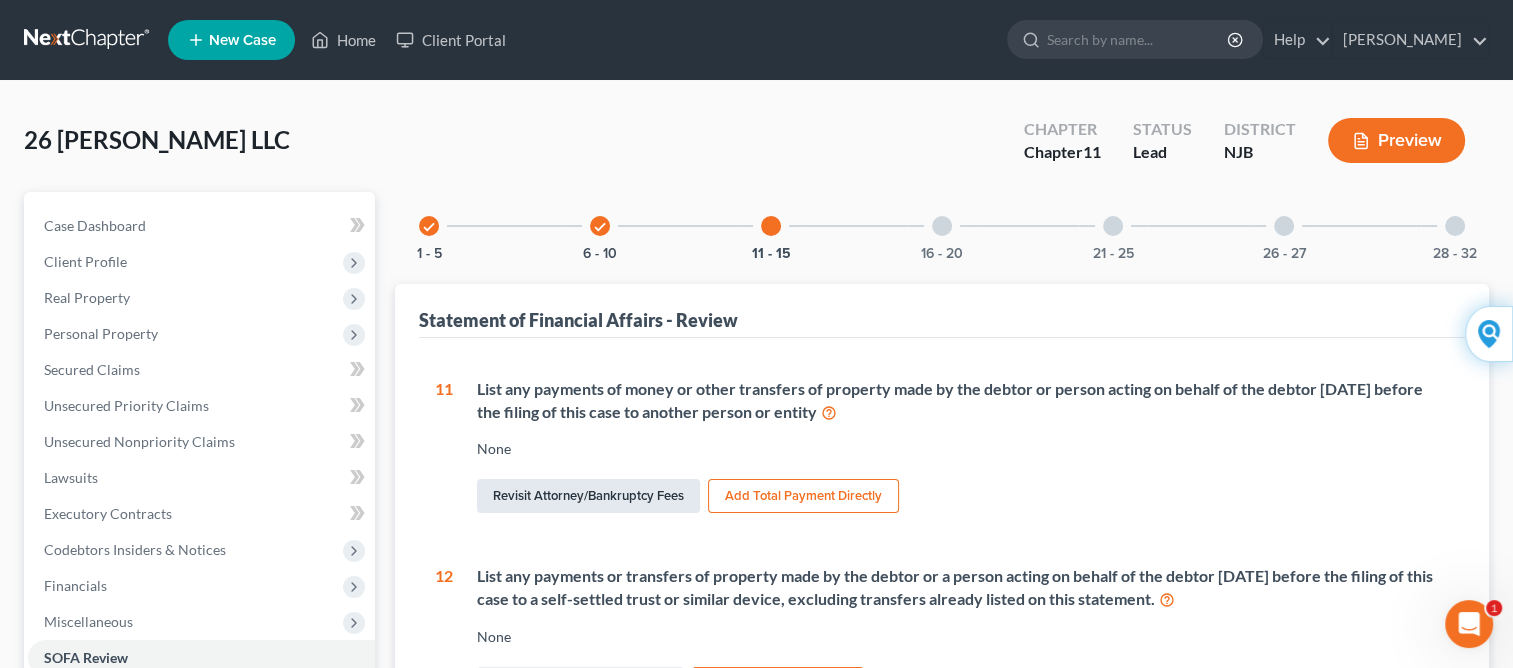 click on "Revisit Attorney/Bankruptcy Fees" at bounding box center [588, 496] 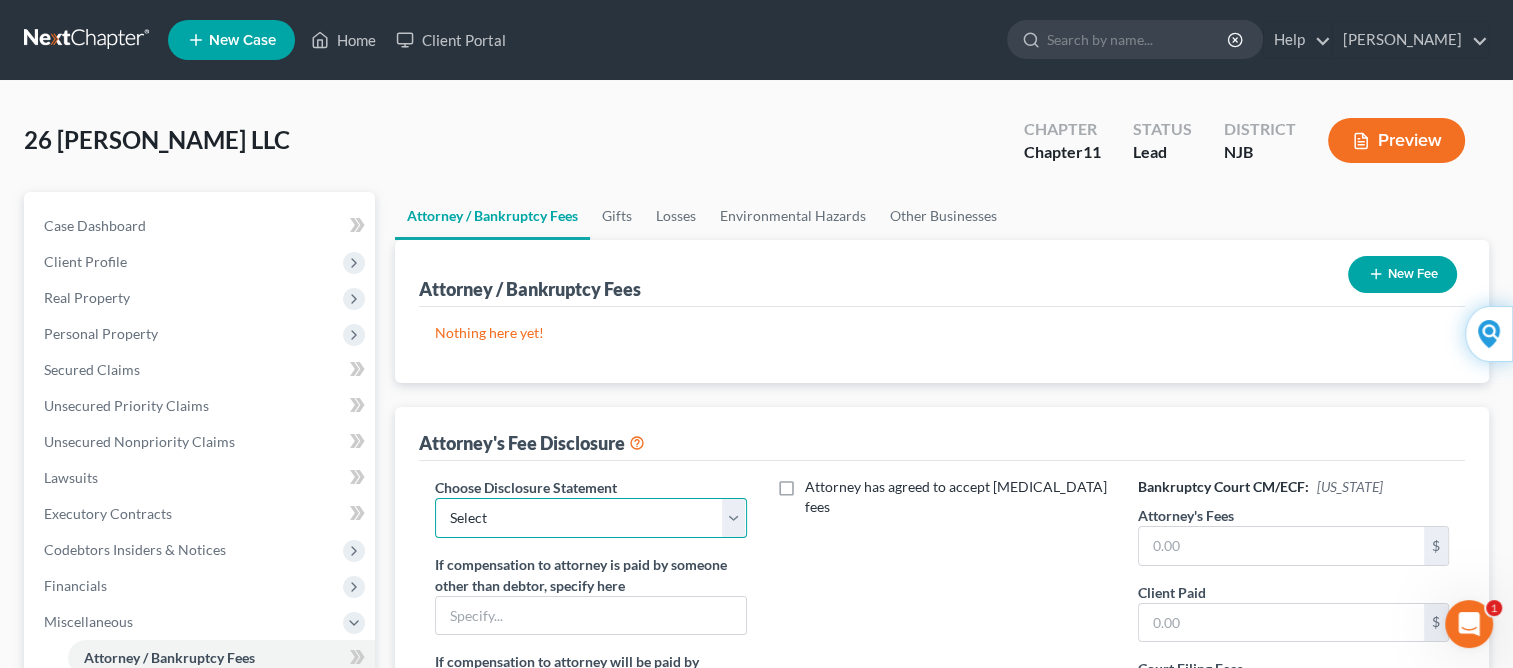 click on "Select [STREET_ADDRESS][PERSON_NAME] LLC 911 MGB LLC 222 [PERSON_NAME] LLC" at bounding box center (590, 518) 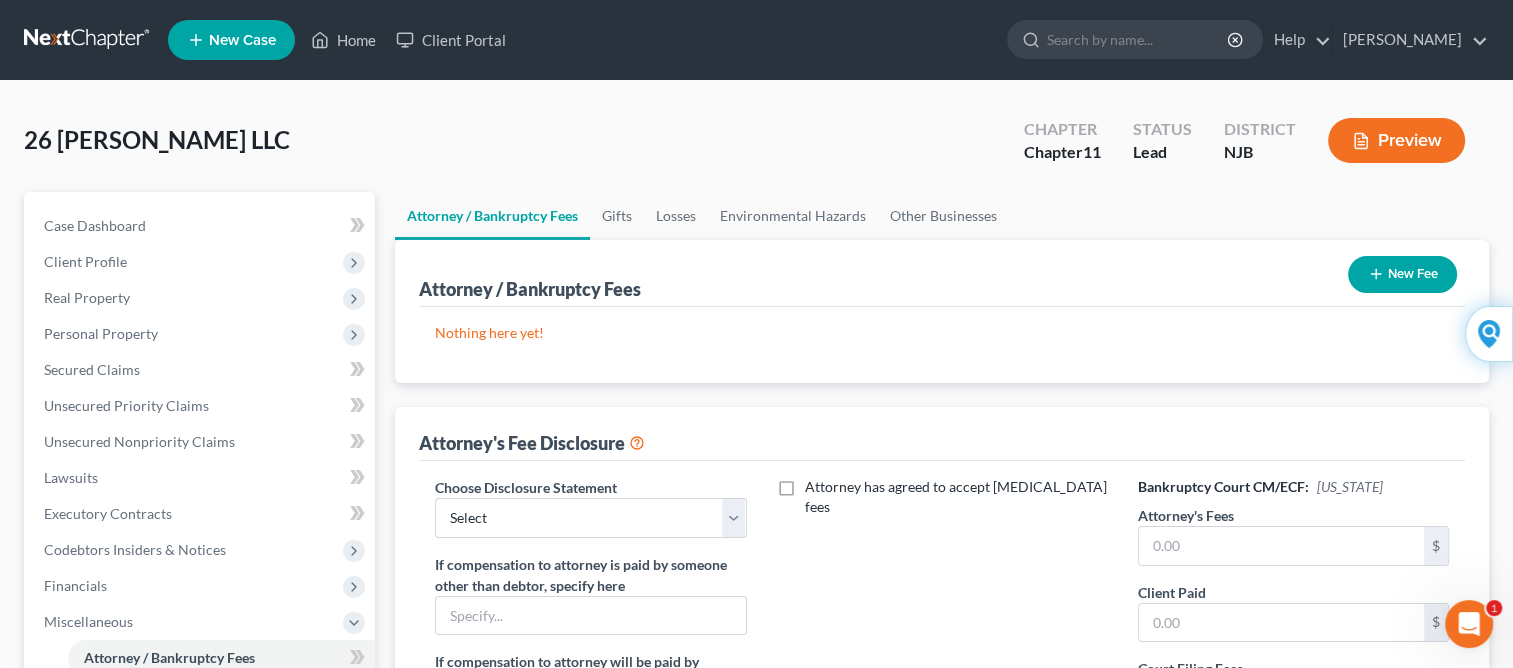 click on "Attorney has agreed to accept [MEDICAL_DATA] fees" at bounding box center (942, 662) 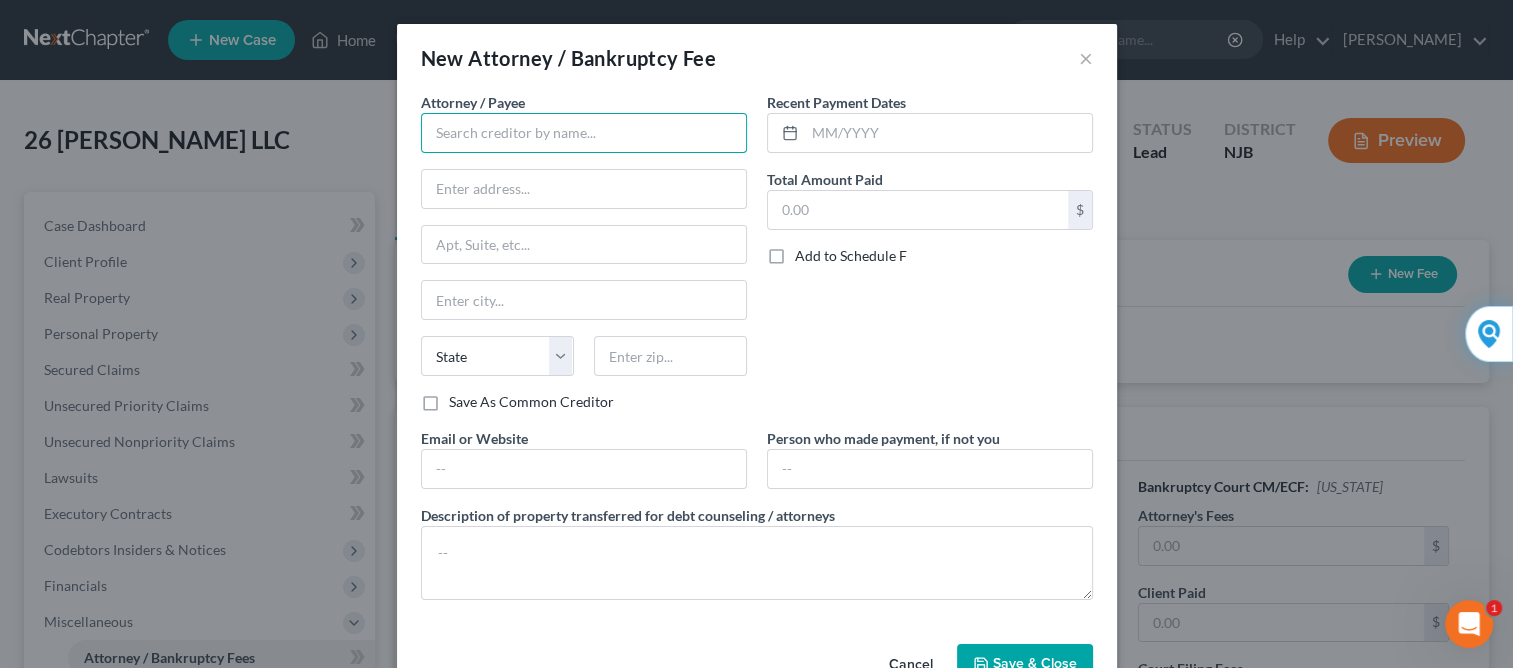 click at bounding box center [584, 133] 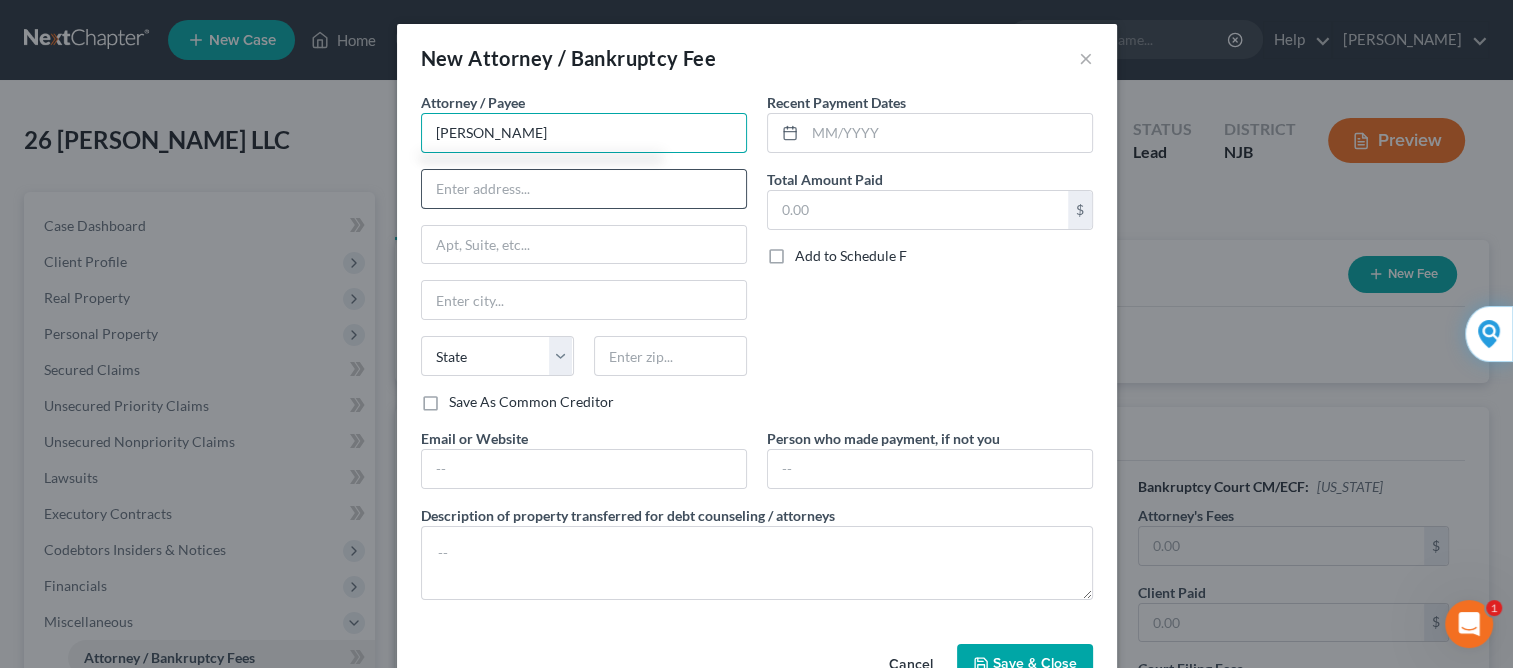 type on "[PERSON_NAME]" 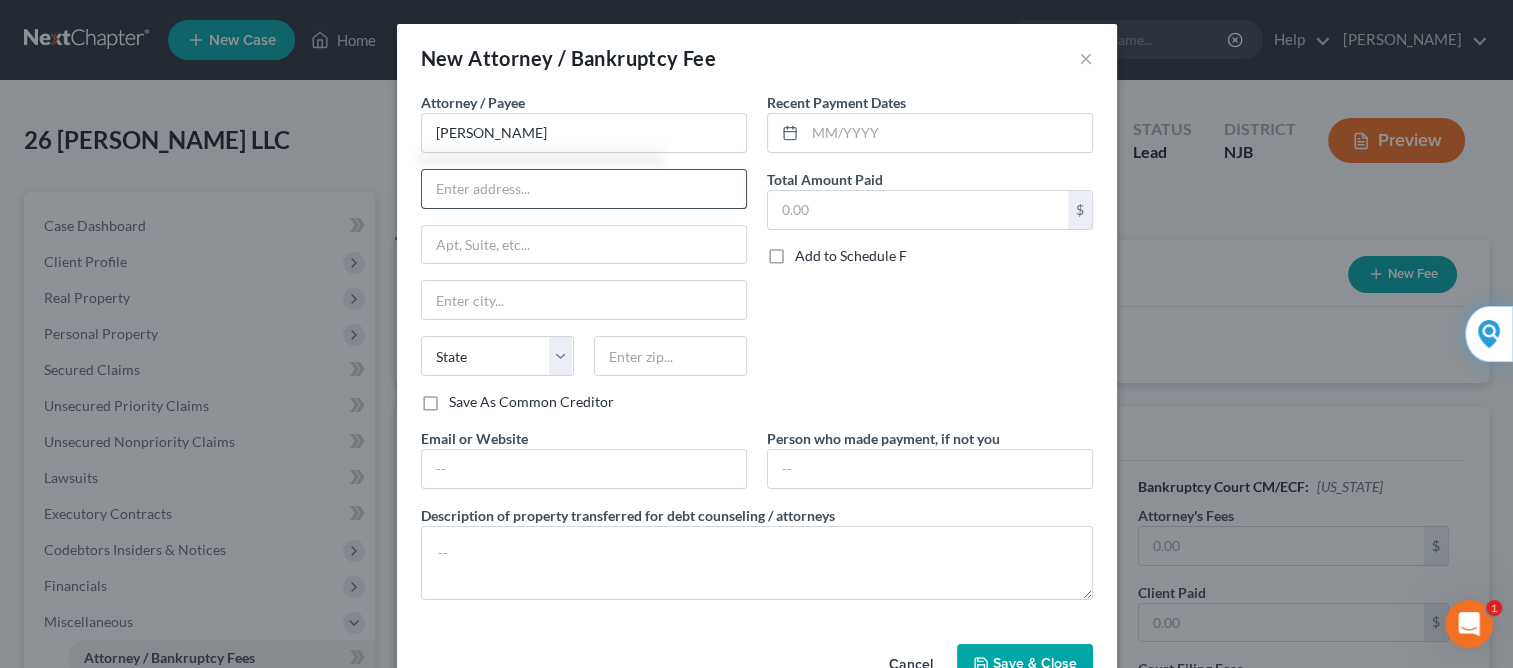 click at bounding box center (584, 189) 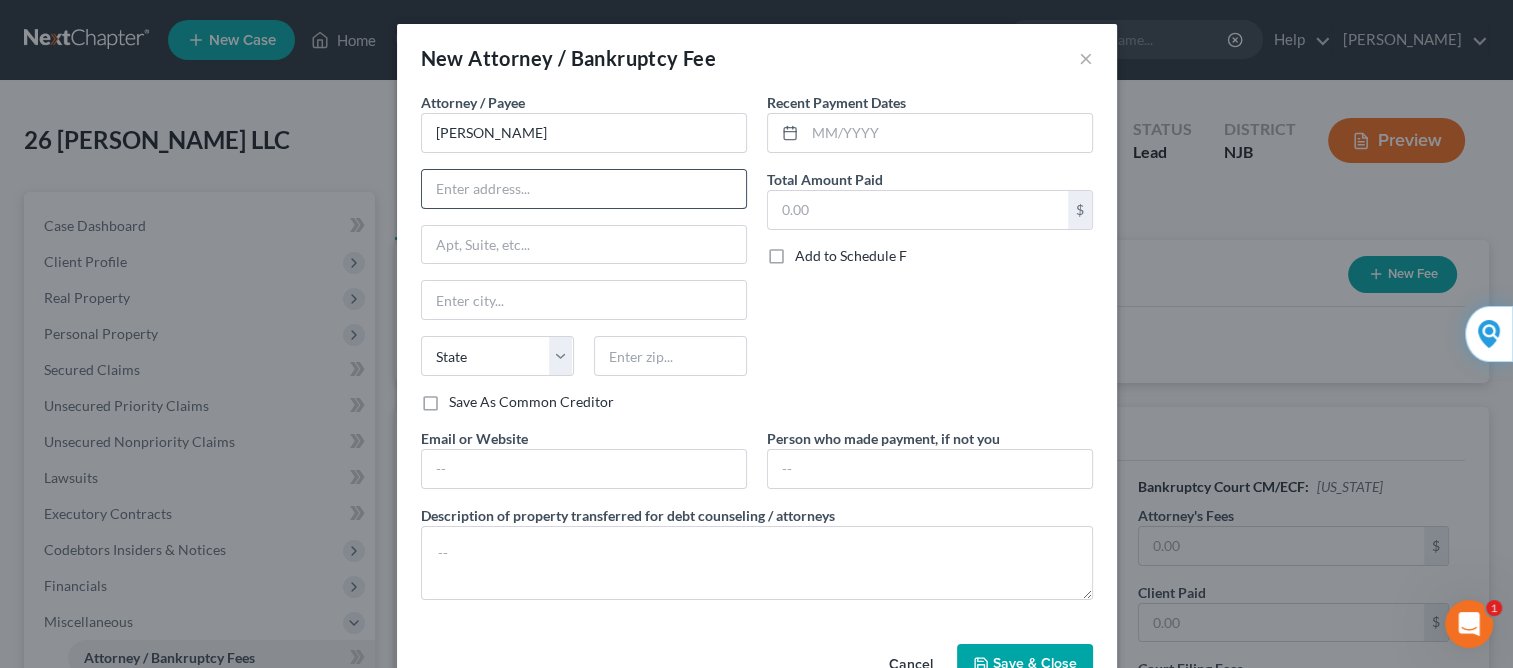 type on "[STREET_ADDRESS]" 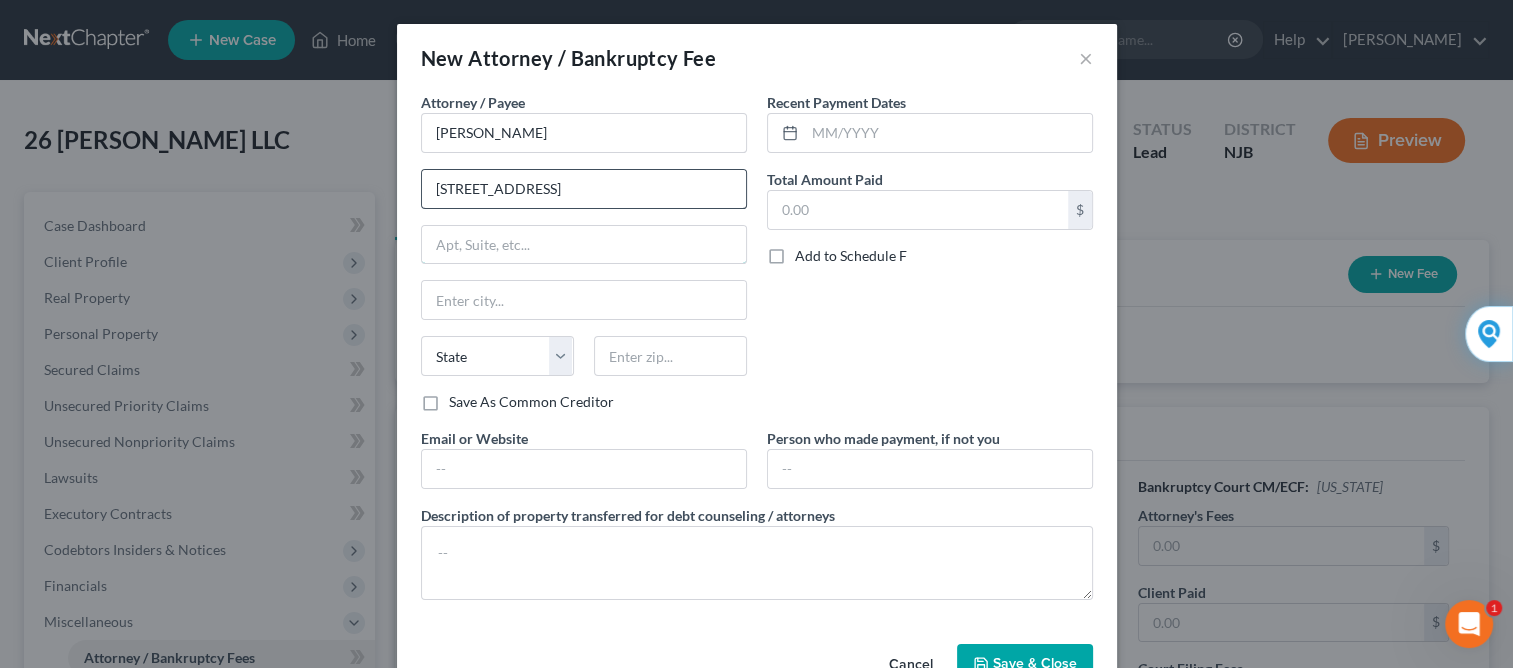 type on "SUITE 100" 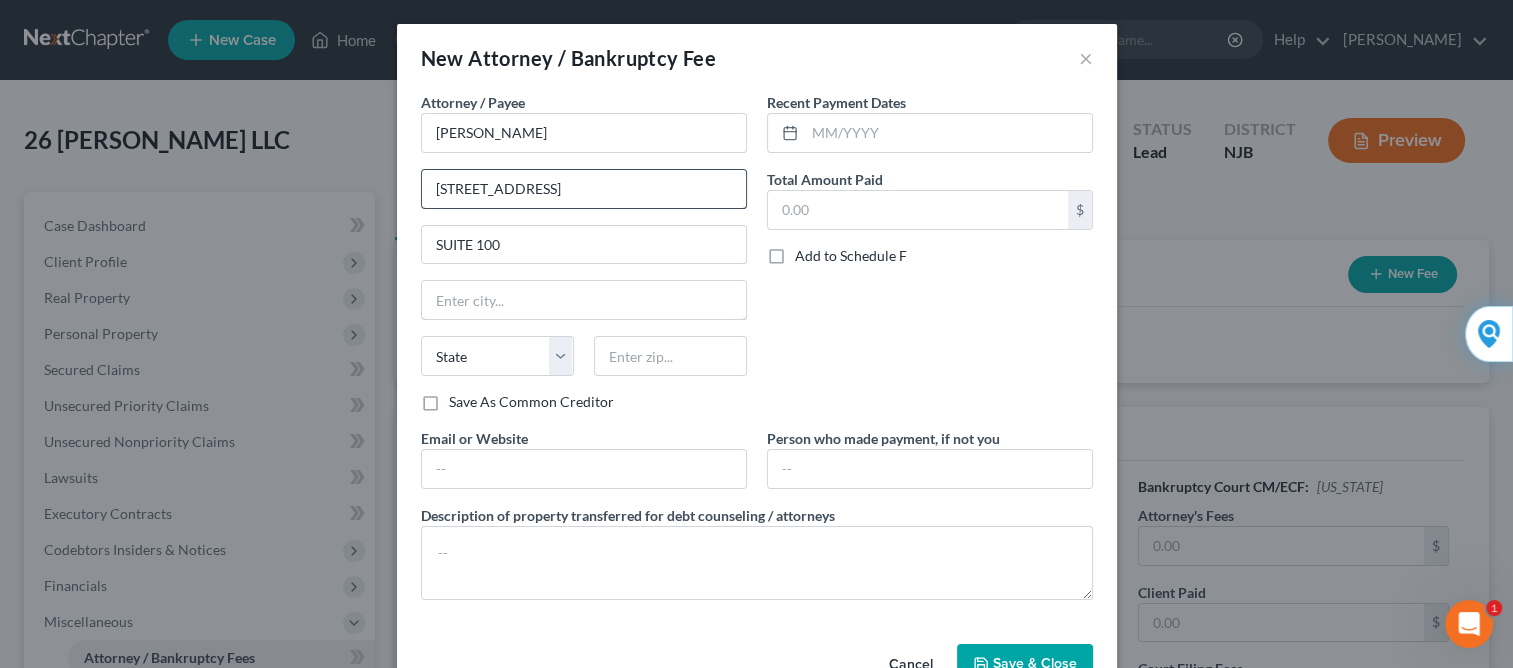 type on "[GEOGRAPHIC_DATA]" 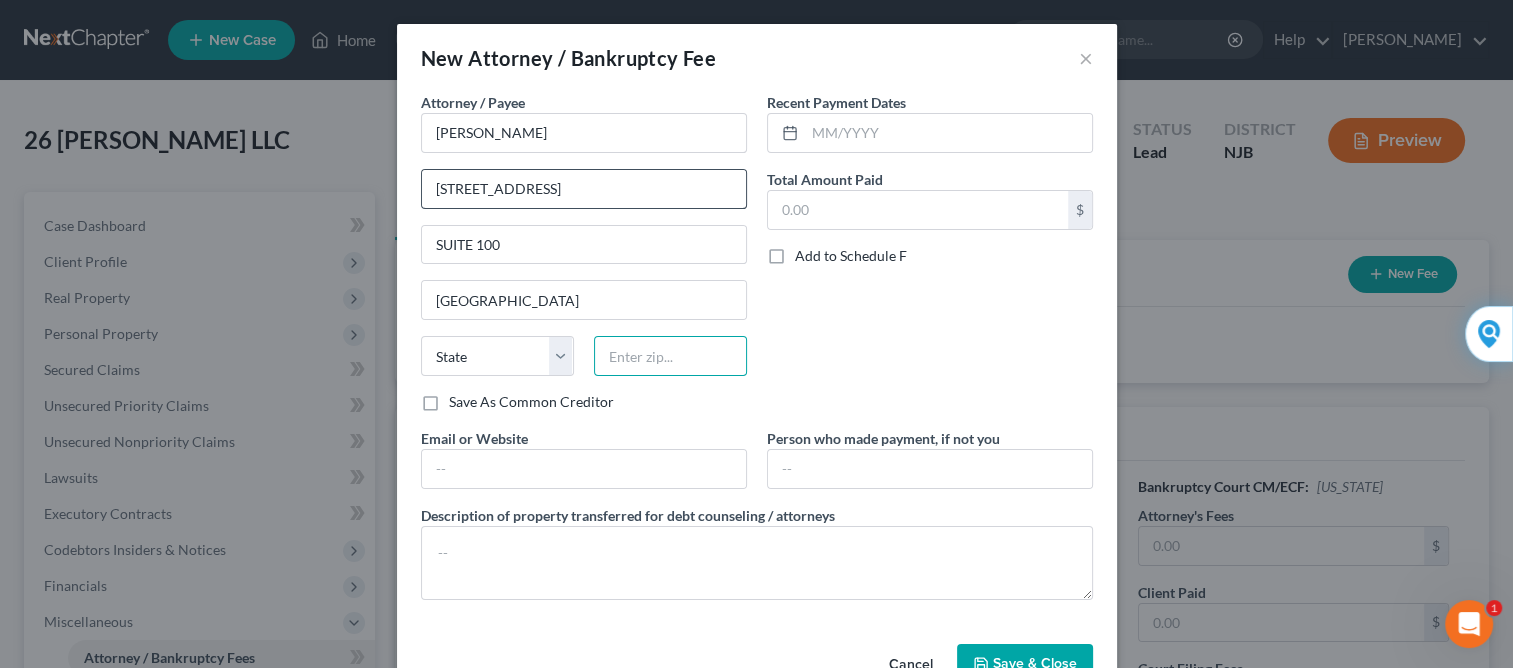 type on "11210" 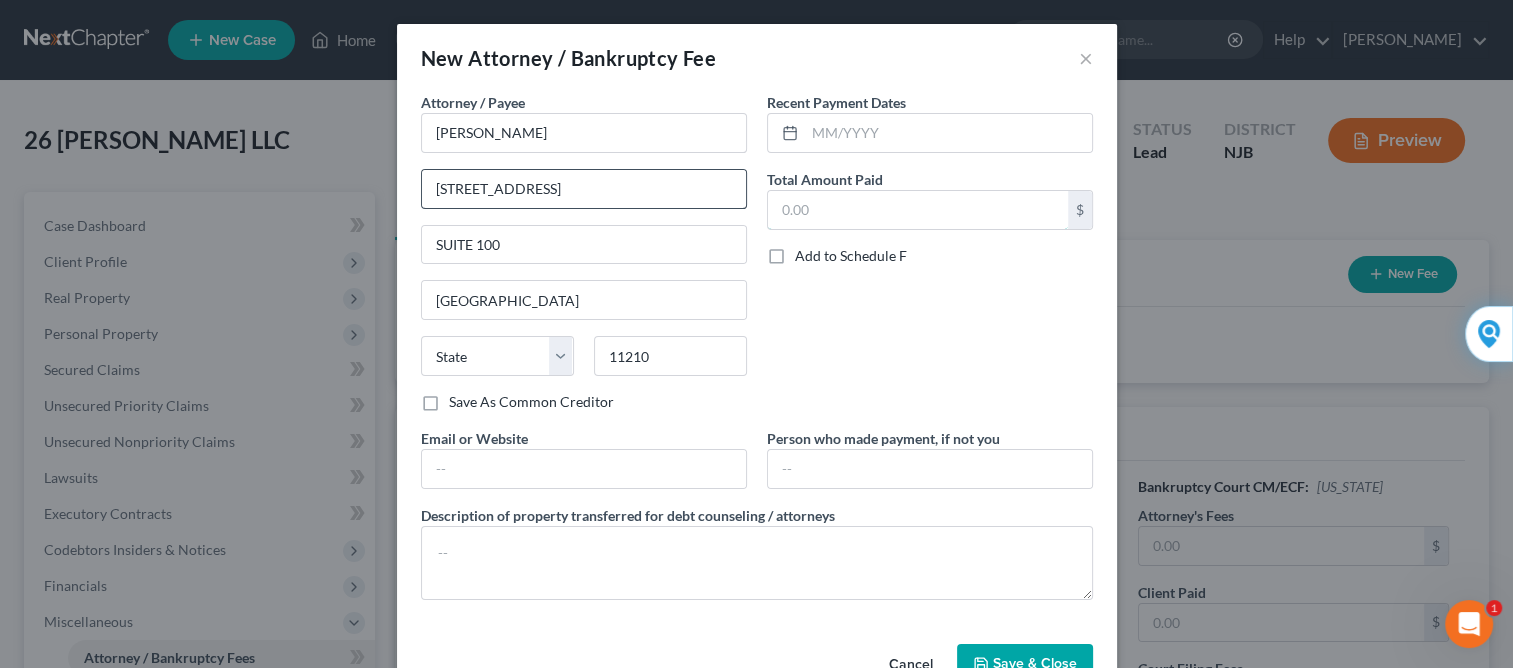 type on "7,500" 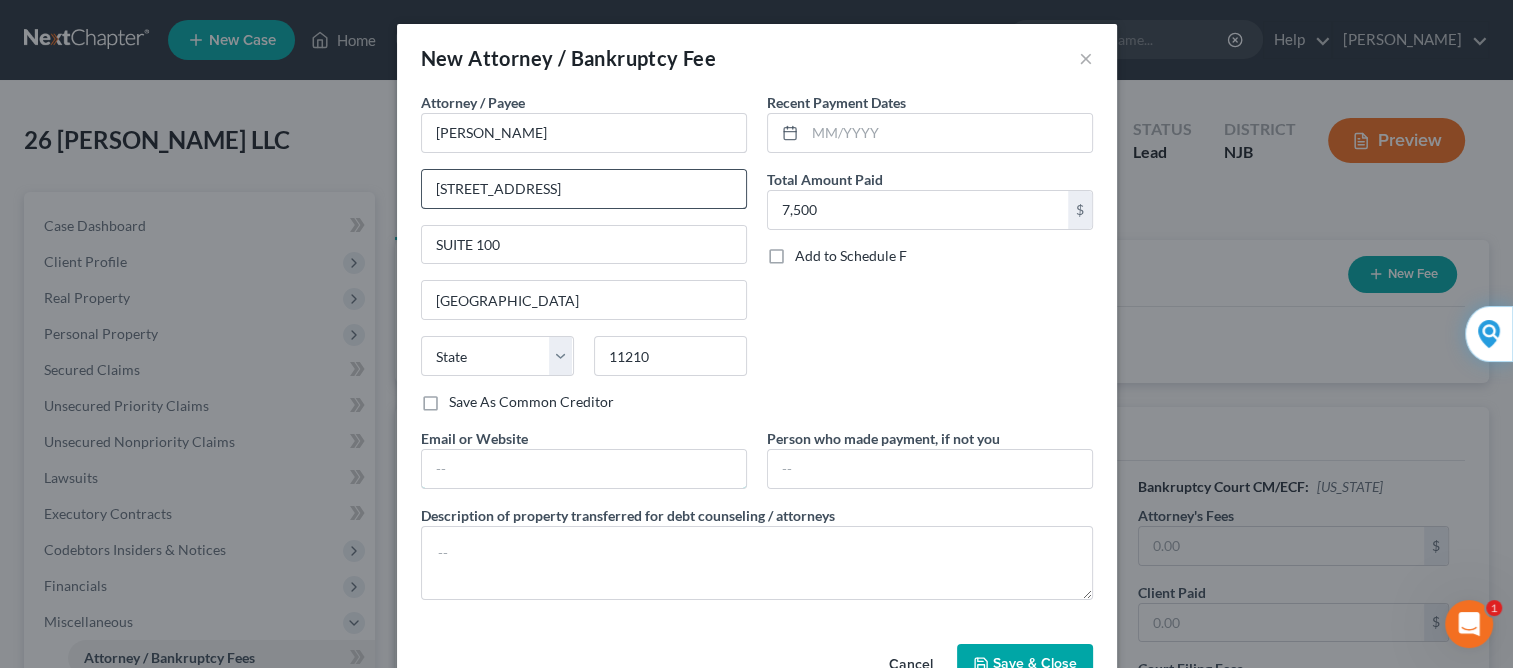 type on "[EMAIL_ADDRESS][DOMAIN_NAME]" 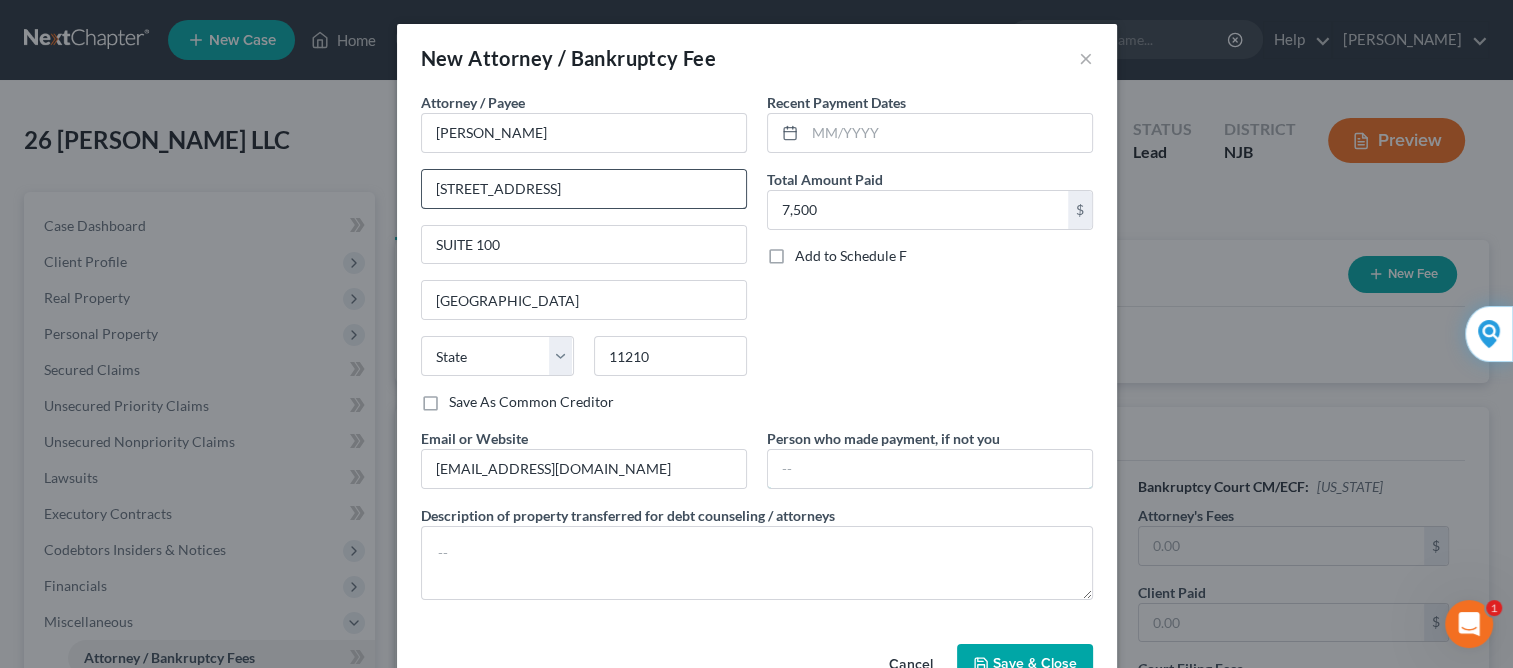 type on "[PERSON_NAME] and [DEMOGRAPHIC_DATA][PERSON_NAME]" 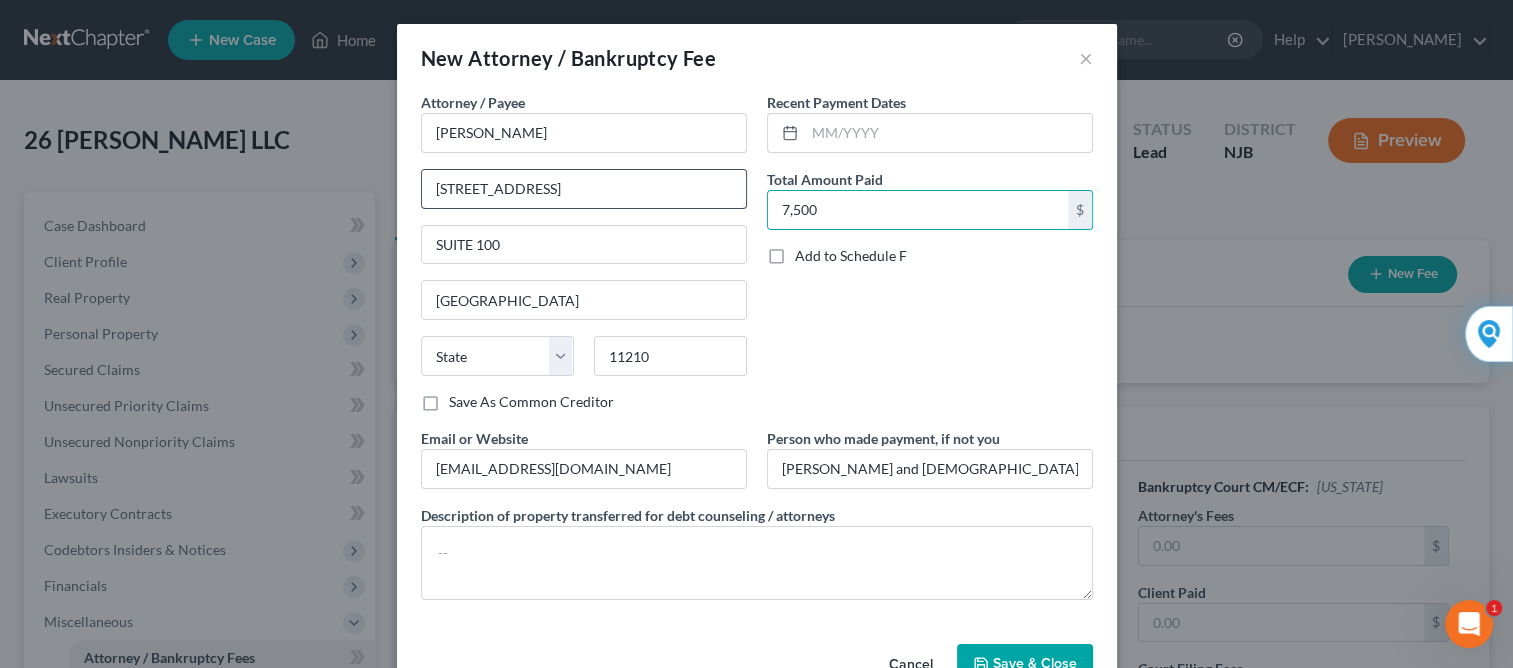 select on "35" 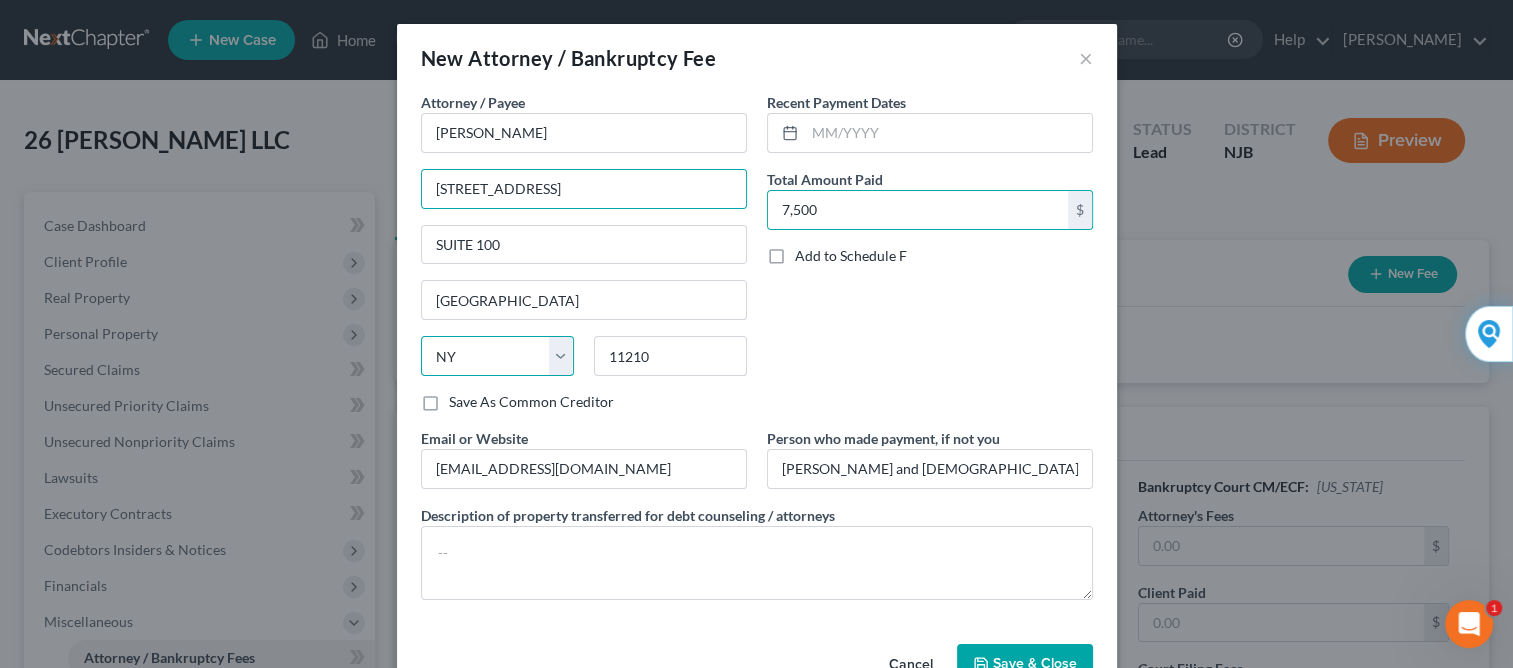select 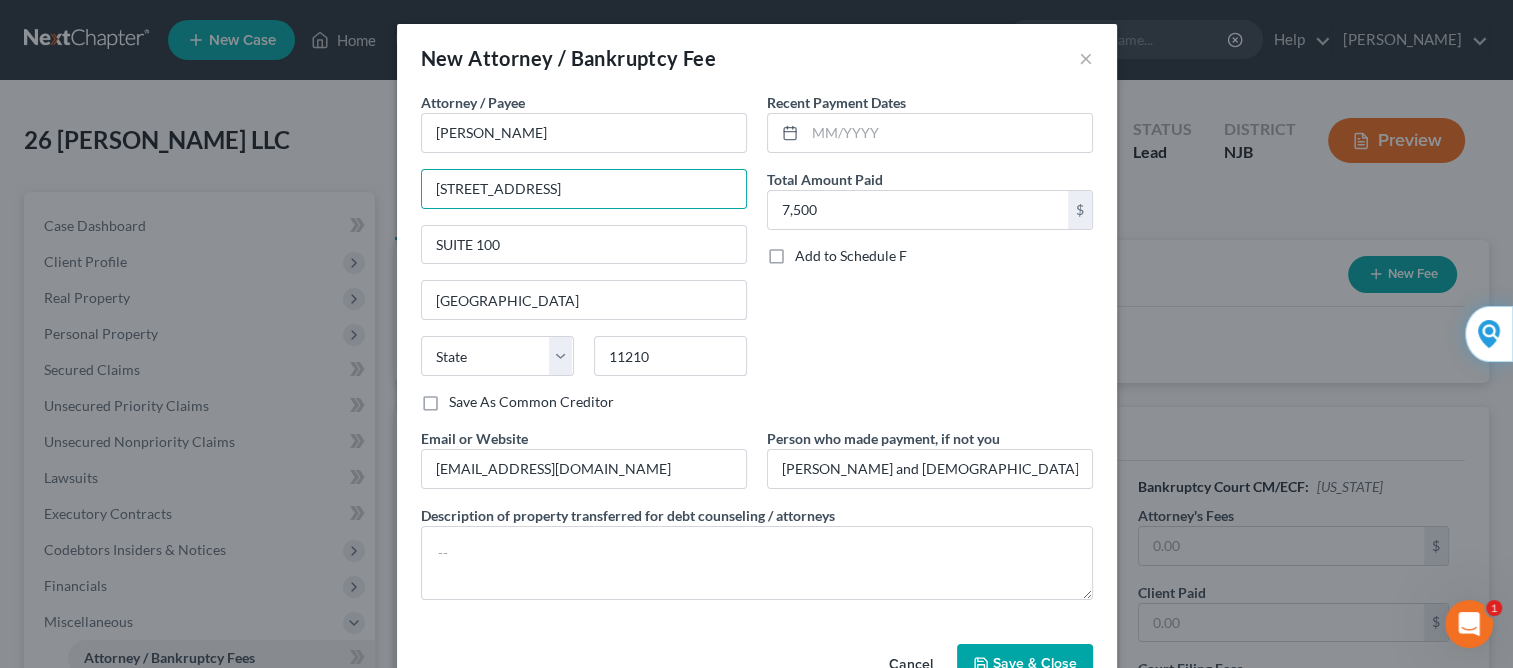 click on "Attorney / Payee *    [PERSON_NAME]                      [STREET_ADDRESS][GEOGRAPHIC_DATA] [US_STATE][GEOGRAPHIC_DATA] [GEOGRAPHIC_DATA] [GEOGRAPHIC_DATA] CO [GEOGRAPHIC_DATA] DE DC [GEOGRAPHIC_DATA] [GEOGRAPHIC_DATA] GU HI ID [GEOGRAPHIC_DATA] IN [GEOGRAPHIC_DATA] [GEOGRAPHIC_DATA] [GEOGRAPHIC_DATA] [GEOGRAPHIC_DATA] MD [GEOGRAPHIC_DATA] [GEOGRAPHIC_DATA] [GEOGRAPHIC_DATA] [GEOGRAPHIC_DATA] [GEOGRAPHIC_DATA] MT [GEOGRAPHIC_DATA] [GEOGRAPHIC_DATA] [GEOGRAPHIC_DATA] [GEOGRAPHIC_DATA] [GEOGRAPHIC_DATA] [GEOGRAPHIC_DATA] [GEOGRAPHIC_DATA] [GEOGRAPHIC_DATA] [GEOGRAPHIC_DATA] [GEOGRAPHIC_DATA] OR [GEOGRAPHIC_DATA] PR RI SC SD [GEOGRAPHIC_DATA] [GEOGRAPHIC_DATA] [GEOGRAPHIC_DATA] VI VA [GEOGRAPHIC_DATA] [GEOGRAPHIC_DATA] [GEOGRAPHIC_DATA]" at bounding box center (584, 242) 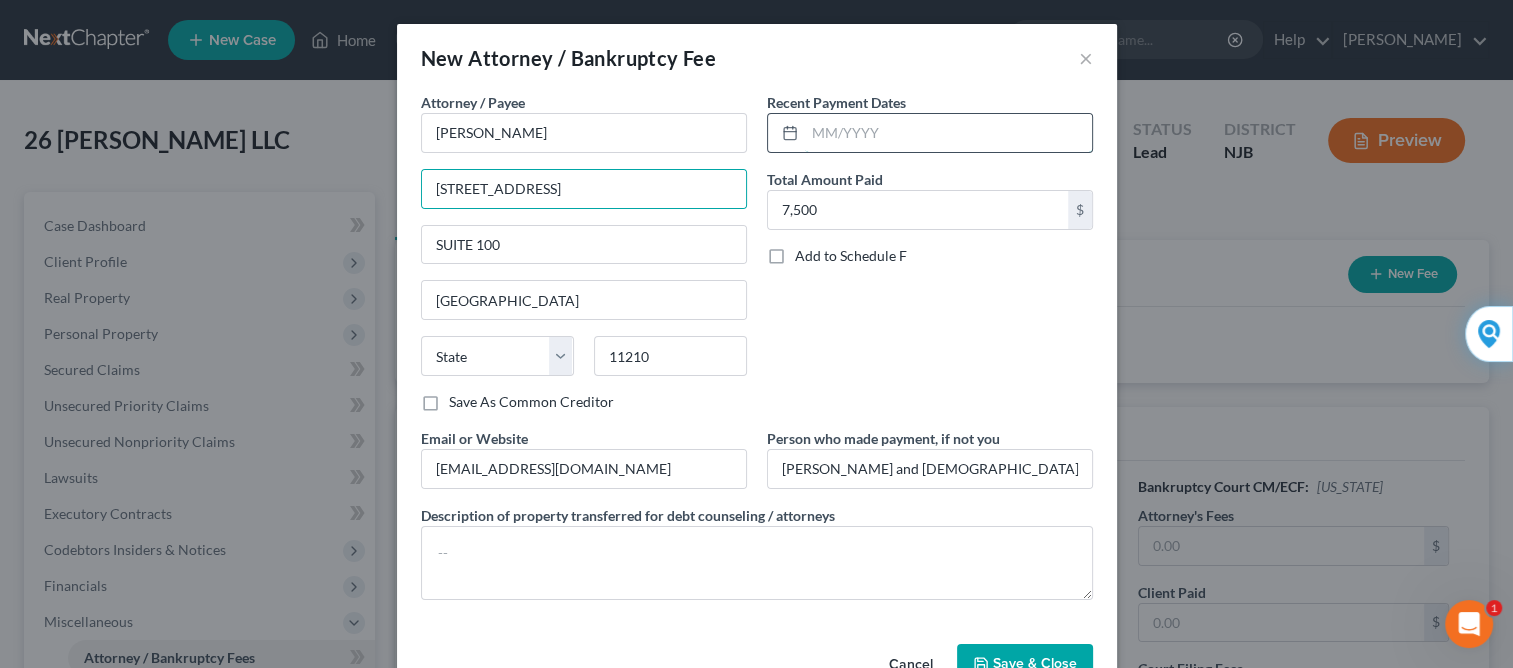 click at bounding box center [948, 133] 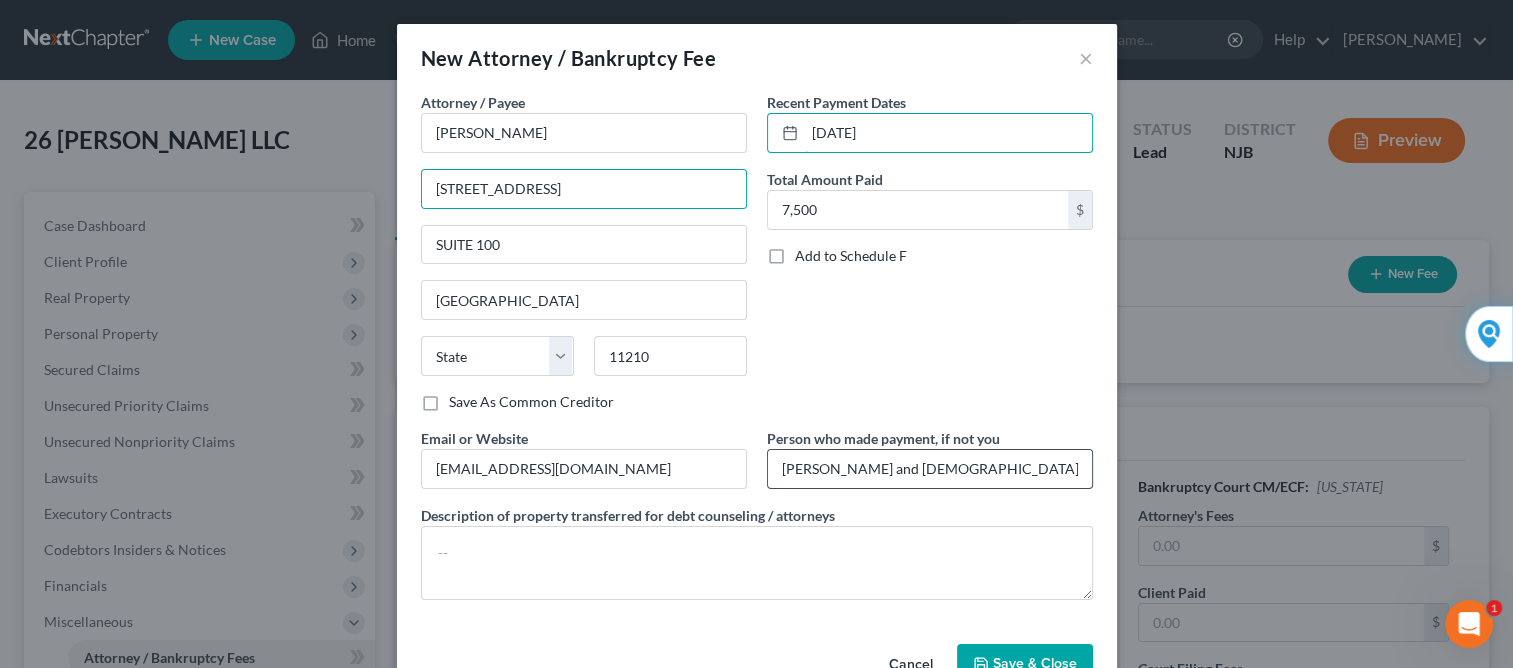 type on "[DATE]" 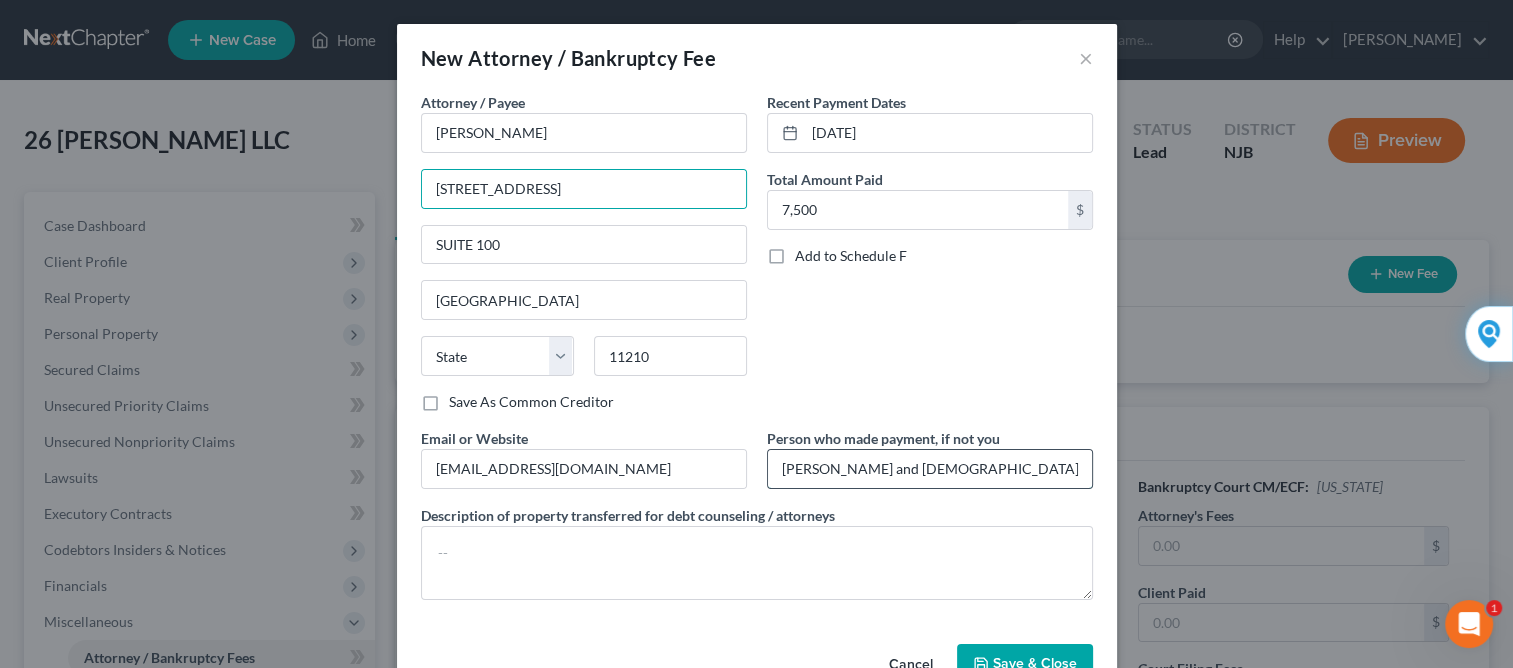 click on "[PERSON_NAME] and [DEMOGRAPHIC_DATA][PERSON_NAME]" at bounding box center (930, 469) 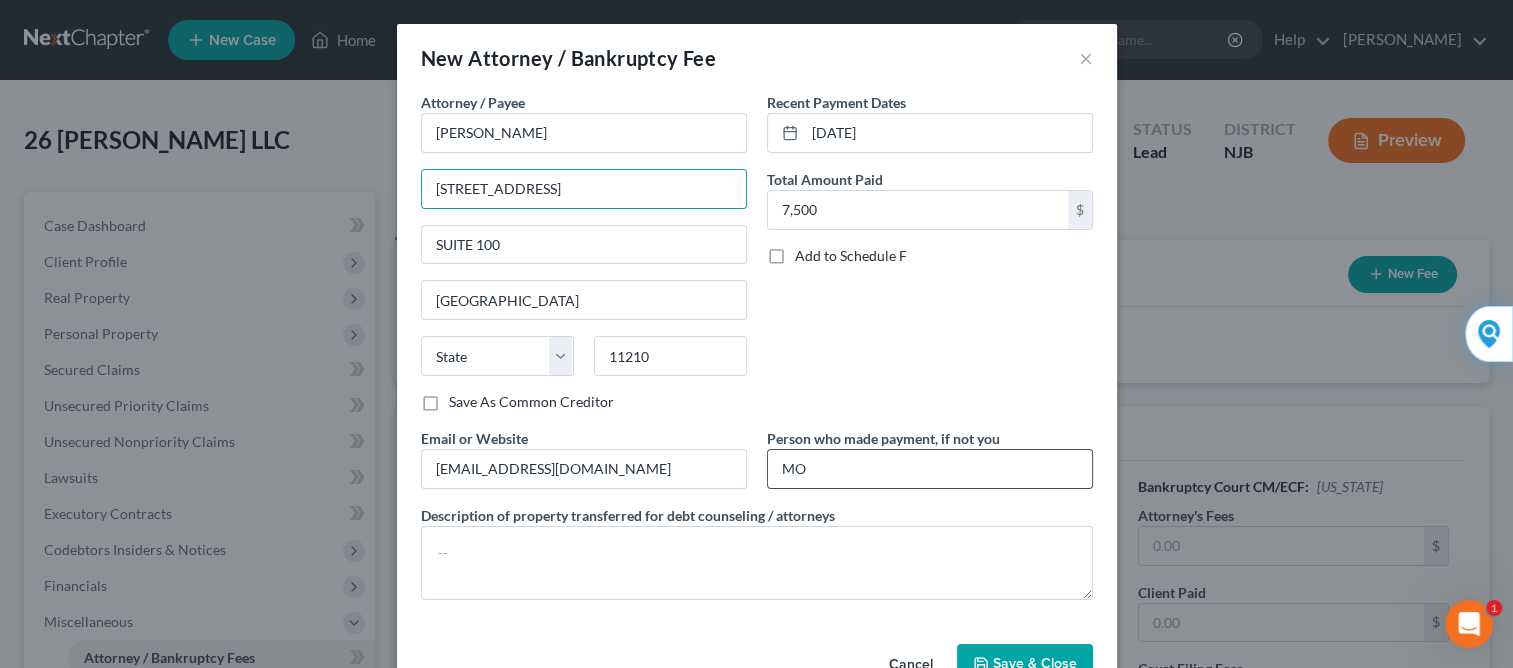 type on "M" 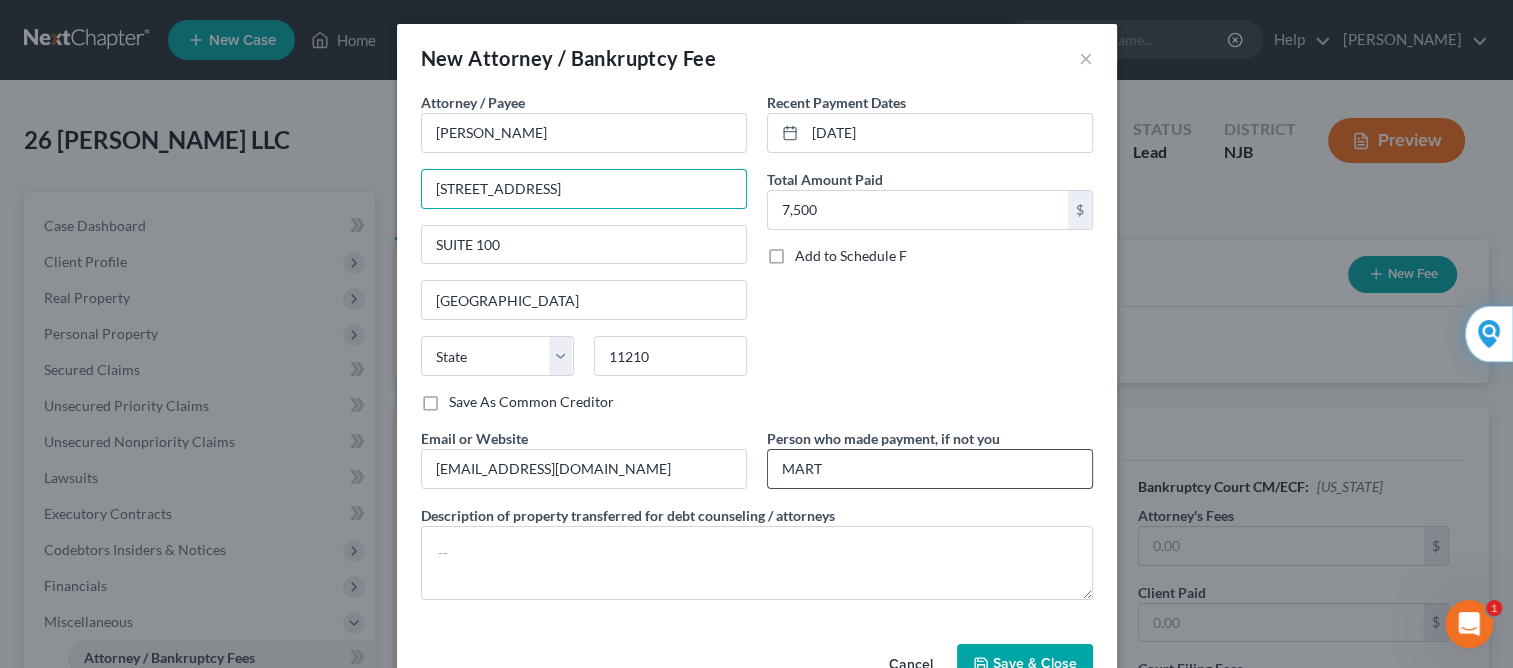 type on "[PERSON_NAME]" 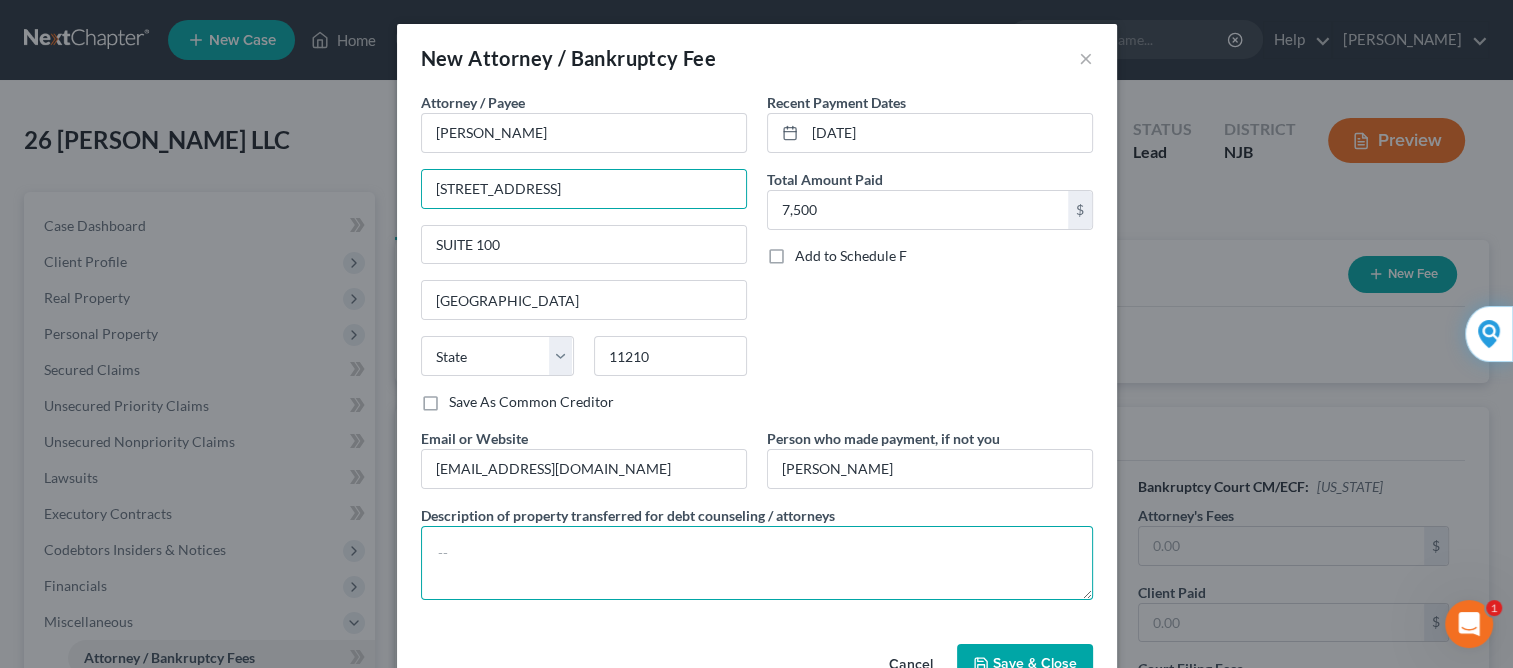 click at bounding box center [757, 563] 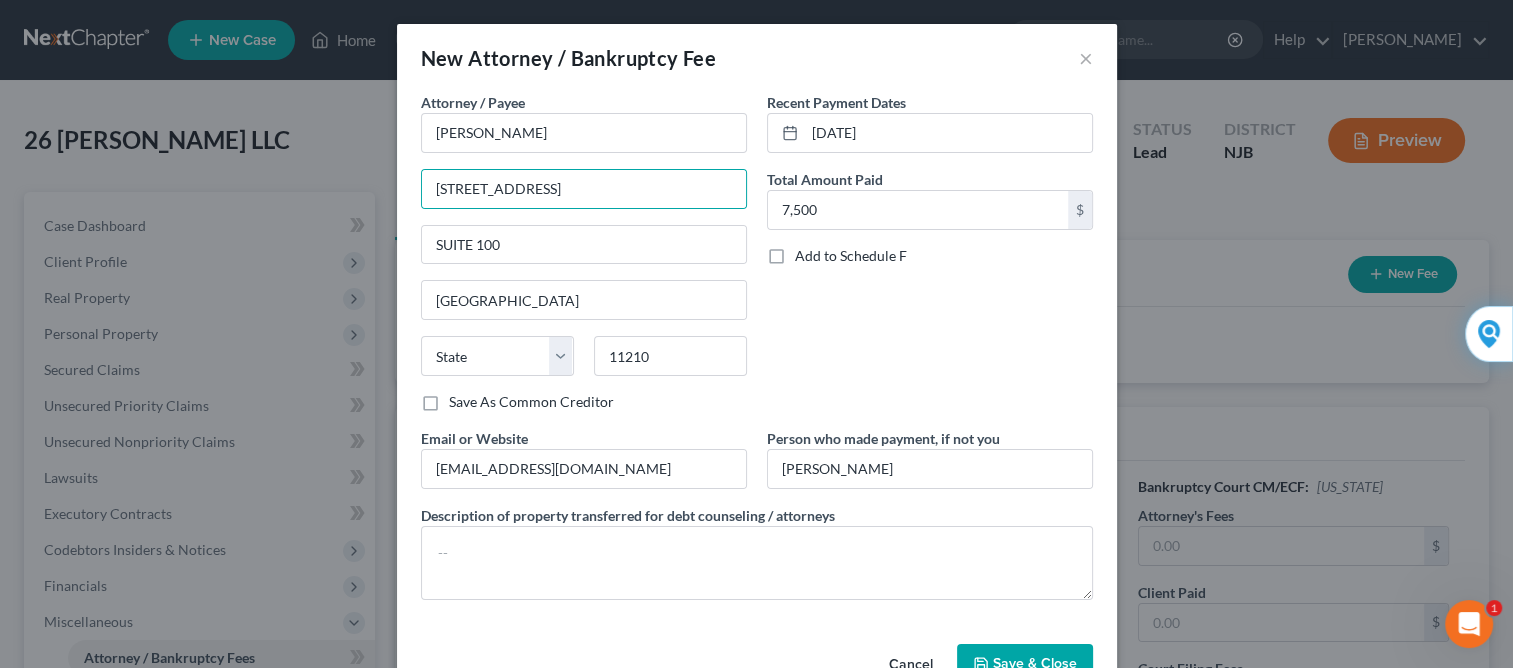 click on "Save & Close" at bounding box center [1025, 665] 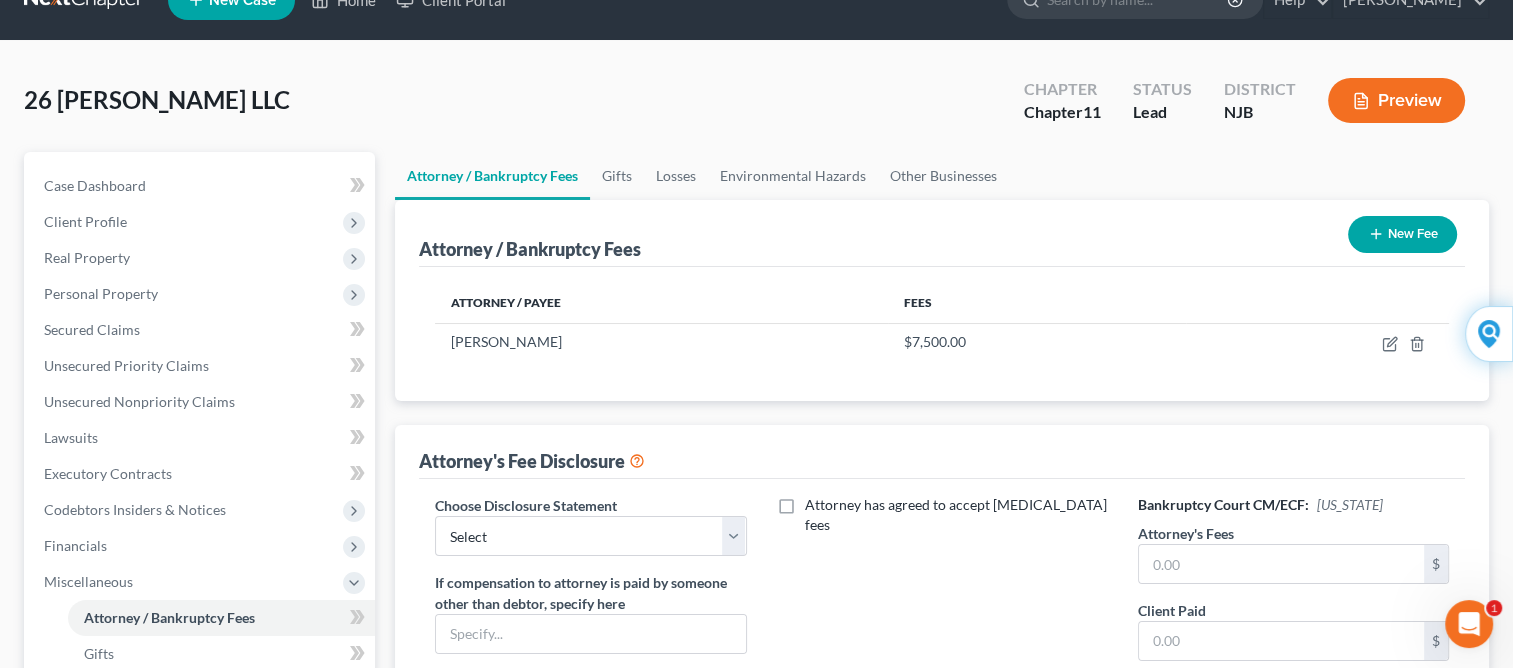 scroll, scrollTop: 106, scrollLeft: 0, axis: vertical 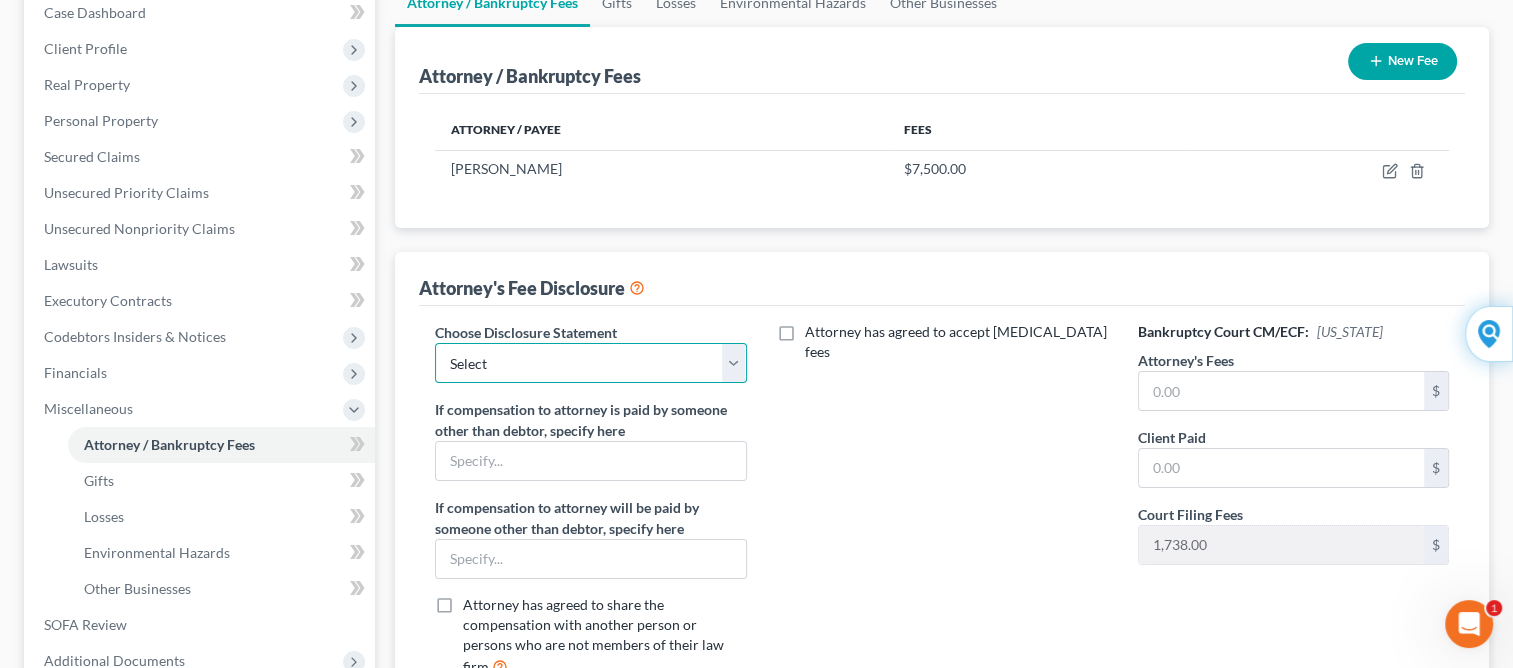 click on "Select [STREET_ADDRESS][PERSON_NAME] LLC 911 MGB LLC 222 [PERSON_NAME] LLC" at bounding box center [590, 363] 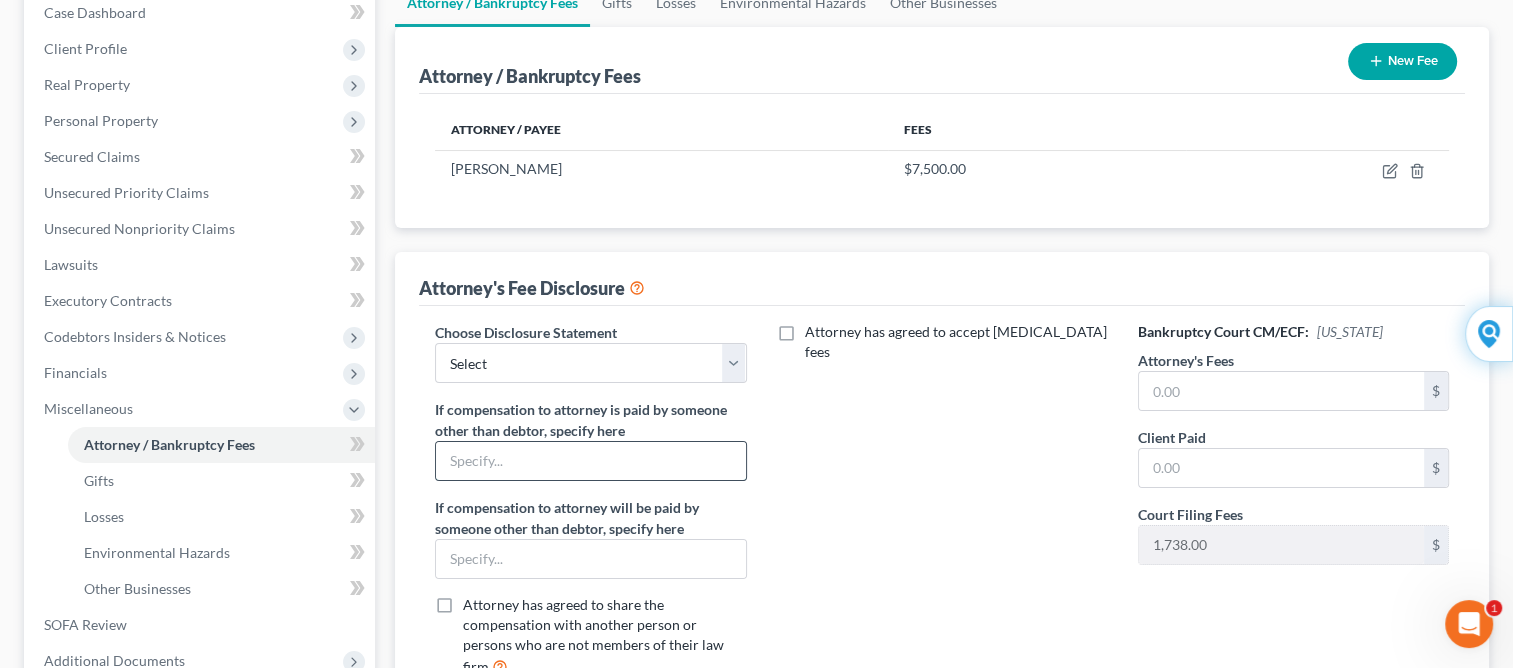 click at bounding box center (590, 461) 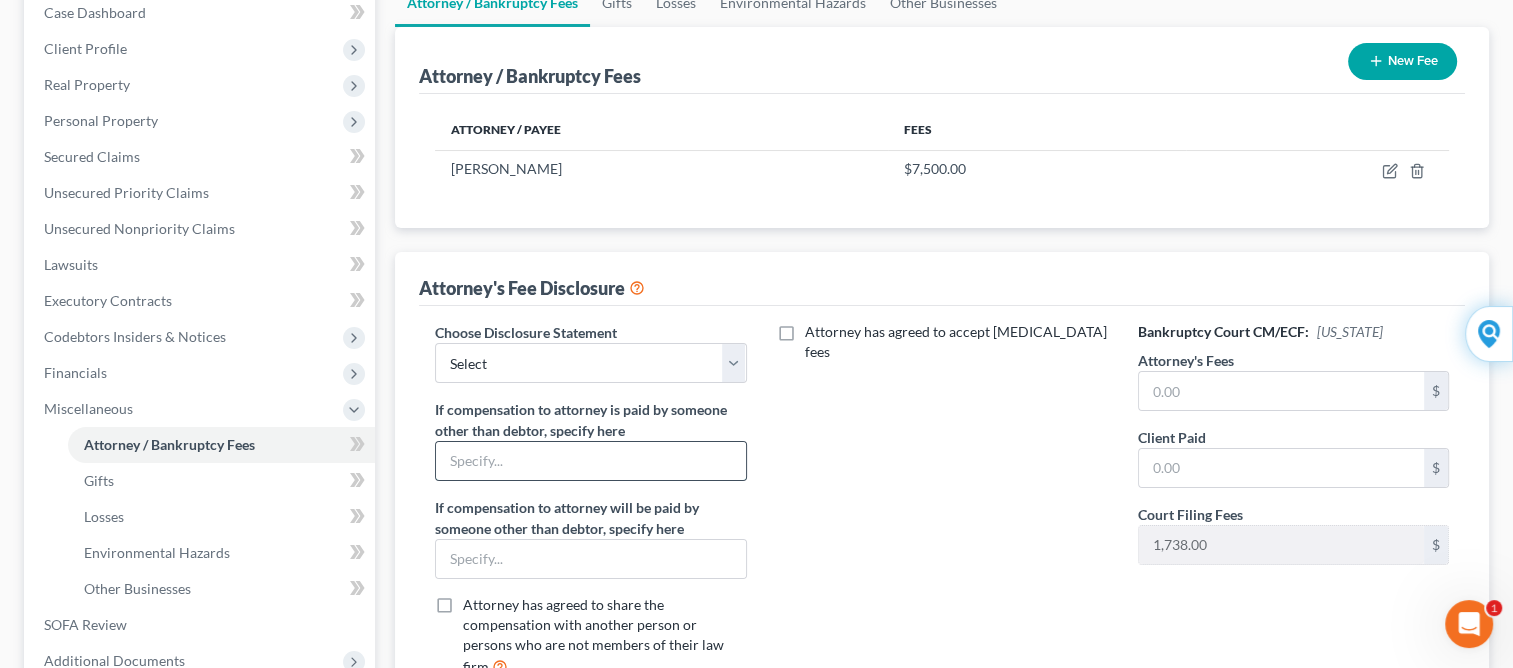 type on "[PERSON_NAME]" 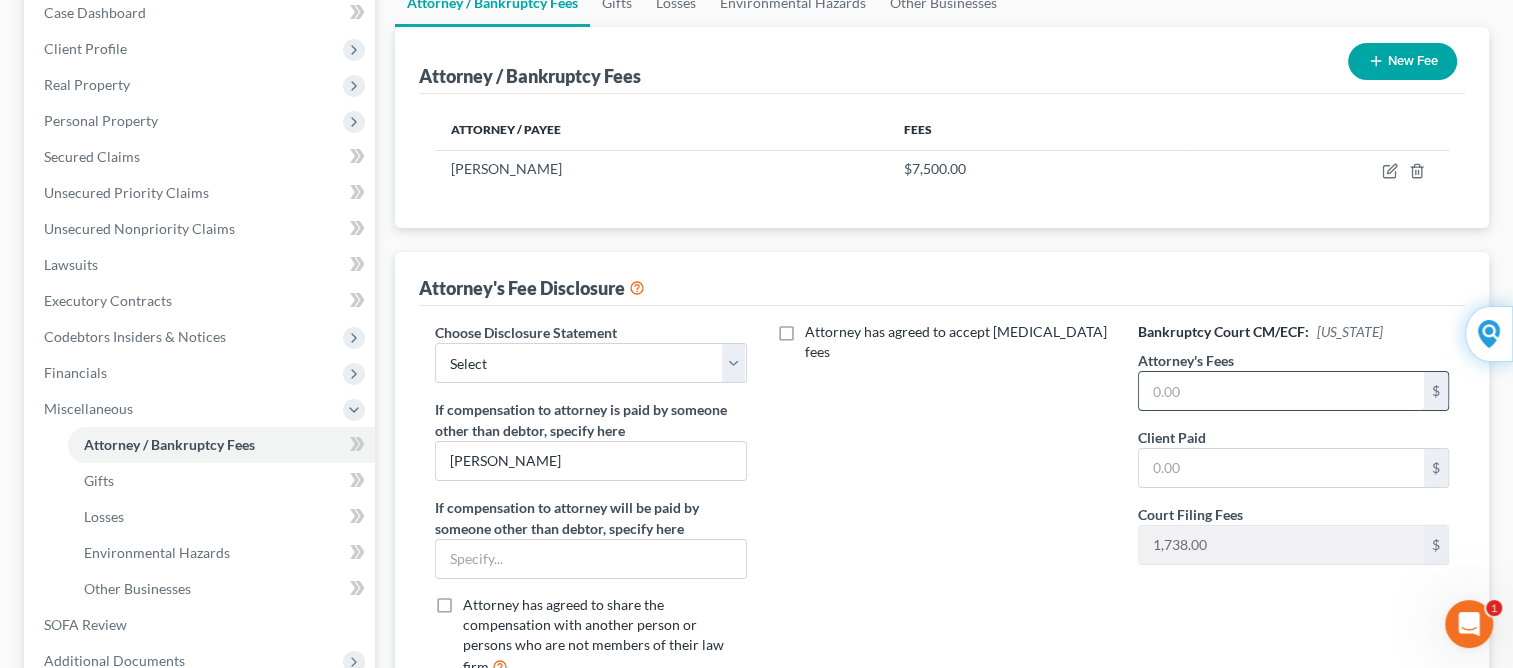 click at bounding box center (1281, 391) 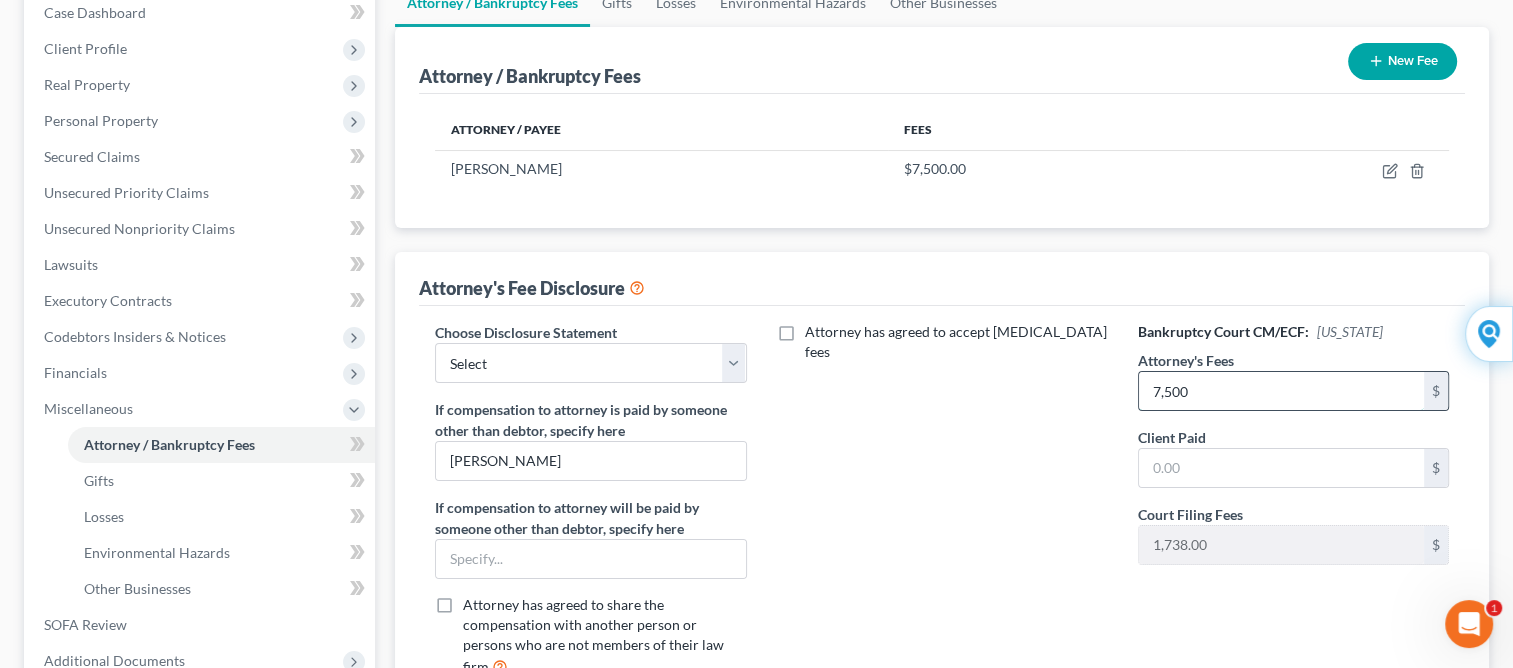 type on "7,500" 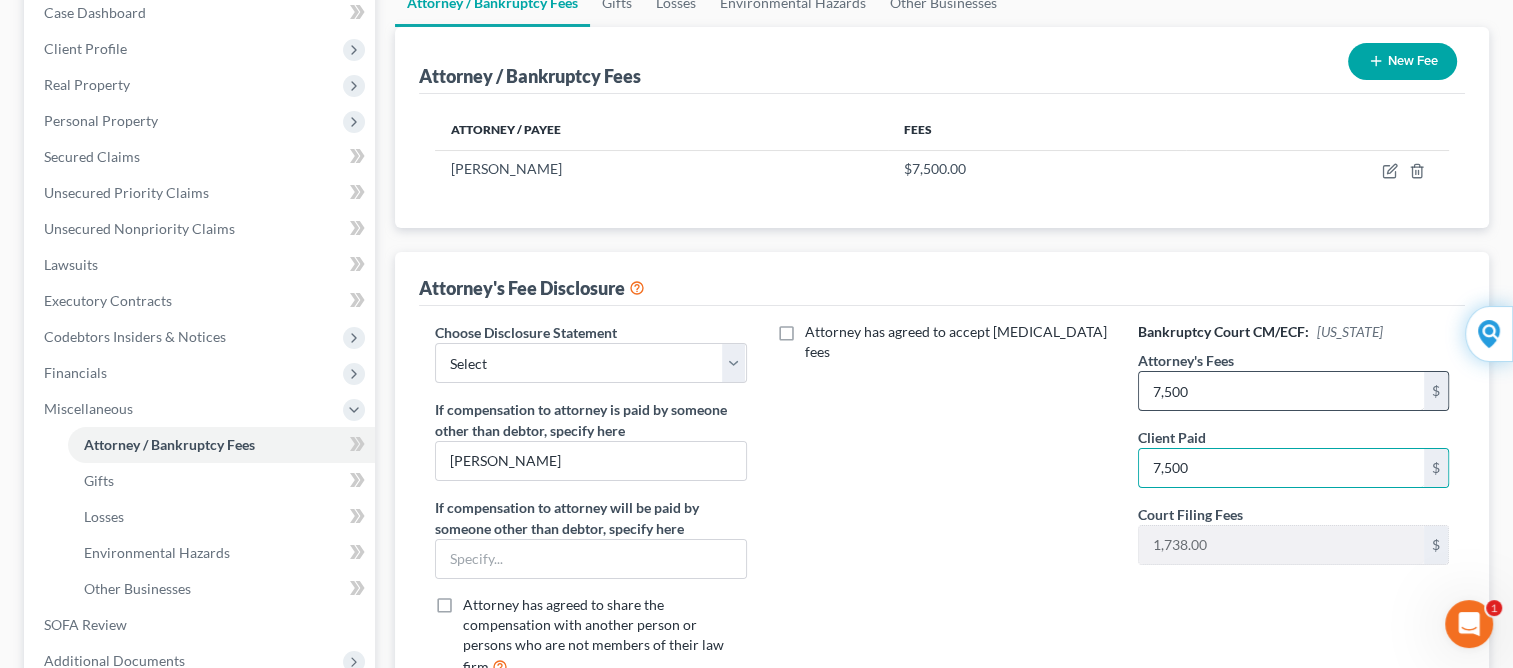 type on "7,500" 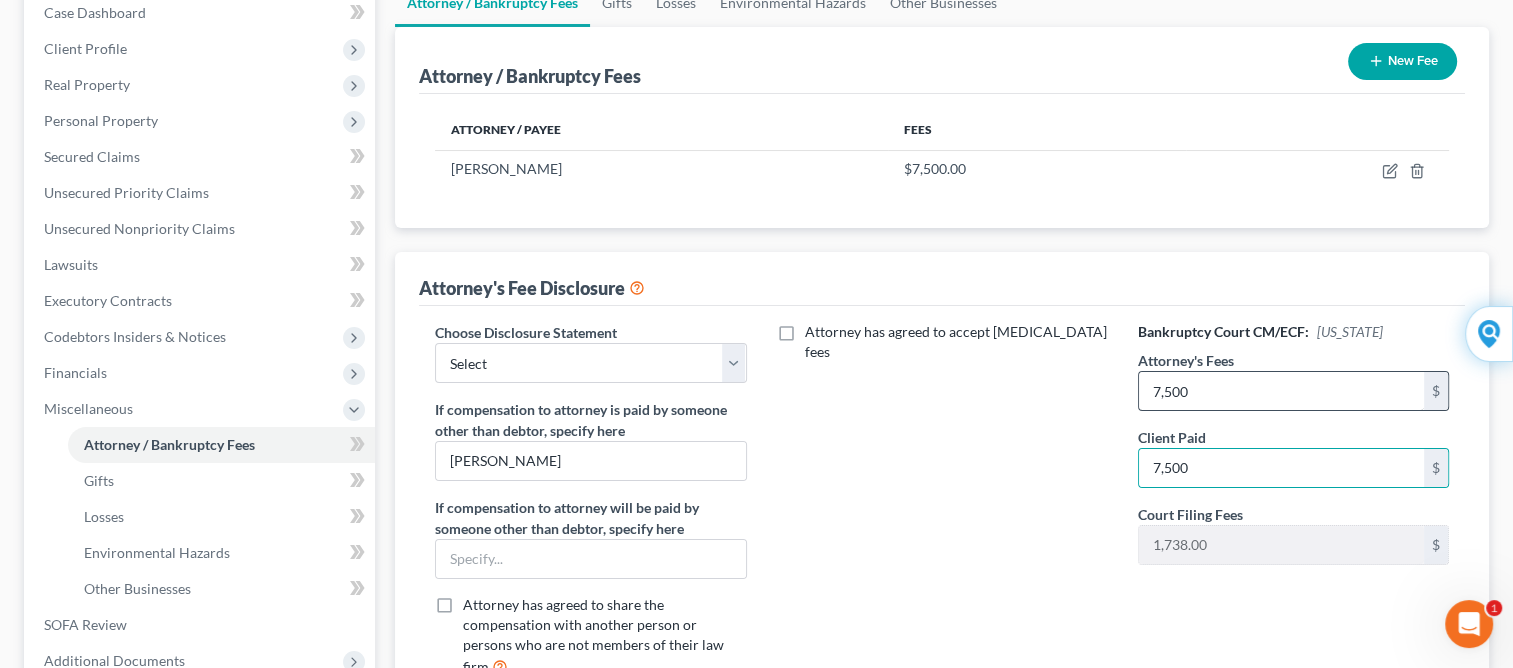 type 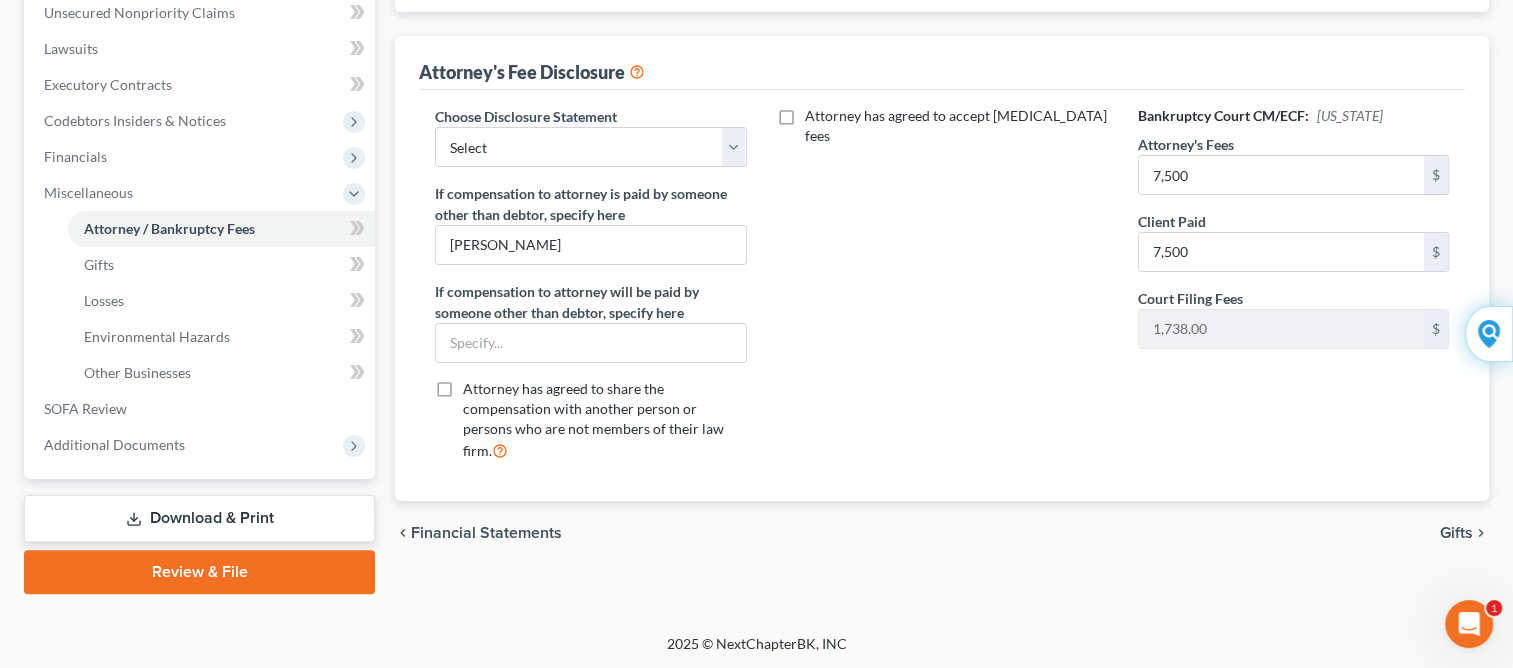 click on "Attorney / Bankruptcy Fees
Gifts
Losses
Environmental Hazards
Other Businesses
Attorney / Bankruptcy Fees New Fee
Attorney / Payee
Fees
[PERSON_NAME]
$7,500.00
Attorney's Fee Disclosure
Choose Disclosure Statement Select 174 [PERSON_NAME] AVENUE LLC 911 MGB LLC 222 [PERSON_NAME] LLC If compensation to attorney is paid by someone other than debtor, specify here [PERSON_NAME] If compensation to attorney will be paid by someone other than debtor, specify here Attorney has agreed to share the compensation with another person or persons who are not members of their law firm.  $" at bounding box center (942, 178) 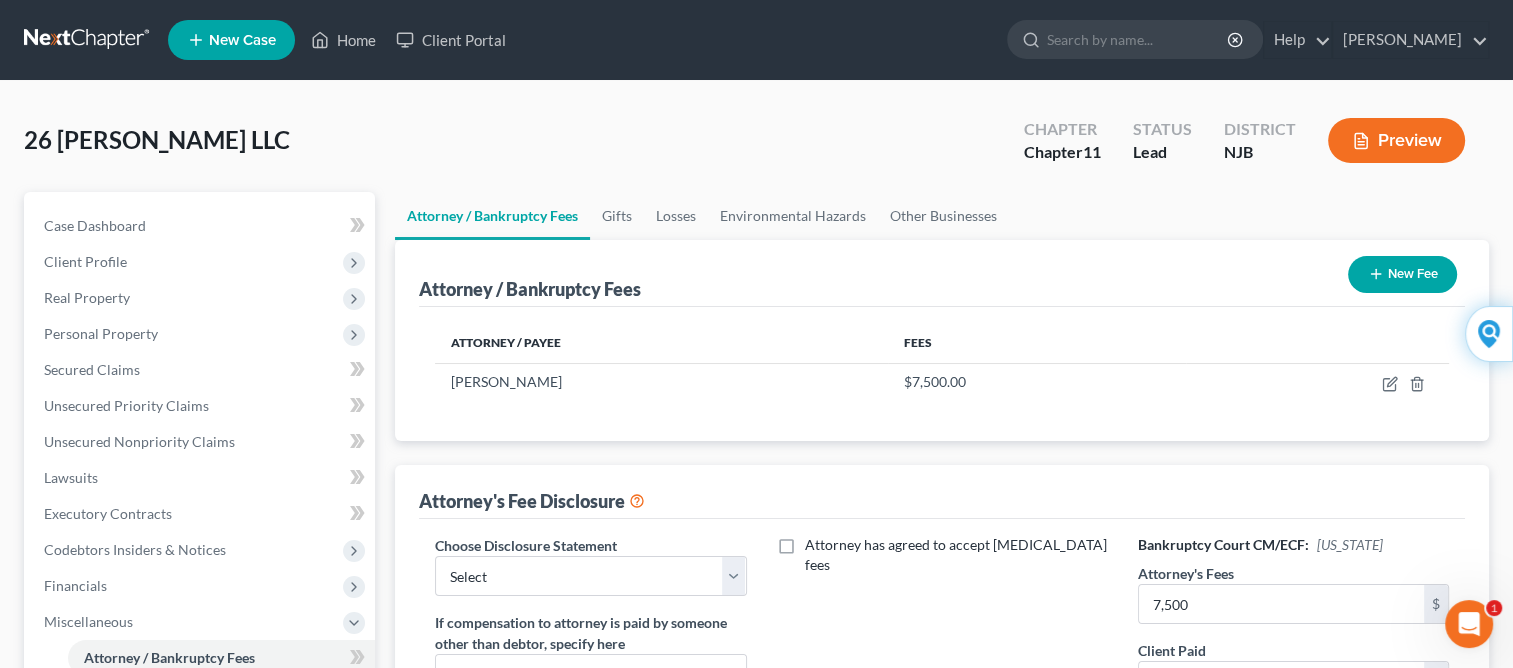click on "Preview" at bounding box center (1396, 140) 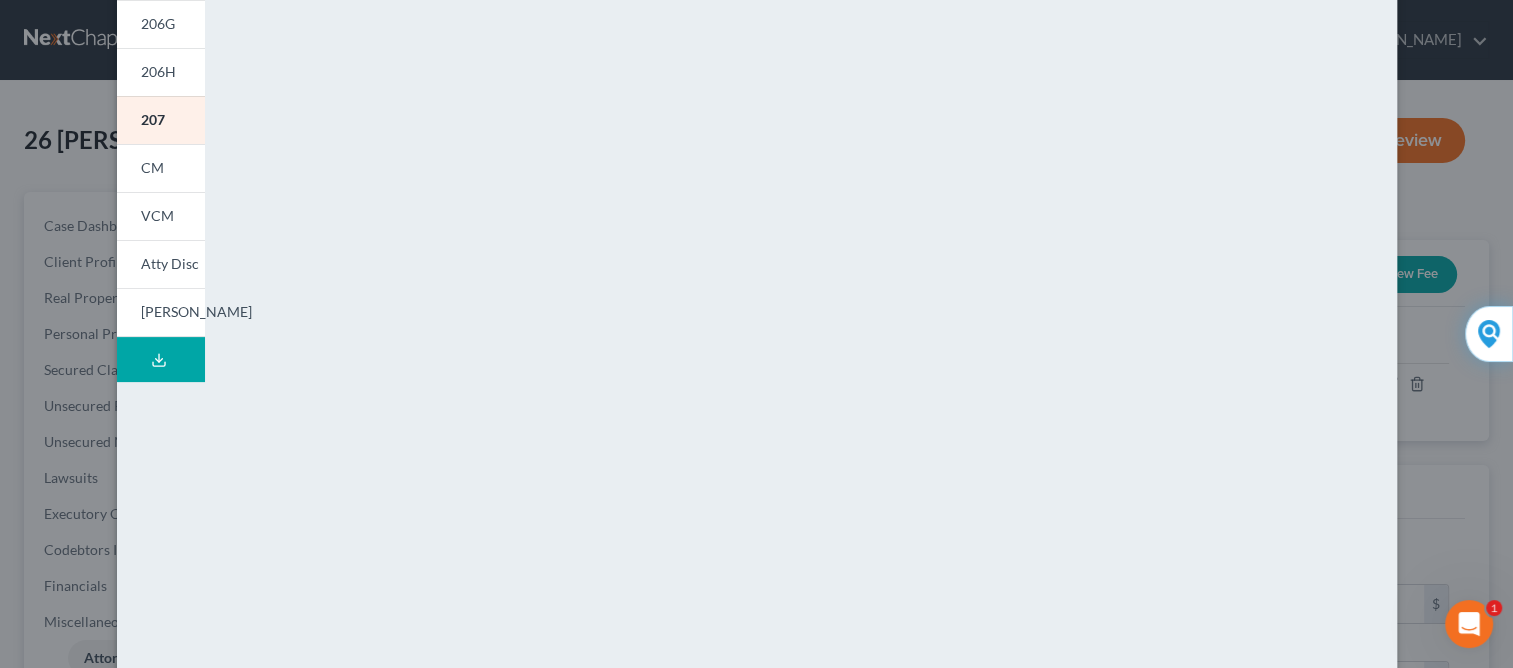 scroll, scrollTop: 460, scrollLeft: 0, axis: vertical 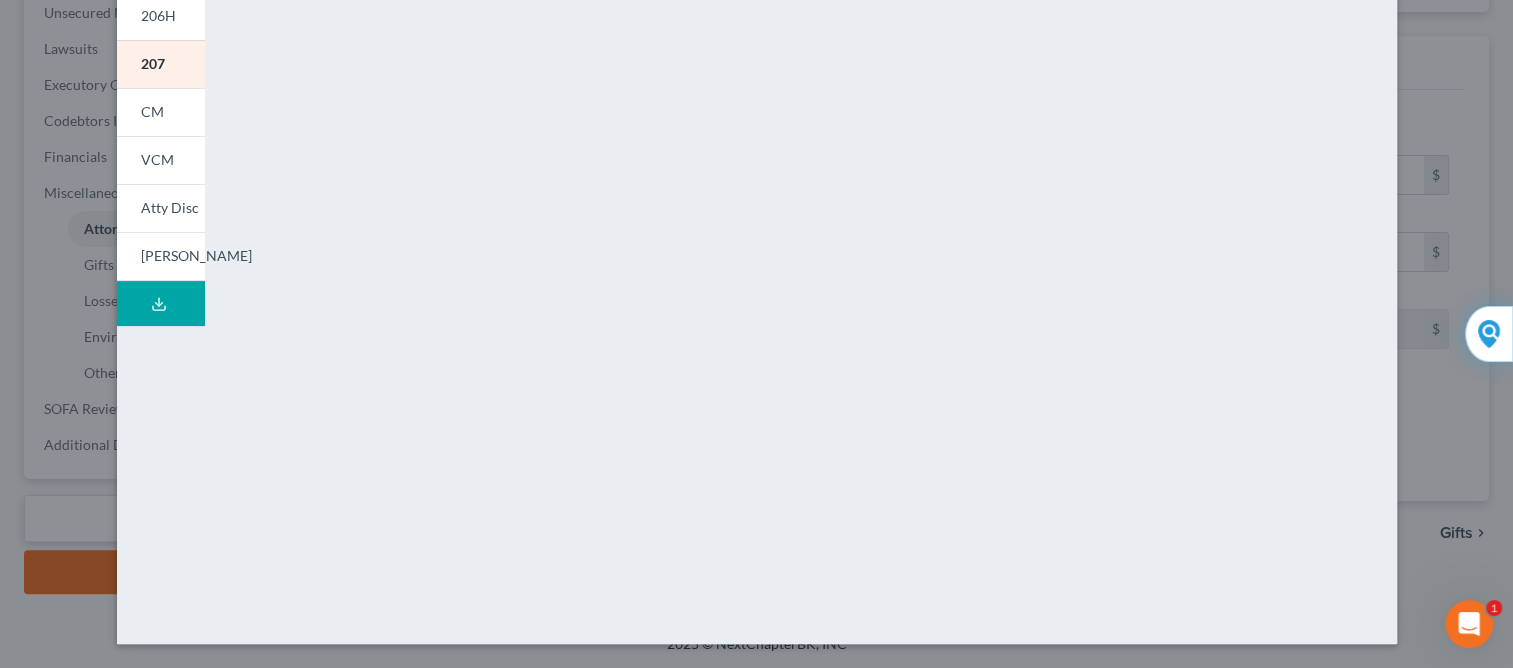 click on "NextChapter Map   Statement of Financial Affairs for Non-Individuals Filing for Bankruptcy - Full Form Instructions" at bounding box center [1189, 128] 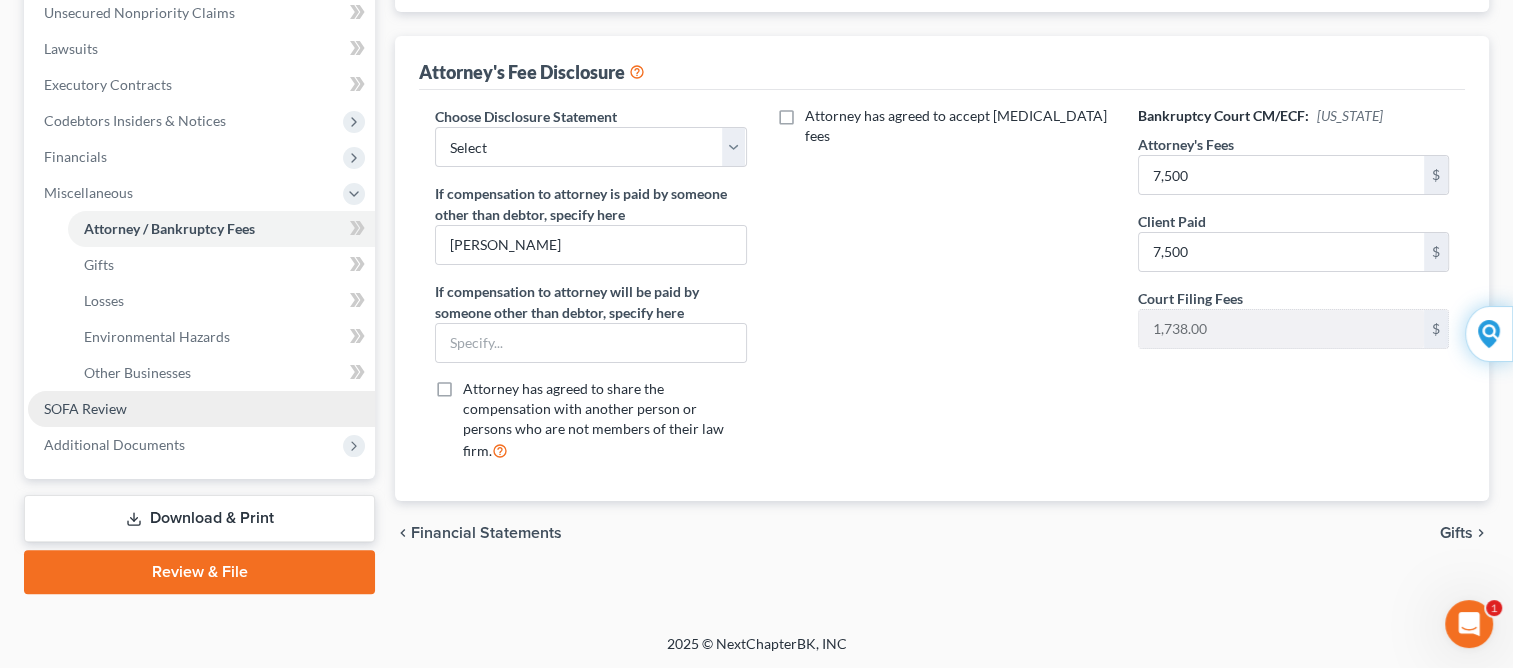 click on "SOFA Review" at bounding box center (201, 409) 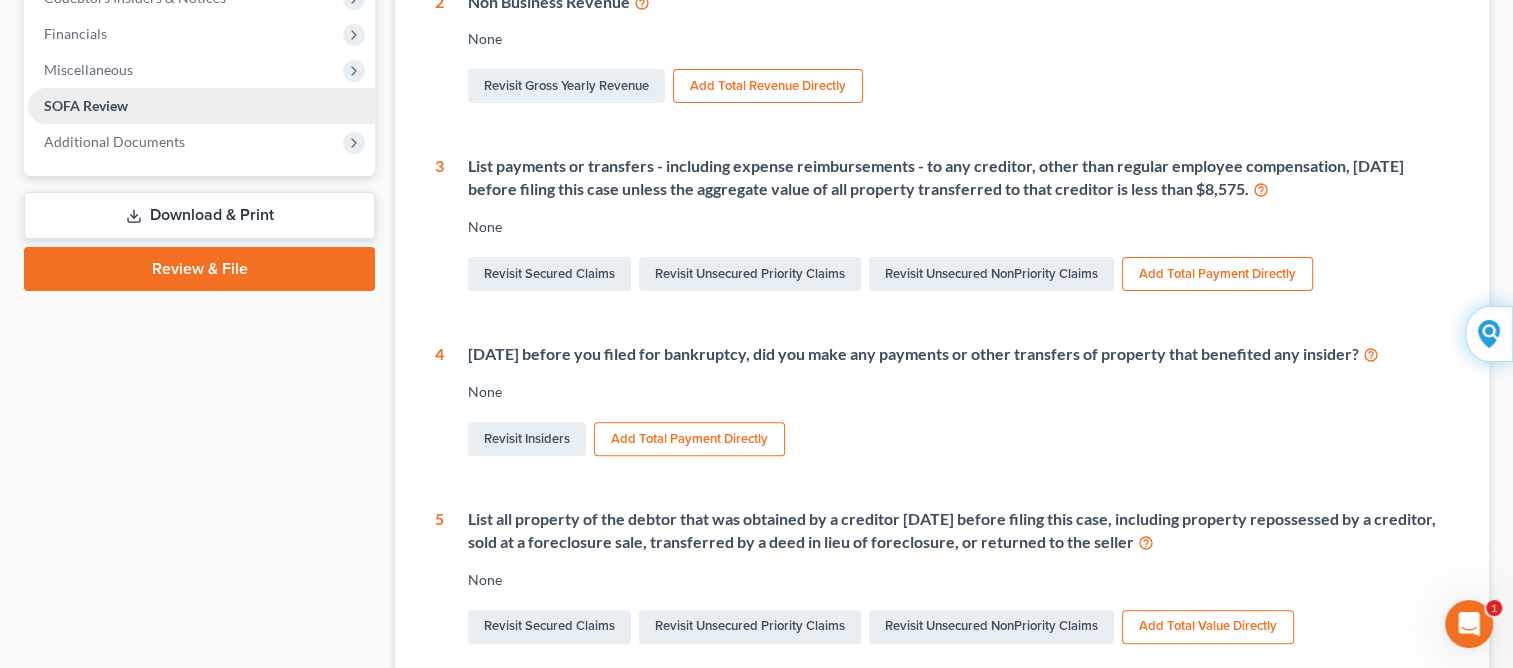 scroll, scrollTop: 584, scrollLeft: 0, axis: vertical 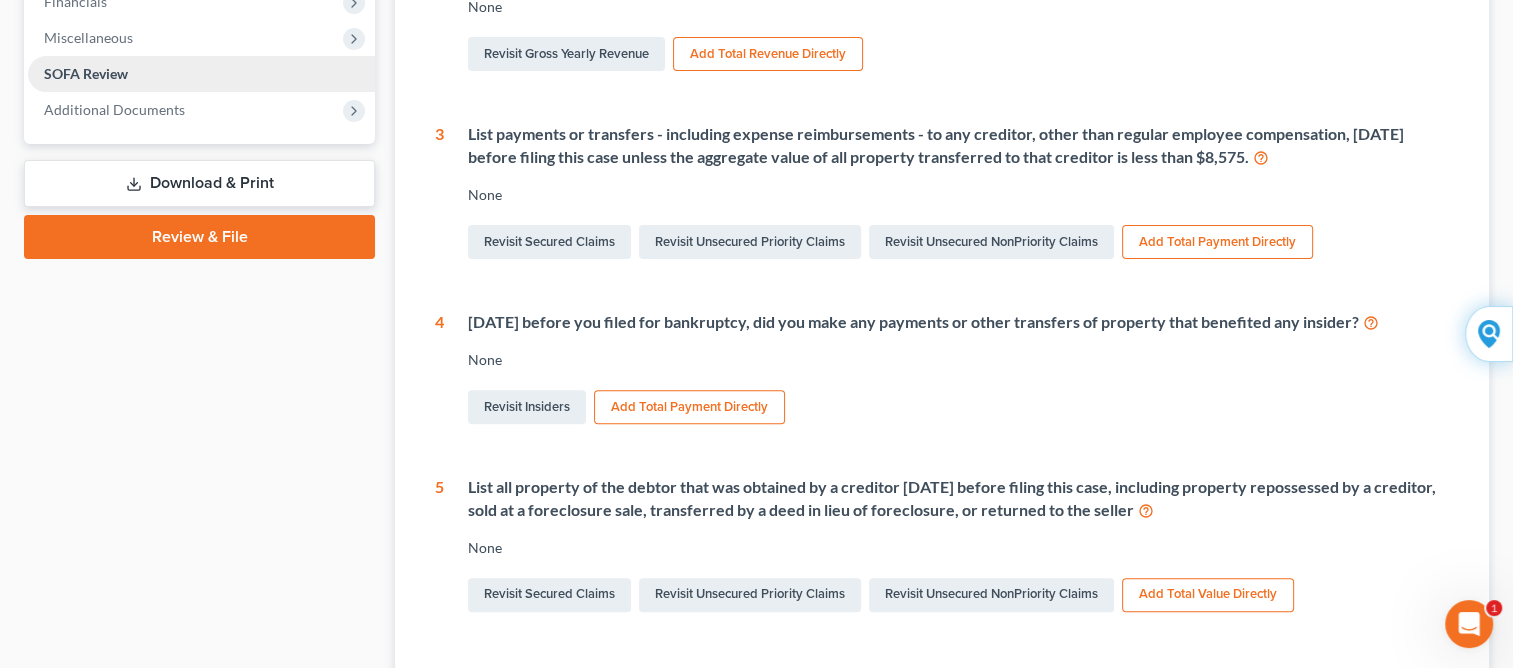 click on "SOFA Review" at bounding box center [86, 73] 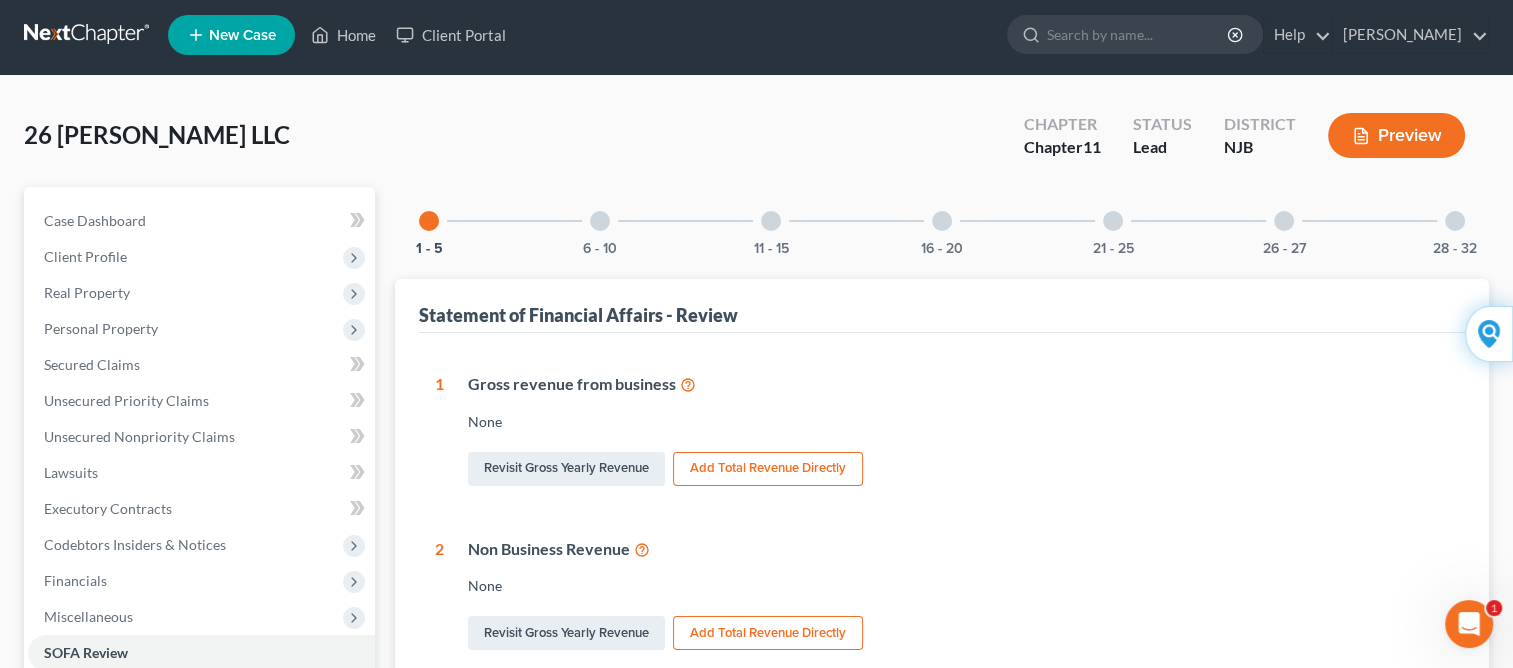 scroll, scrollTop: 0, scrollLeft: 0, axis: both 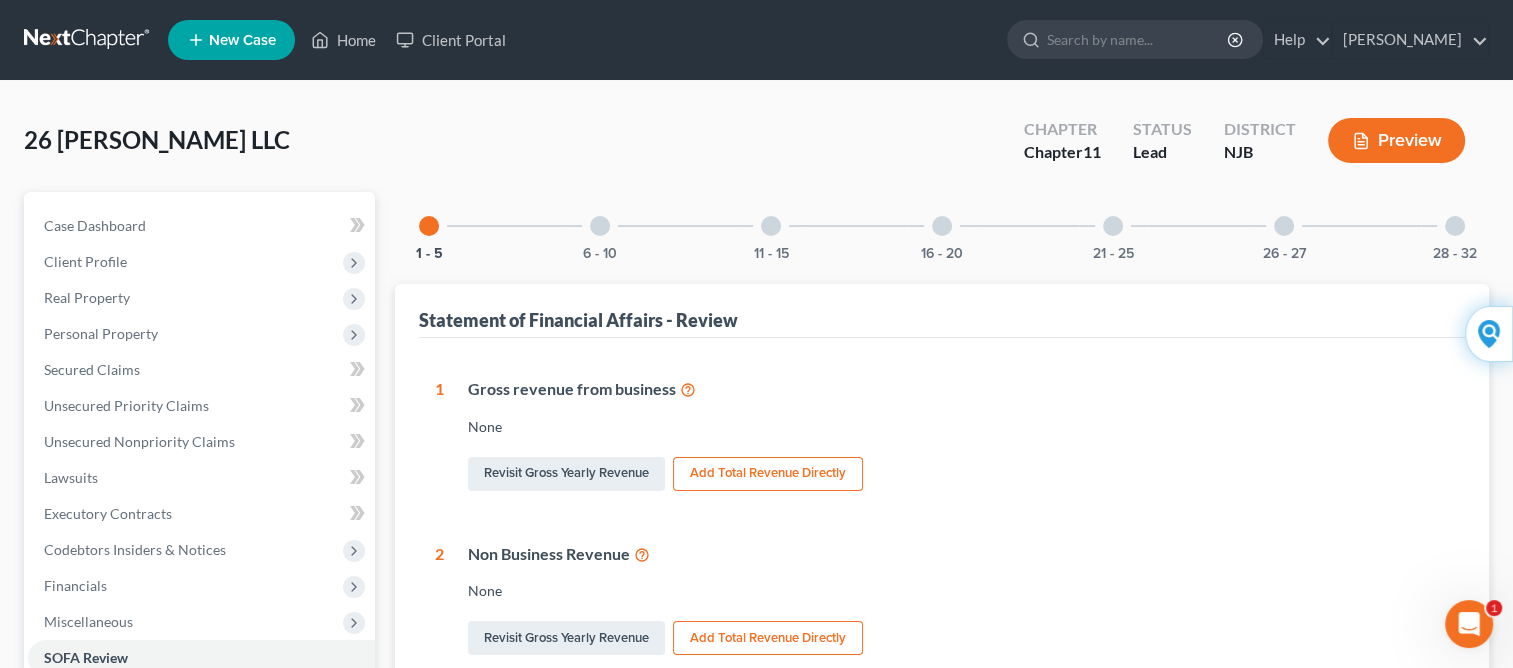 click at bounding box center [771, 226] 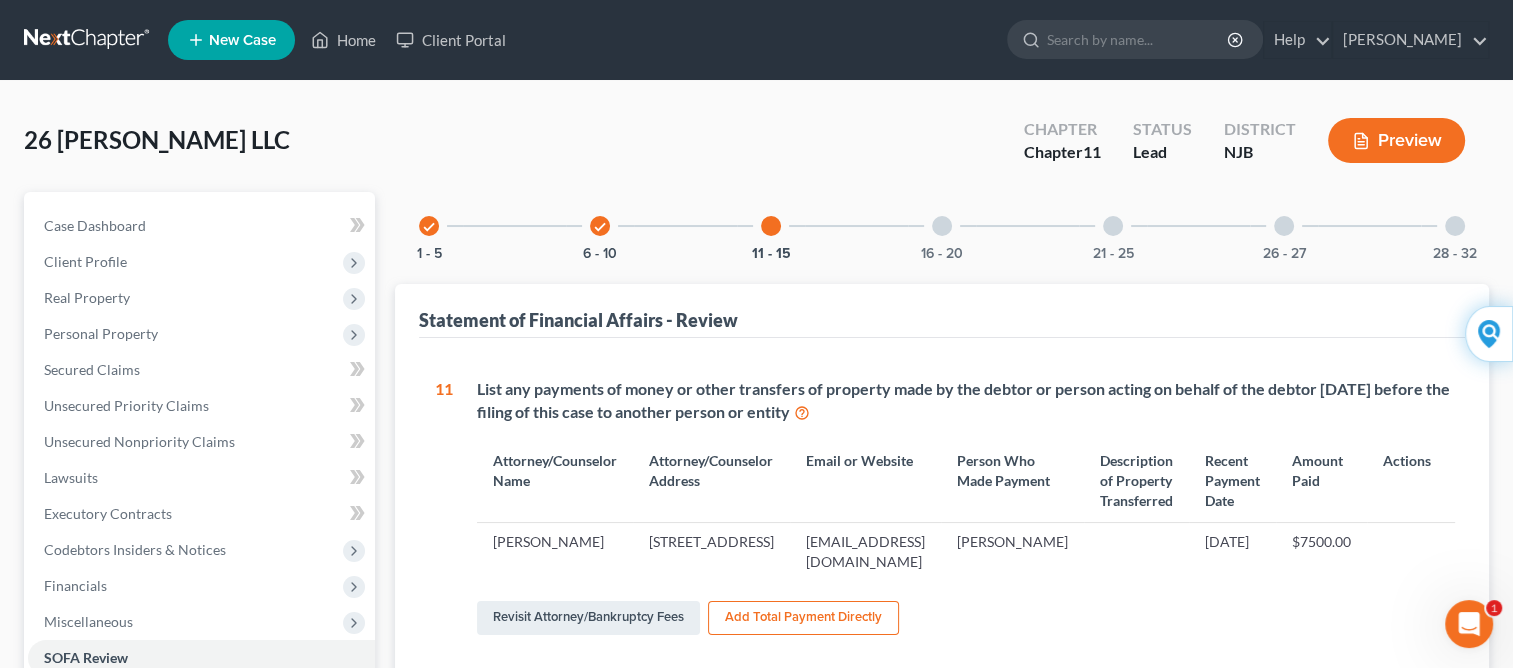 click at bounding box center [942, 226] 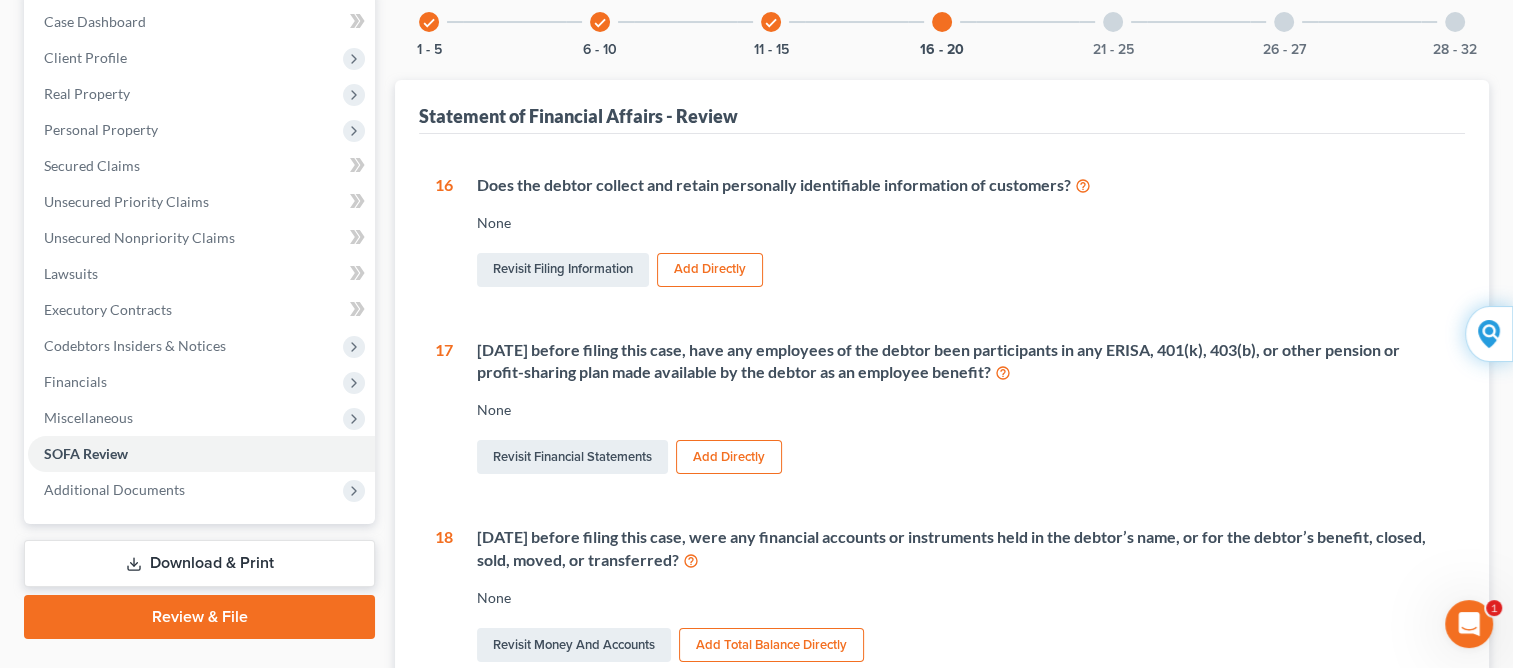 scroll, scrollTop: 0, scrollLeft: 0, axis: both 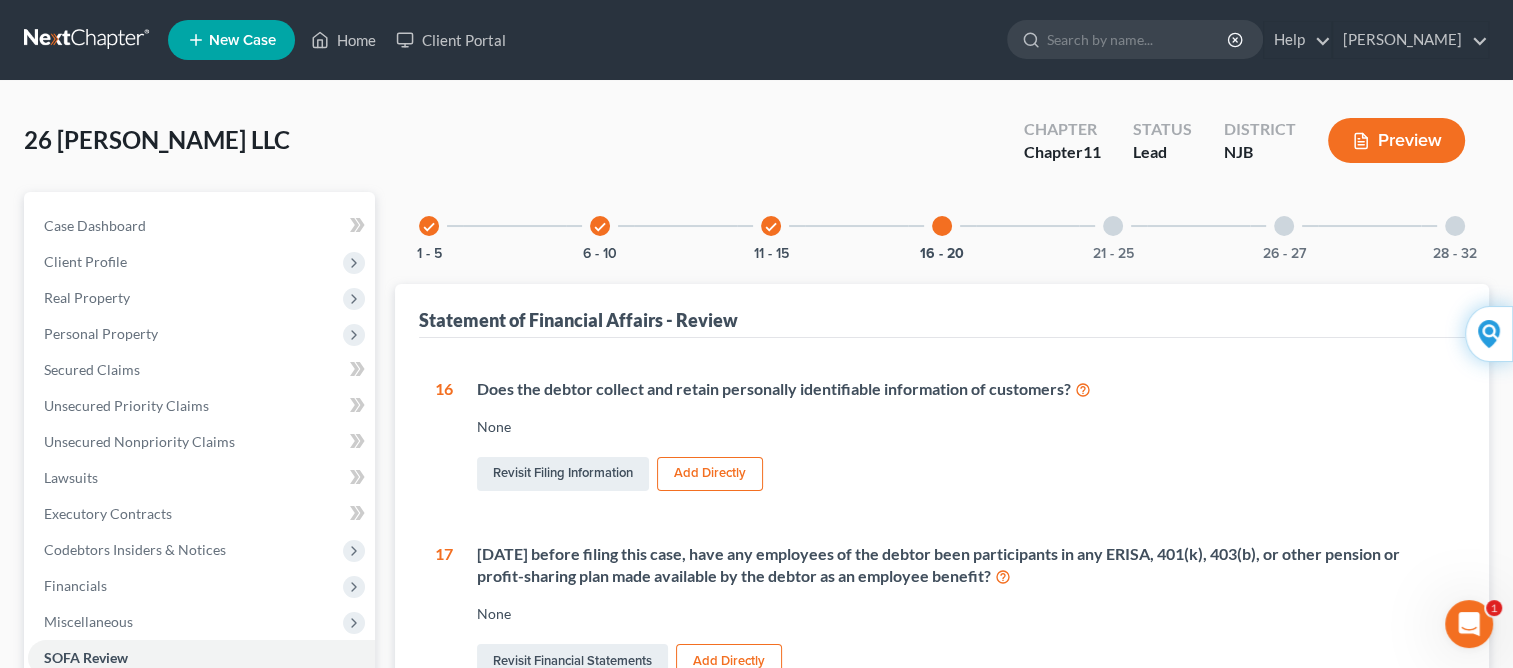 click at bounding box center (1113, 226) 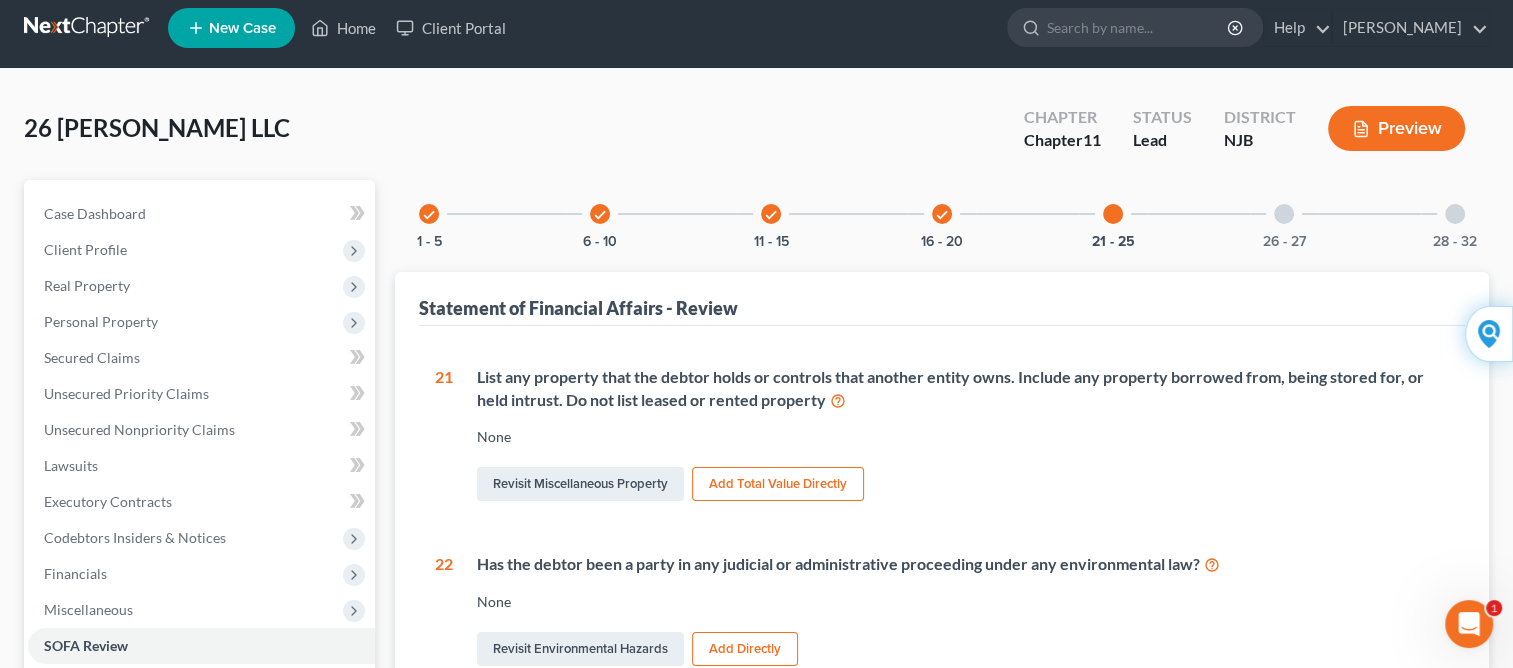 scroll, scrollTop: 0, scrollLeft: 0, axis: both 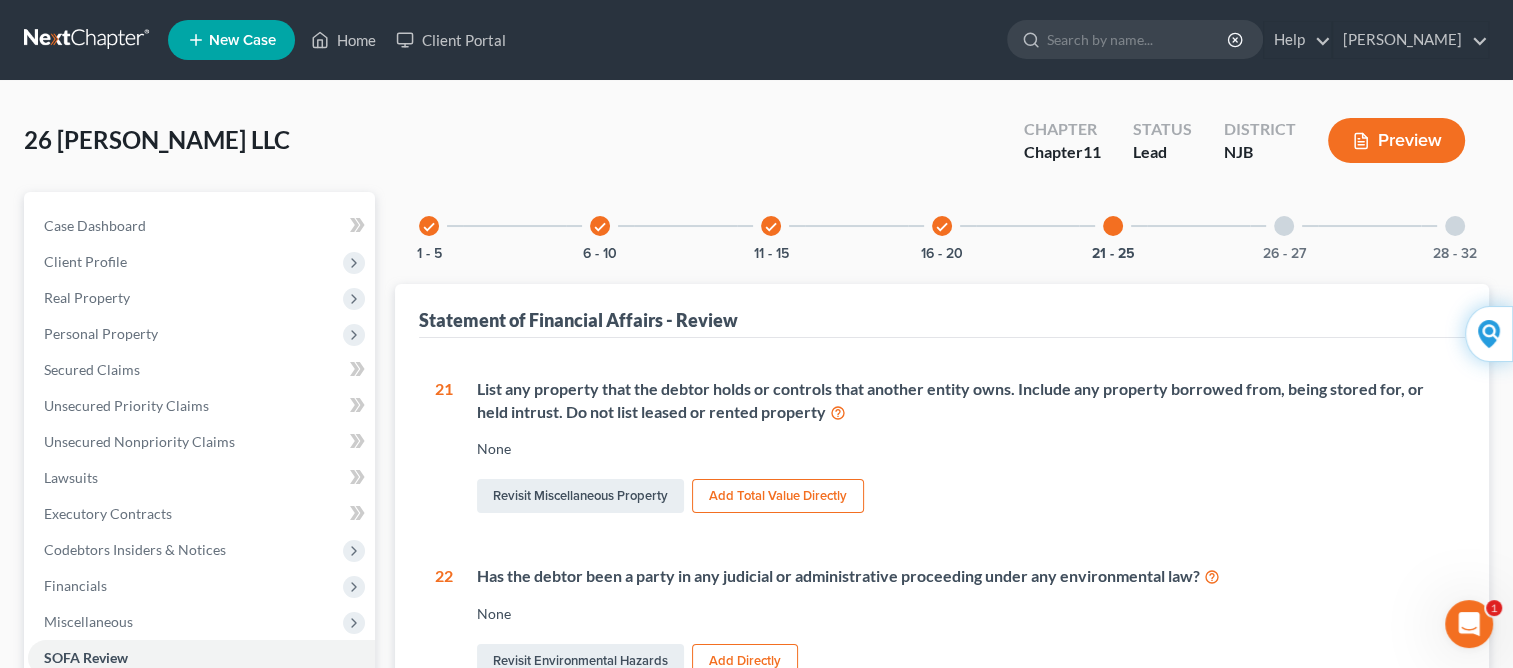 click at bounding box center (1284, 226) 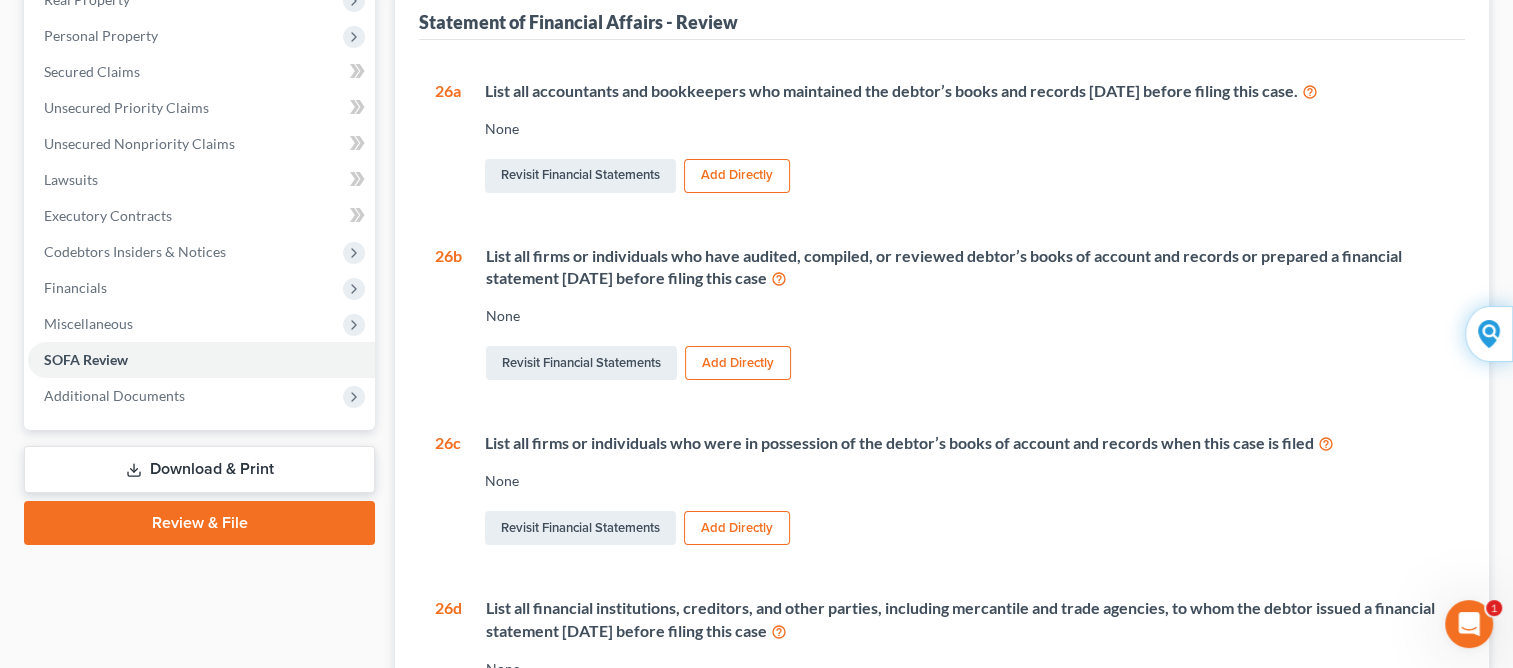 scroll, scrollTop: 0, scrollLeft: 0, axis: both 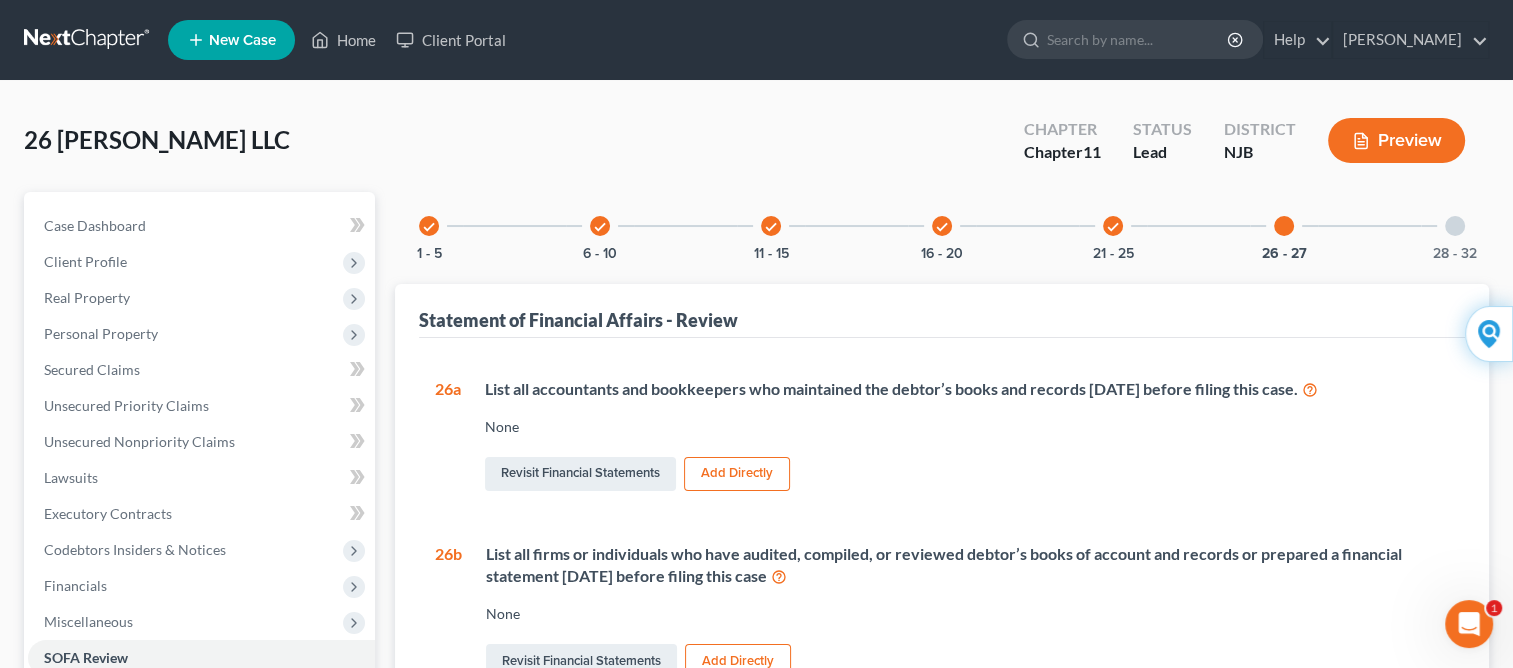 click at bounding box center [1455, 226] 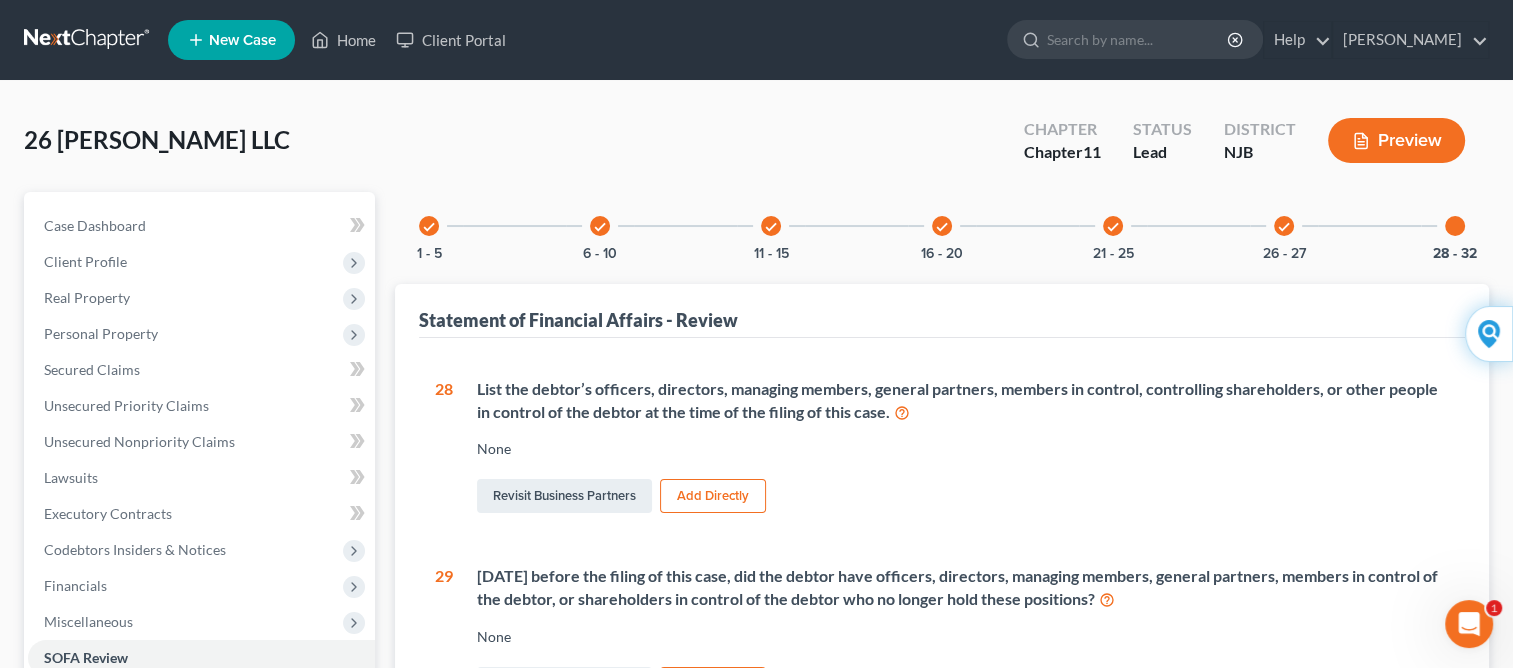 scroll, scrollTop: 40, scrollLeft: 0, axis: vertical 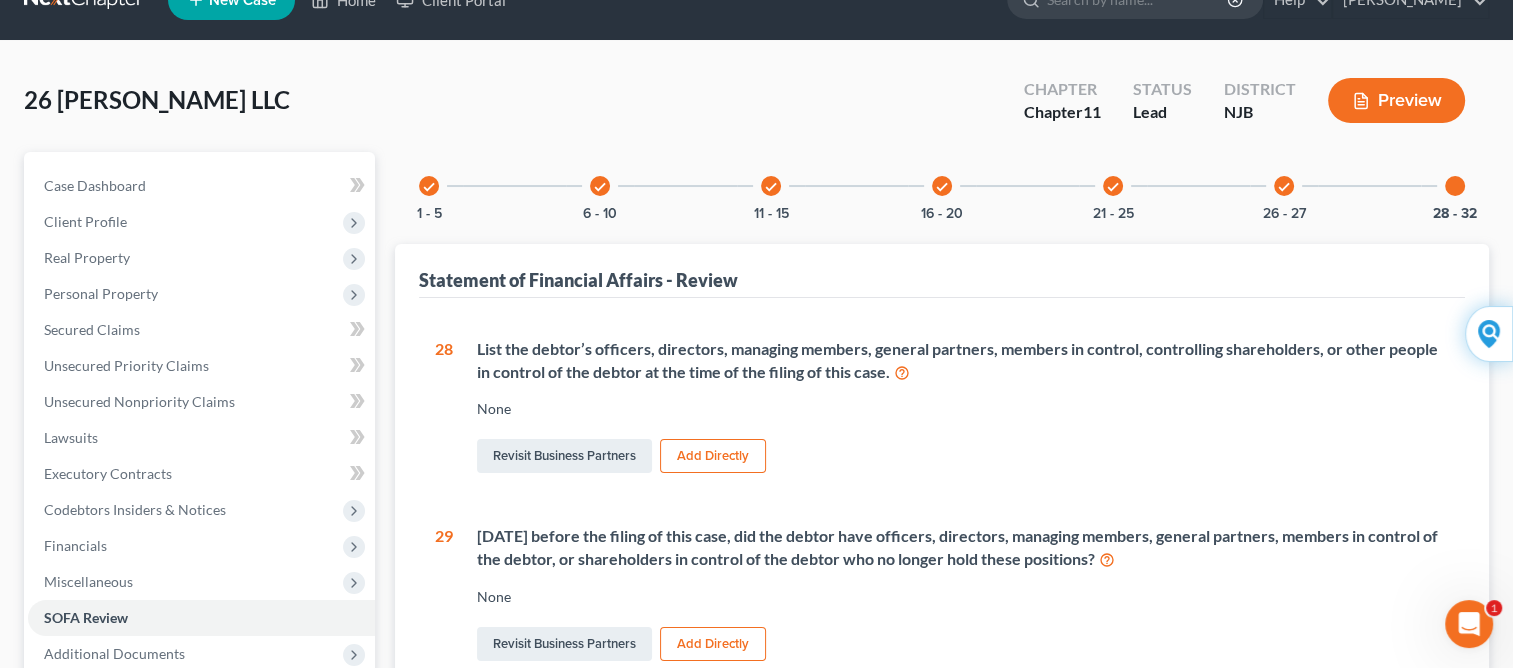 click on "Add  Directly" at bounding box center (713, 456) 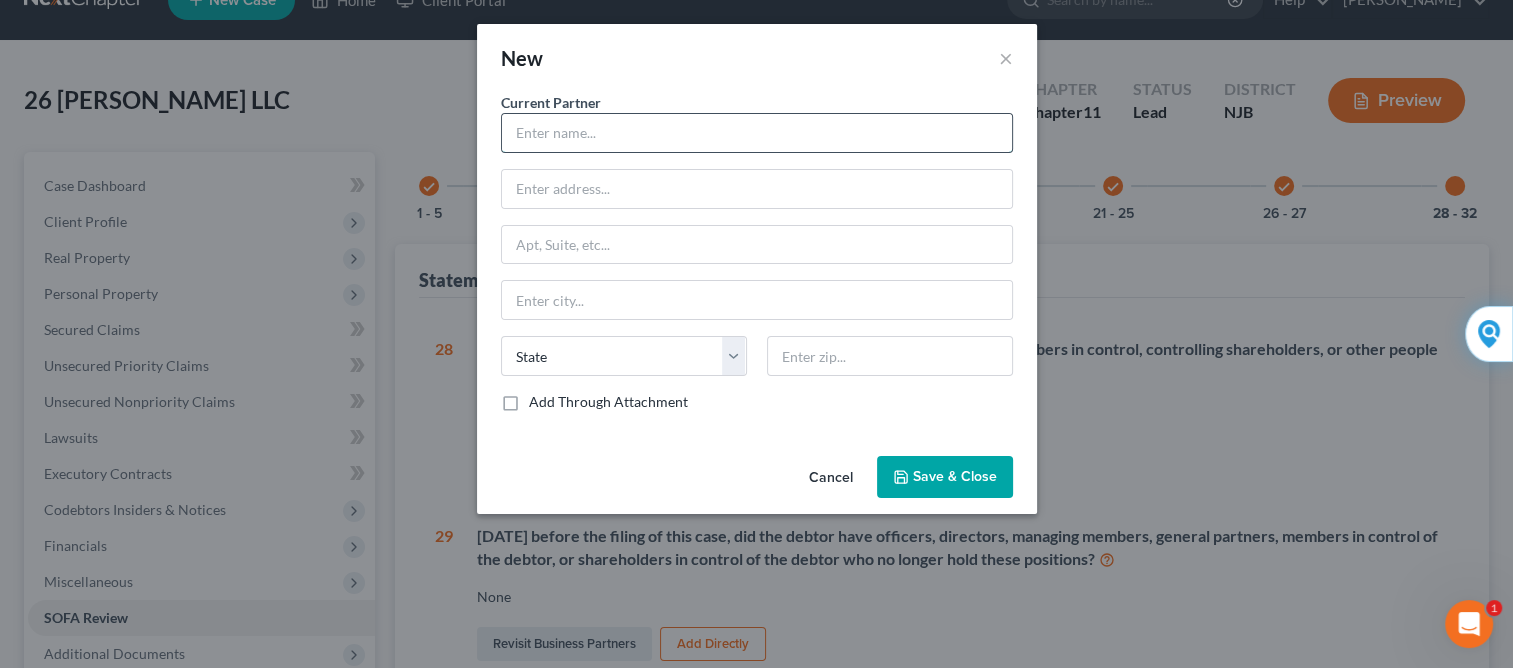 click at bounding box center (757, 133) 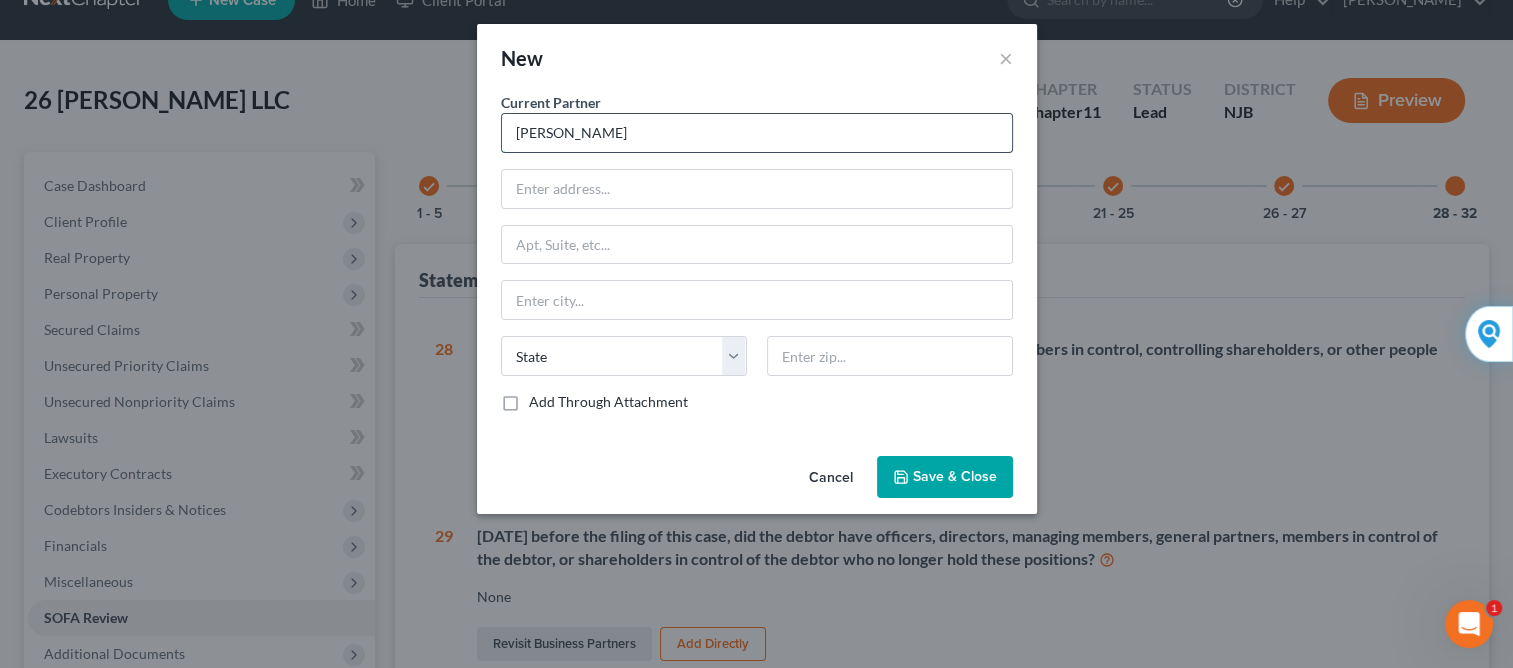 type on "[PERSON_NAME]" 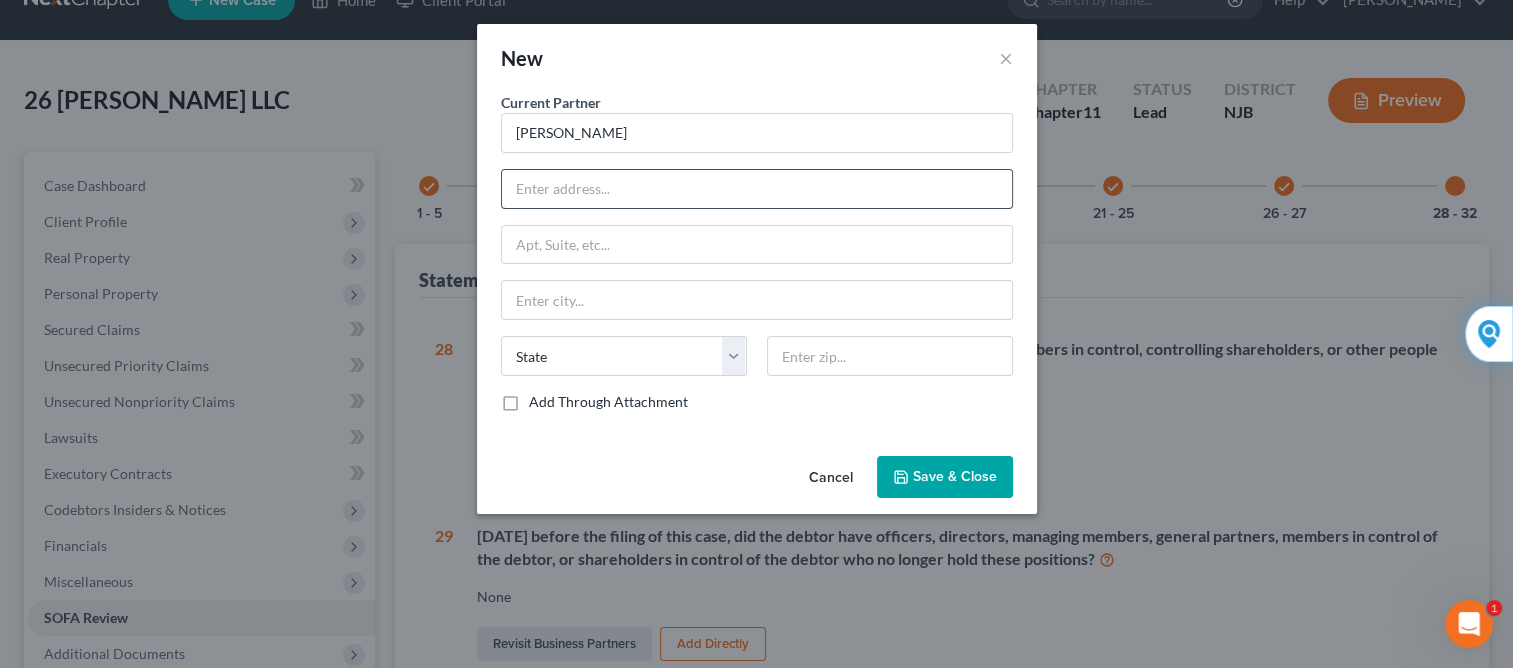 click at bounding box center (757, 189) 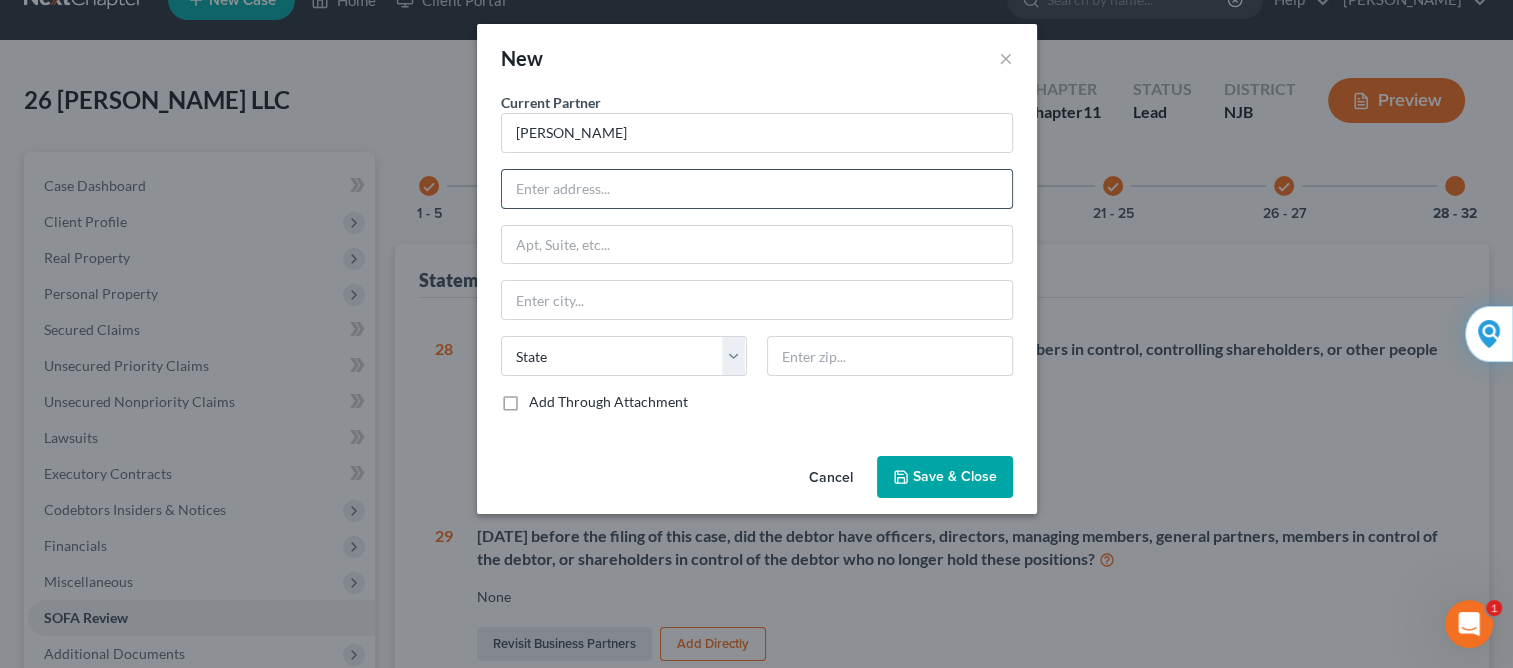 type on "[STREET_ADDRESS]" 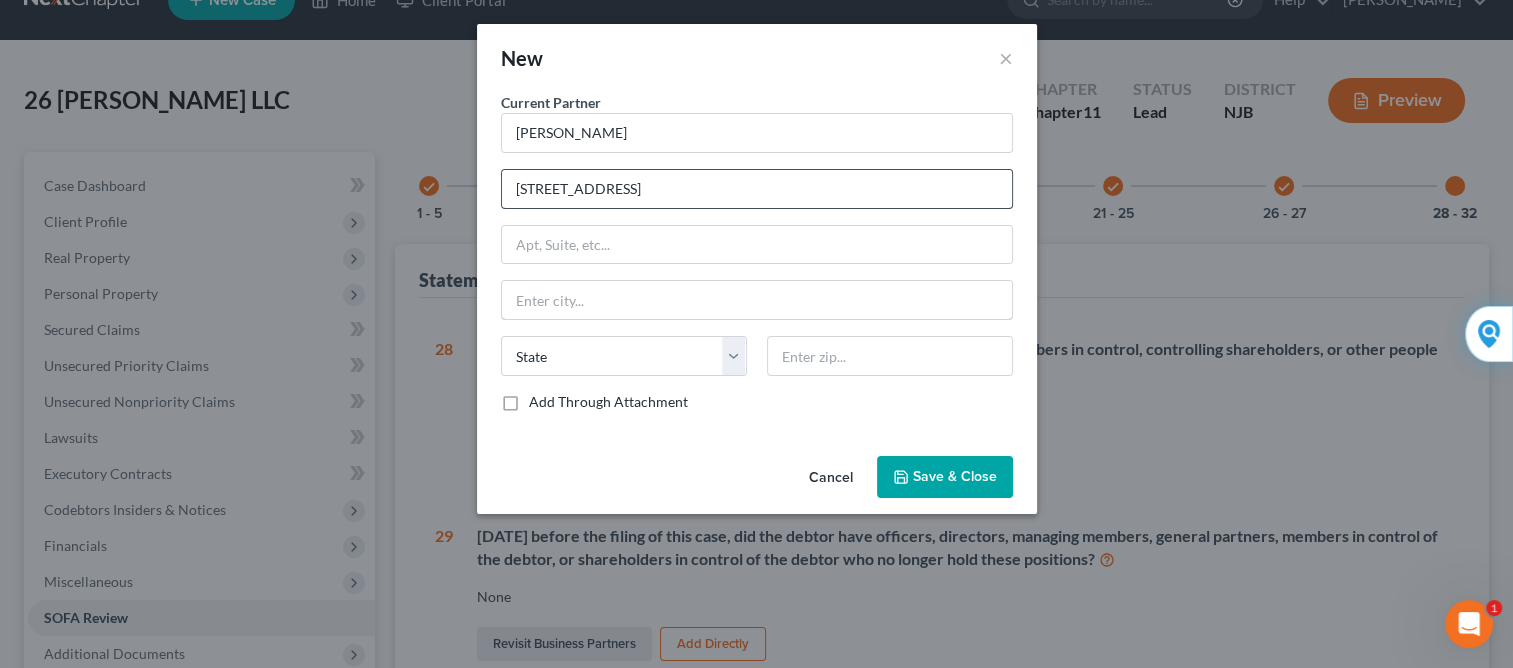 type on "Lakewood" 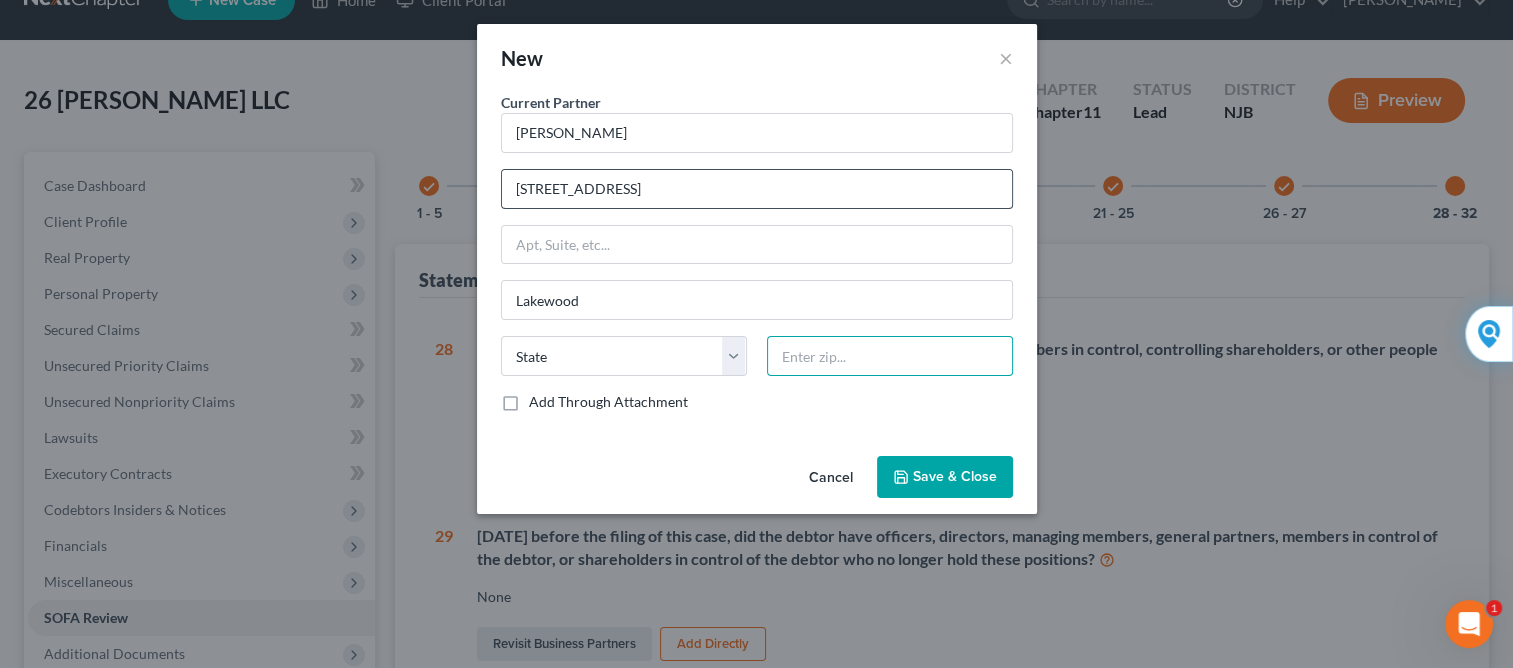 type on "08701" 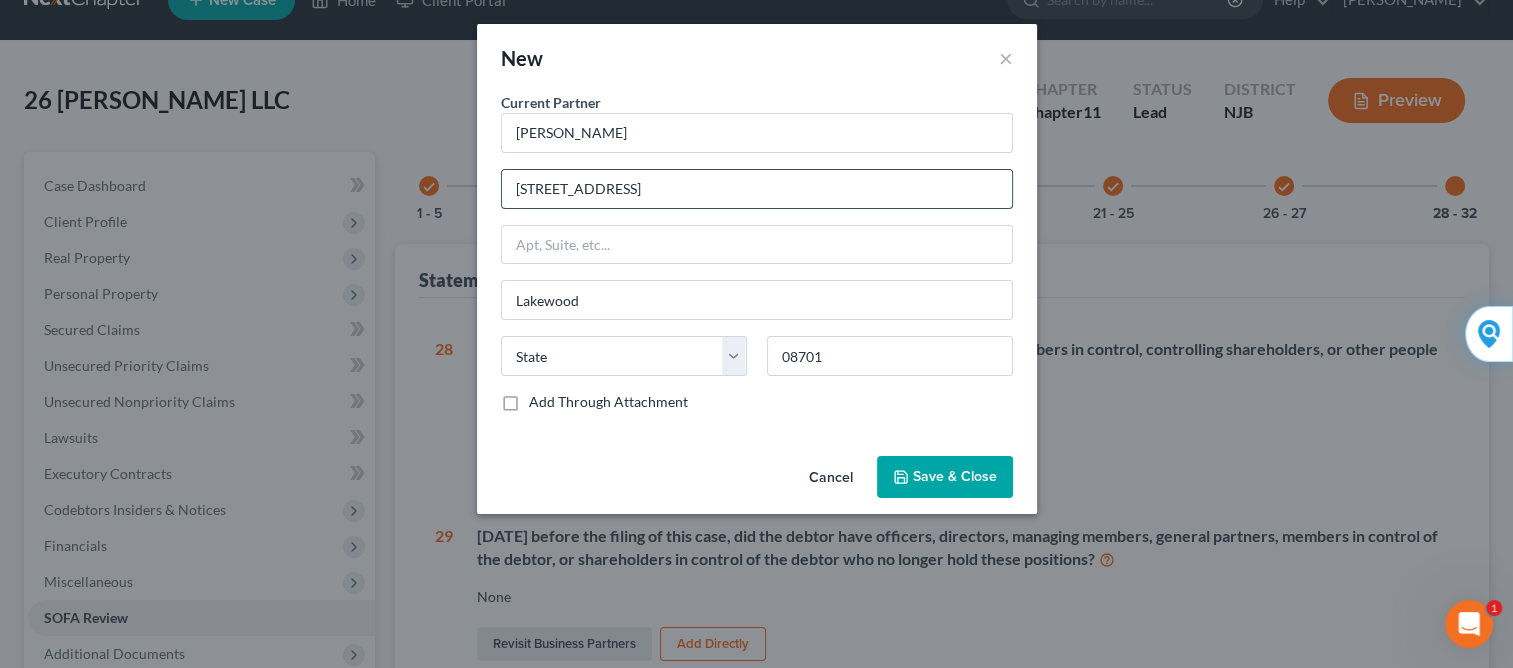 select on "33" 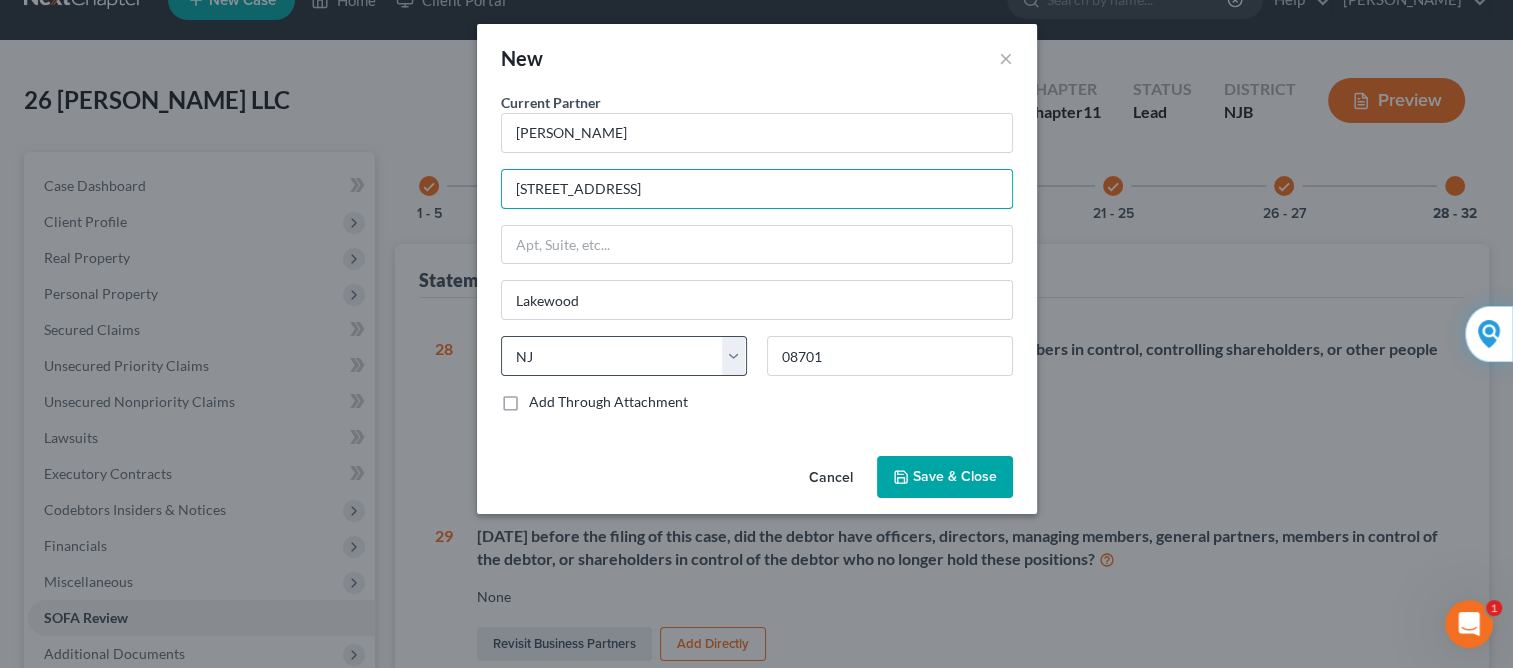 type on "[STREET_ADDRESS]" 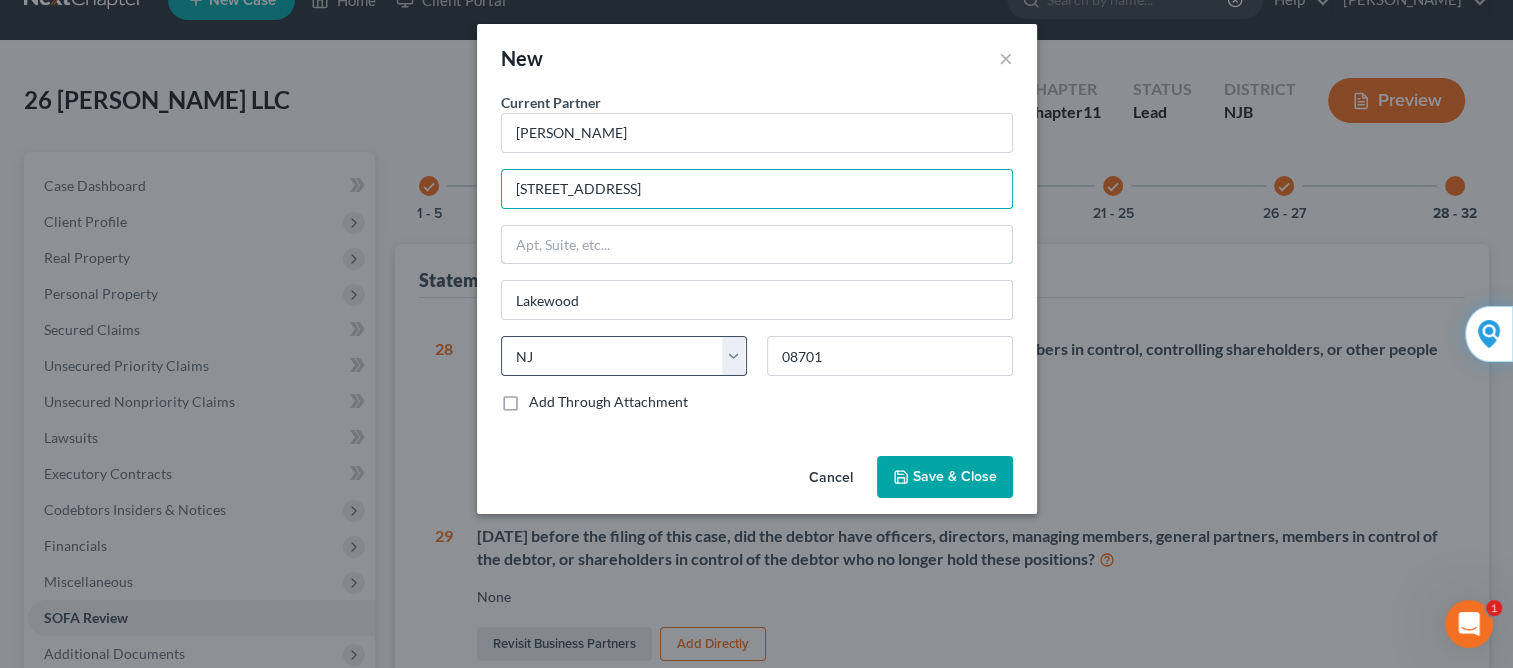 type on "003" 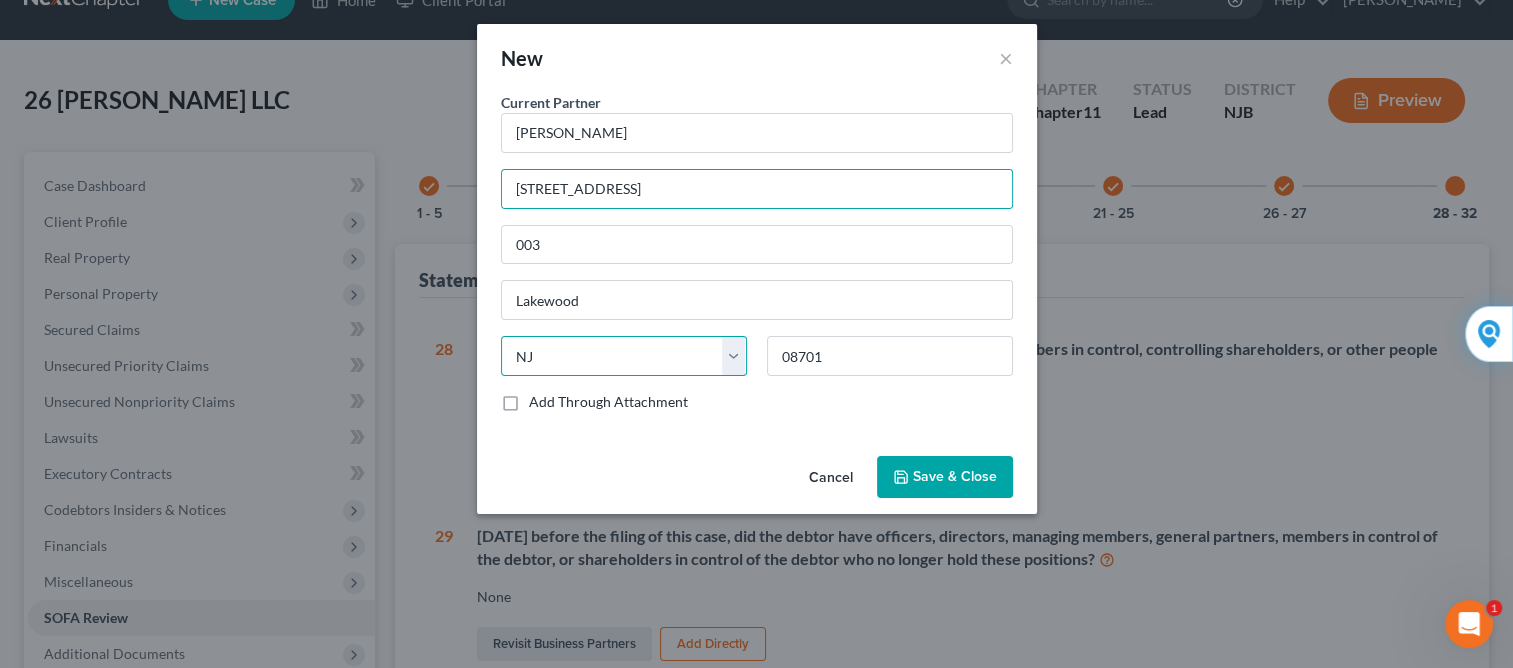select 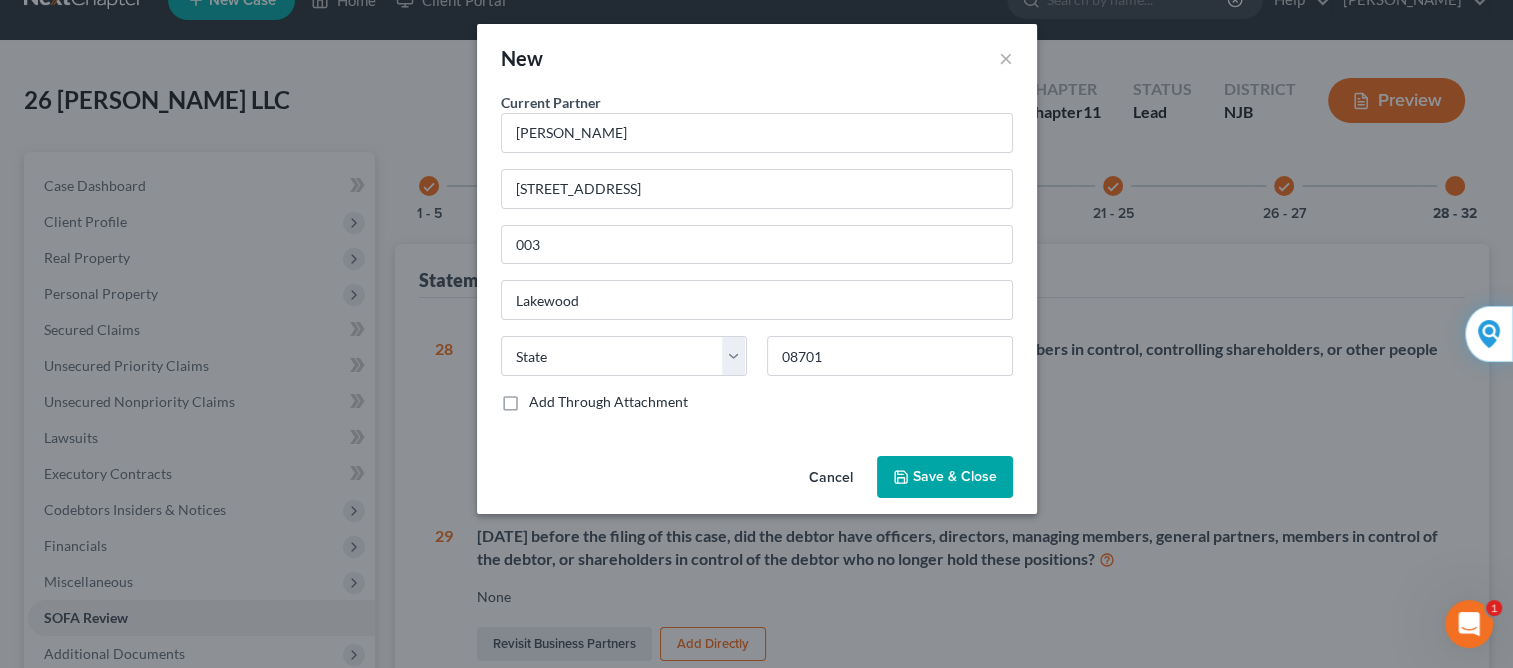 click on "Save & Close" at bounding box center [955, 476] 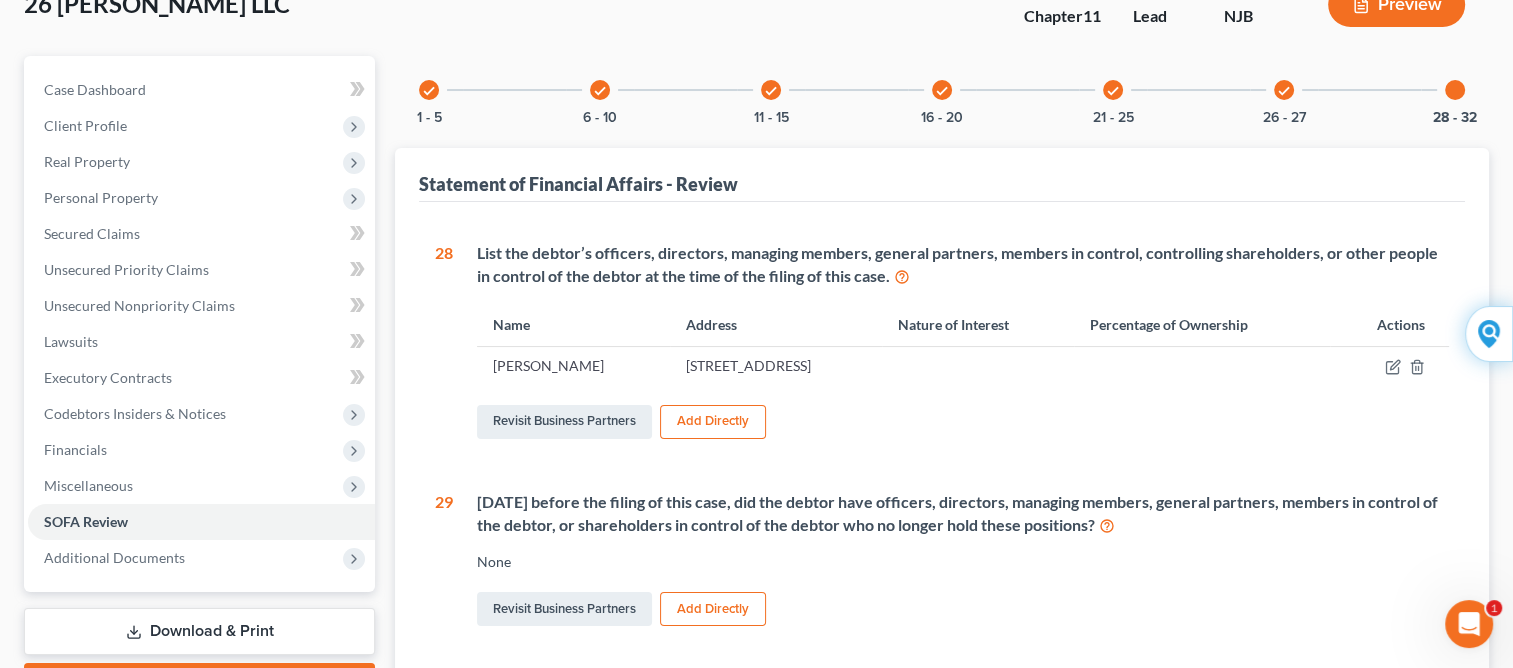 scroll, scrollTop: 0, scrollLeft: 0, axis: both 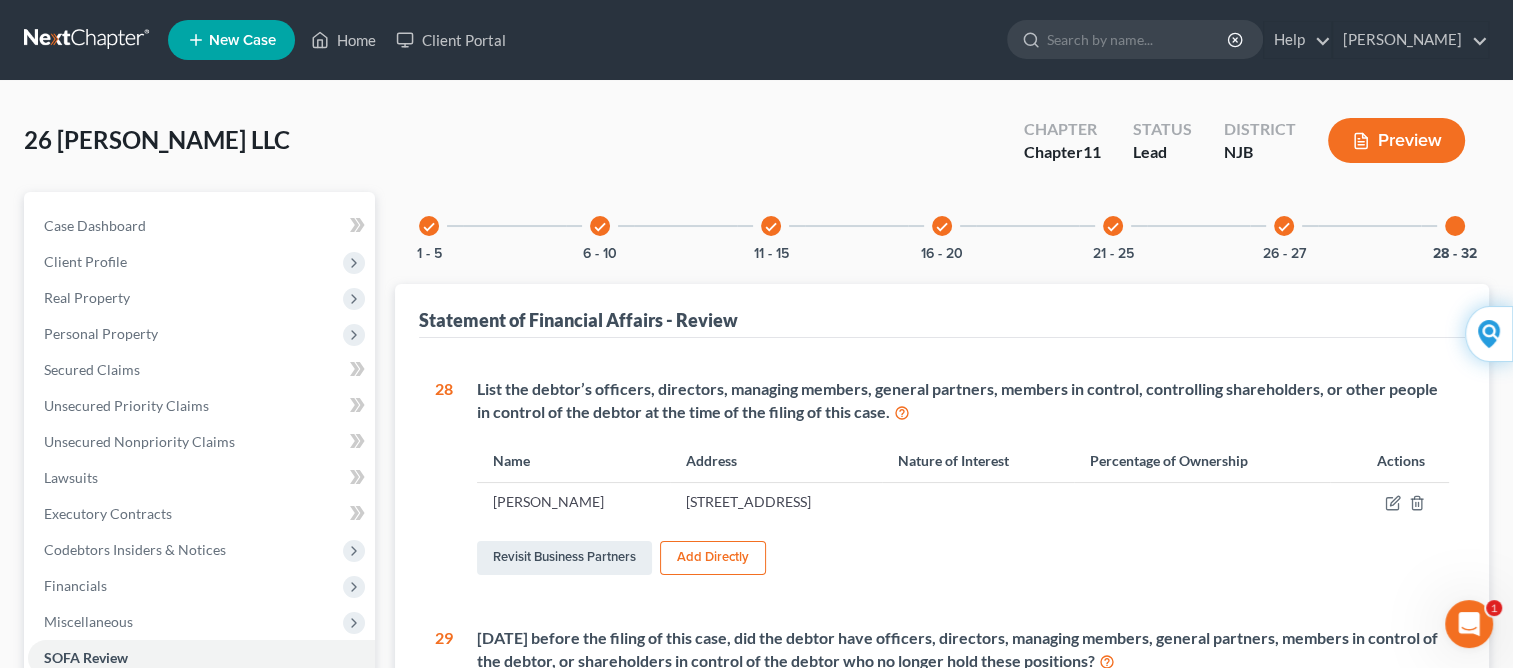 click at bounding box center [1455, 226] 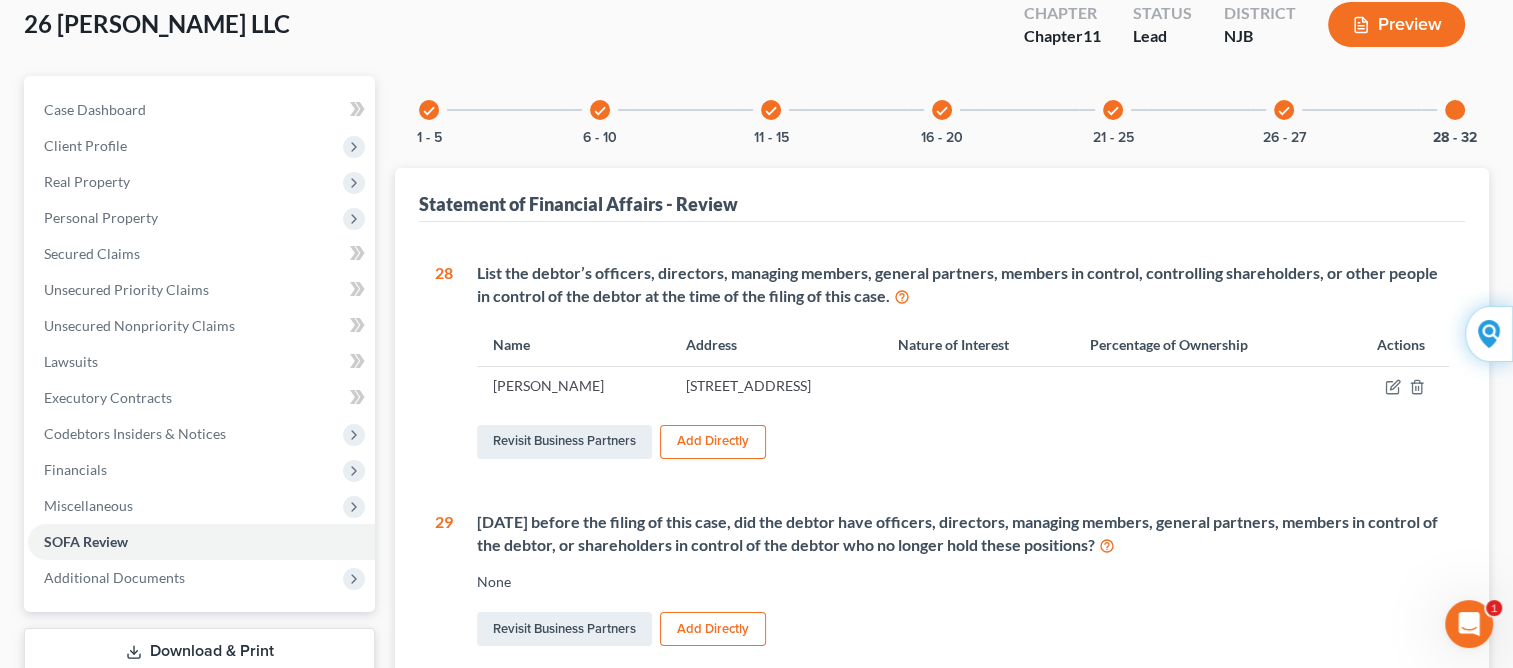 scroll, scrollTop: 120, scrollLeft: 0, axis: vertical 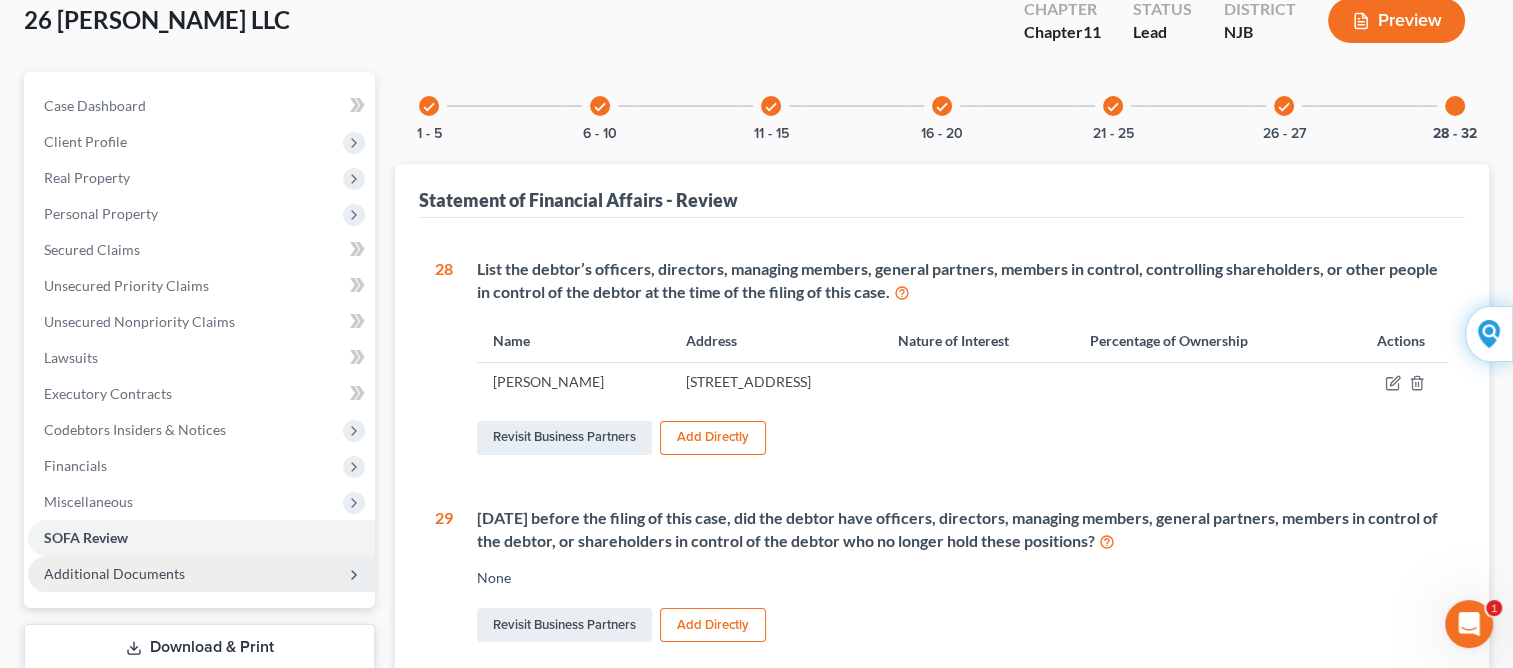click on "Additional Documents" at bounding box center (114, 573) 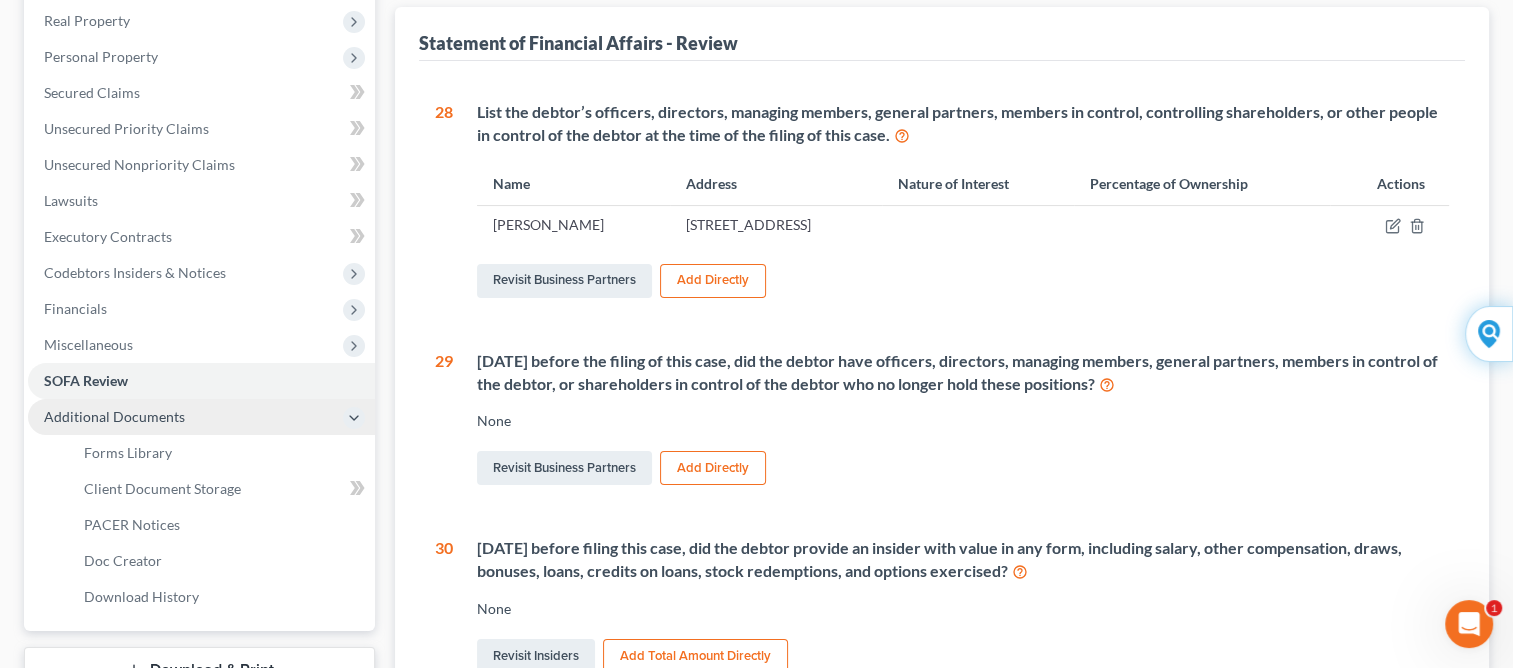scroll, scrollTop: 280, scrollLeft: 0, axis: vertical 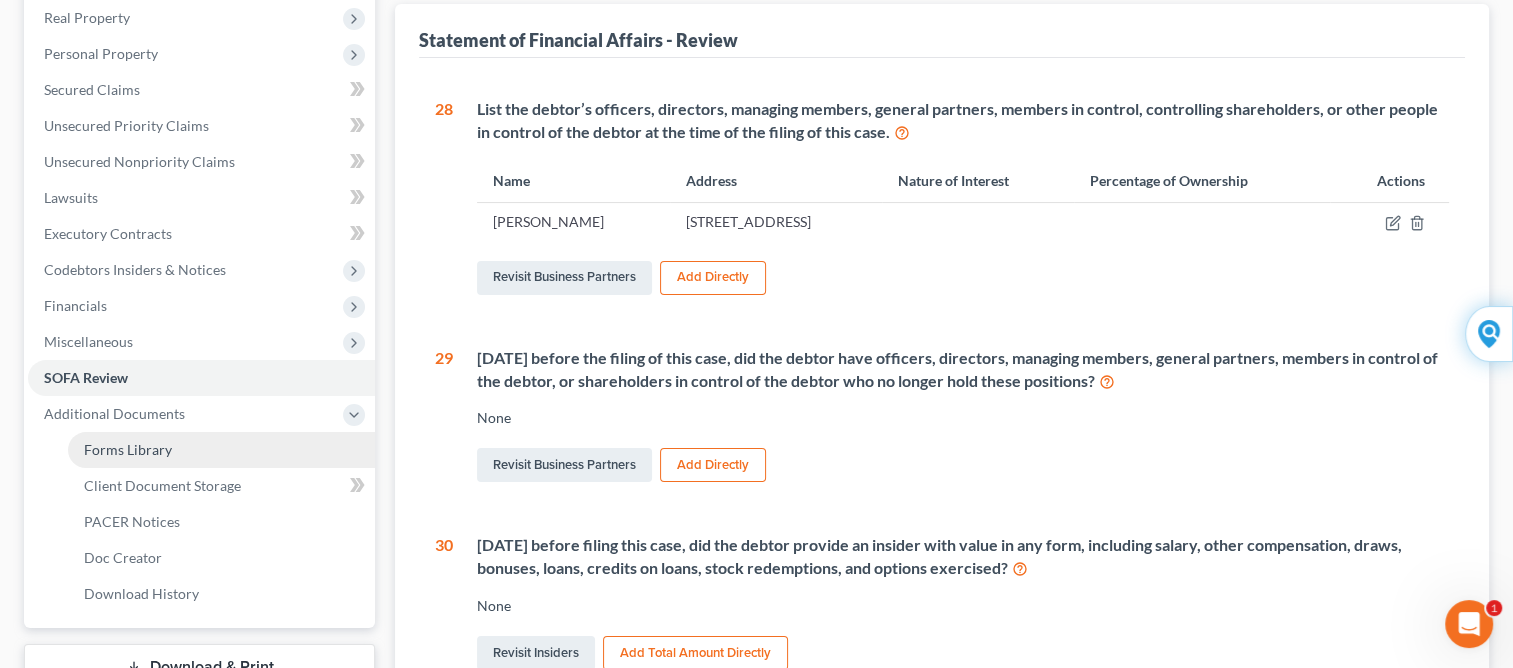 click on "Forms Library" at bounding box center [128, 449] 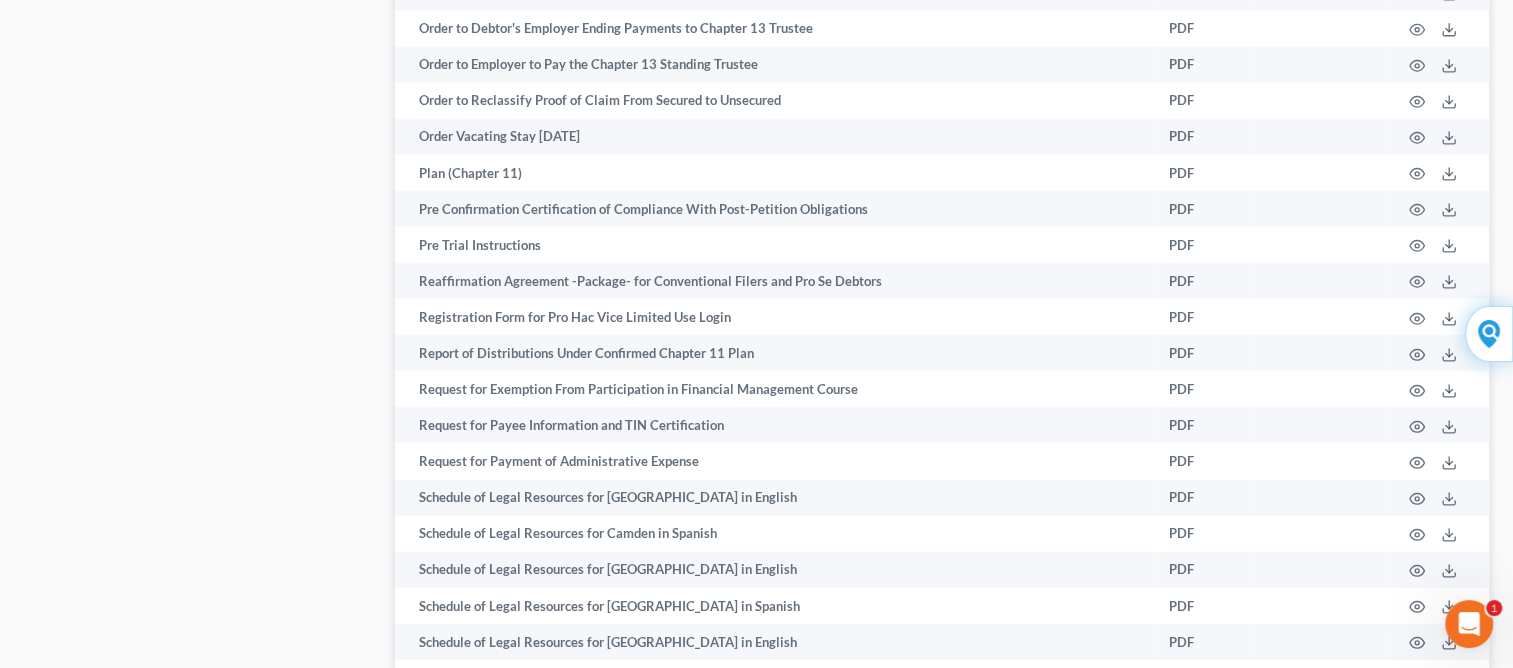 scroll, scrollTop: 6429, scrollLeft: 0, axis: vertical 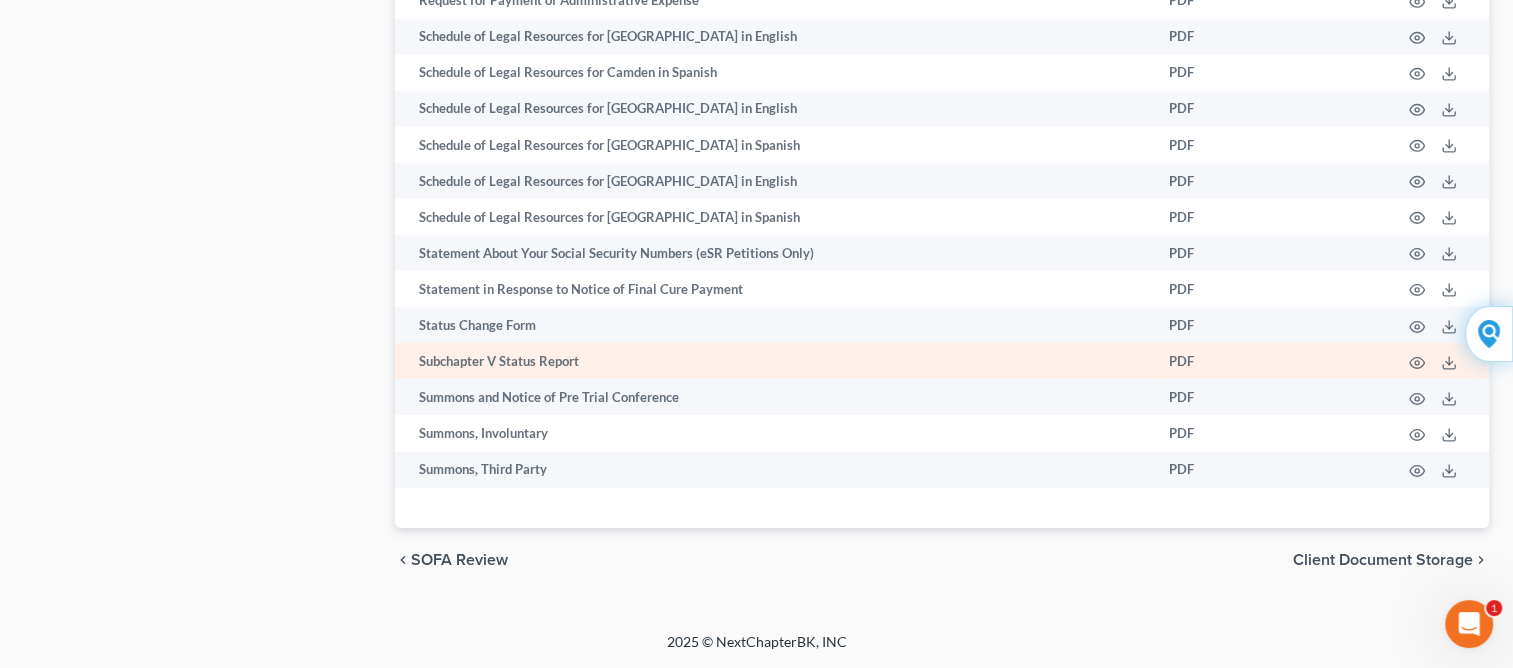 click on "Subchapter V Status Report" at bounding box center (774, 361) 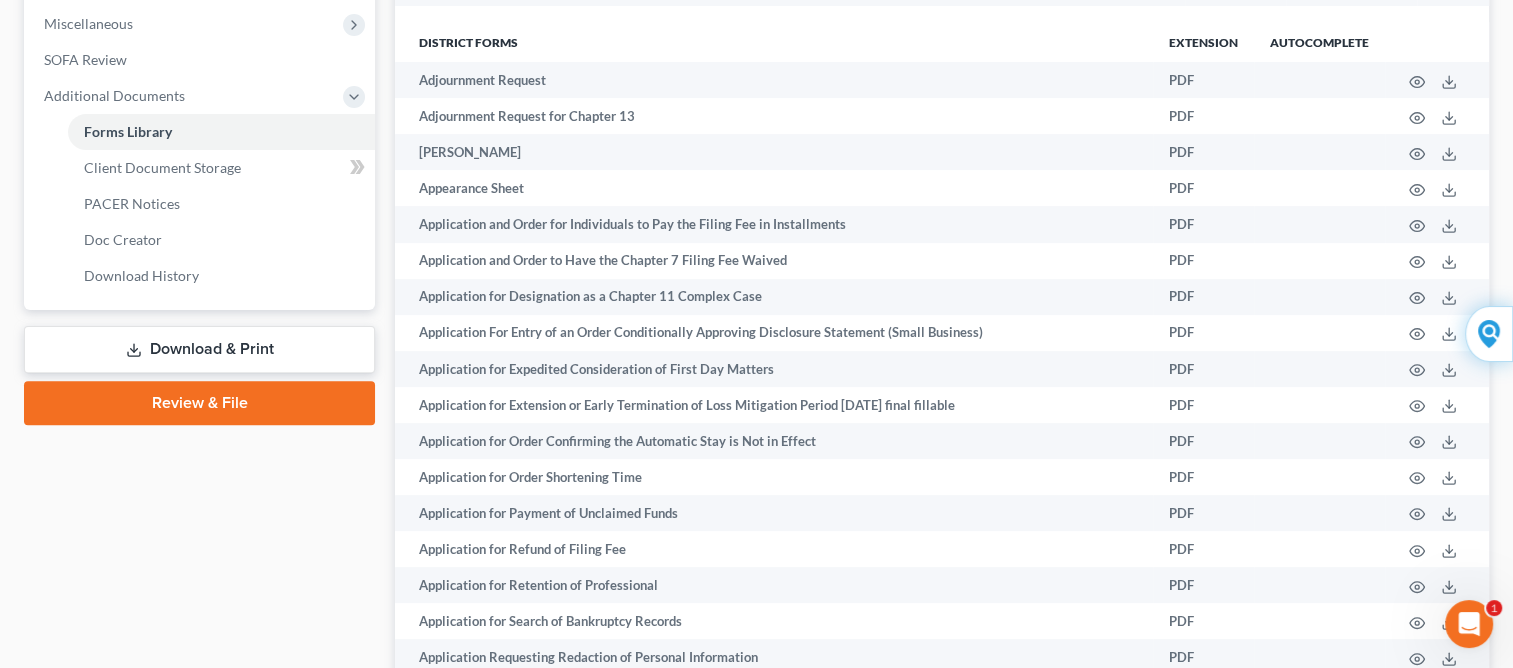 scroll, scrollTop: 589, scrollLeft: 0, axis: vertical 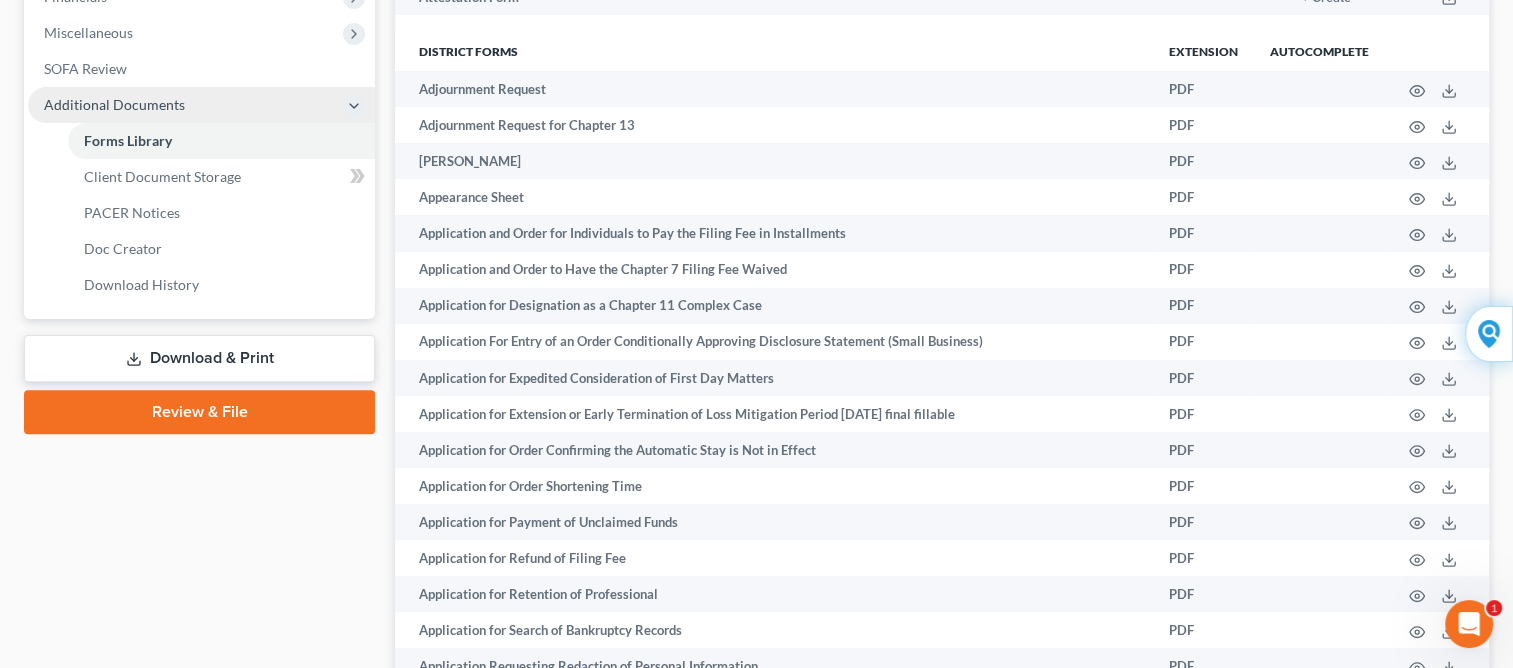 click on "Additional Documents" at bounding box center [201, 105] 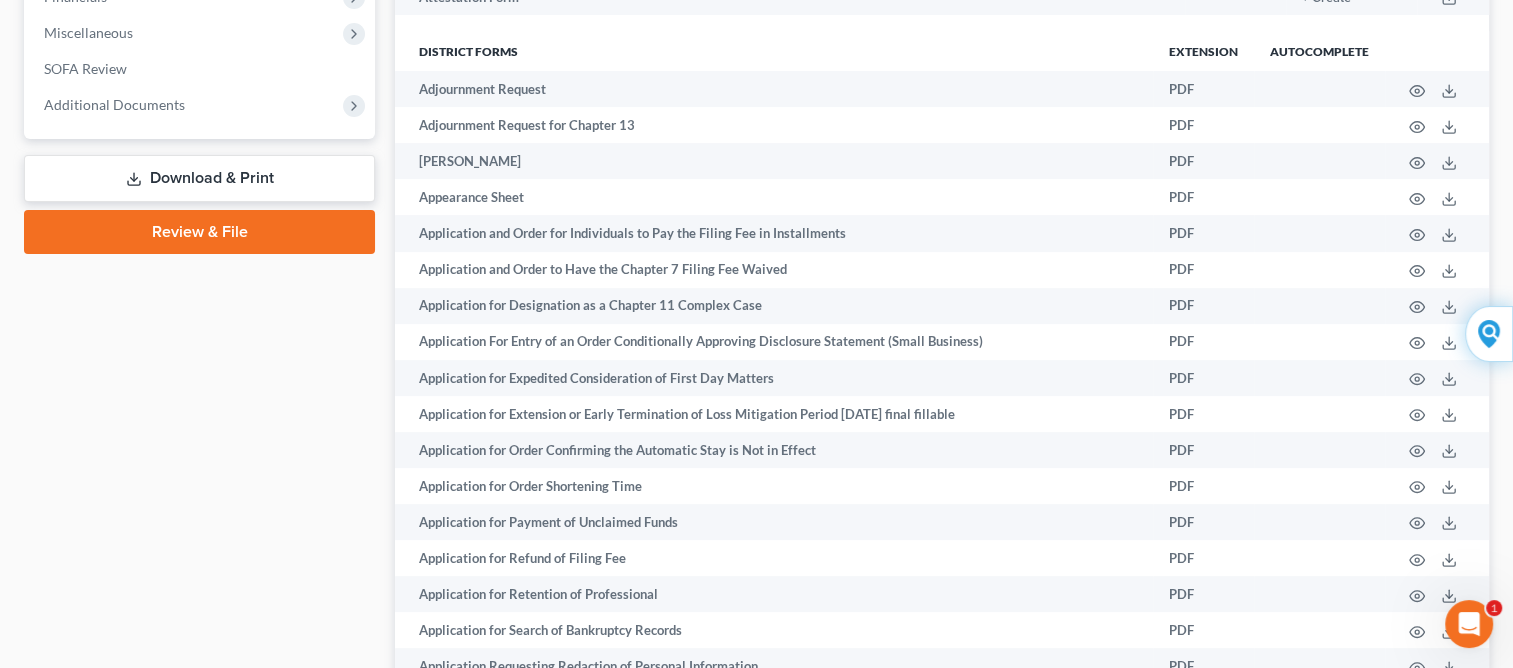 click on "Download & Print" at bounding box center (199, 178) 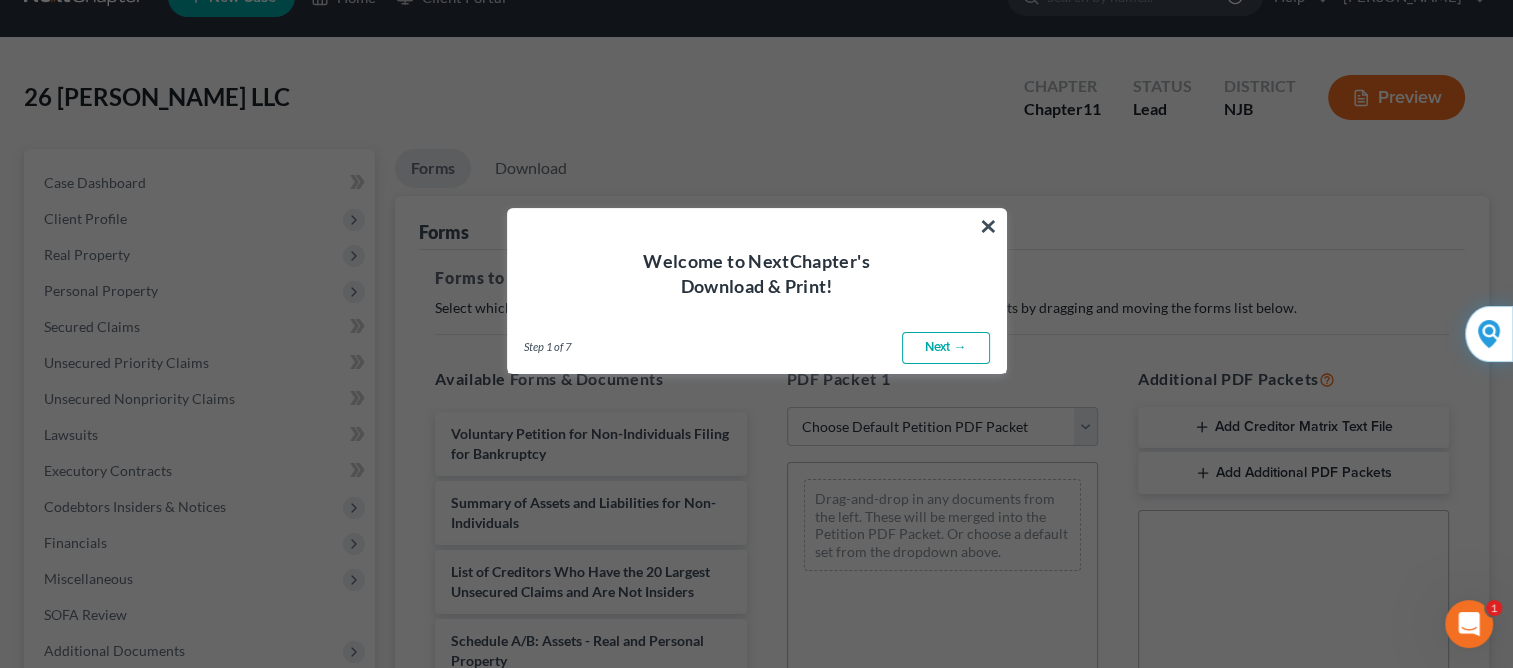 scroll, scrollTop: 0, scrollLeft: 0, axis: both 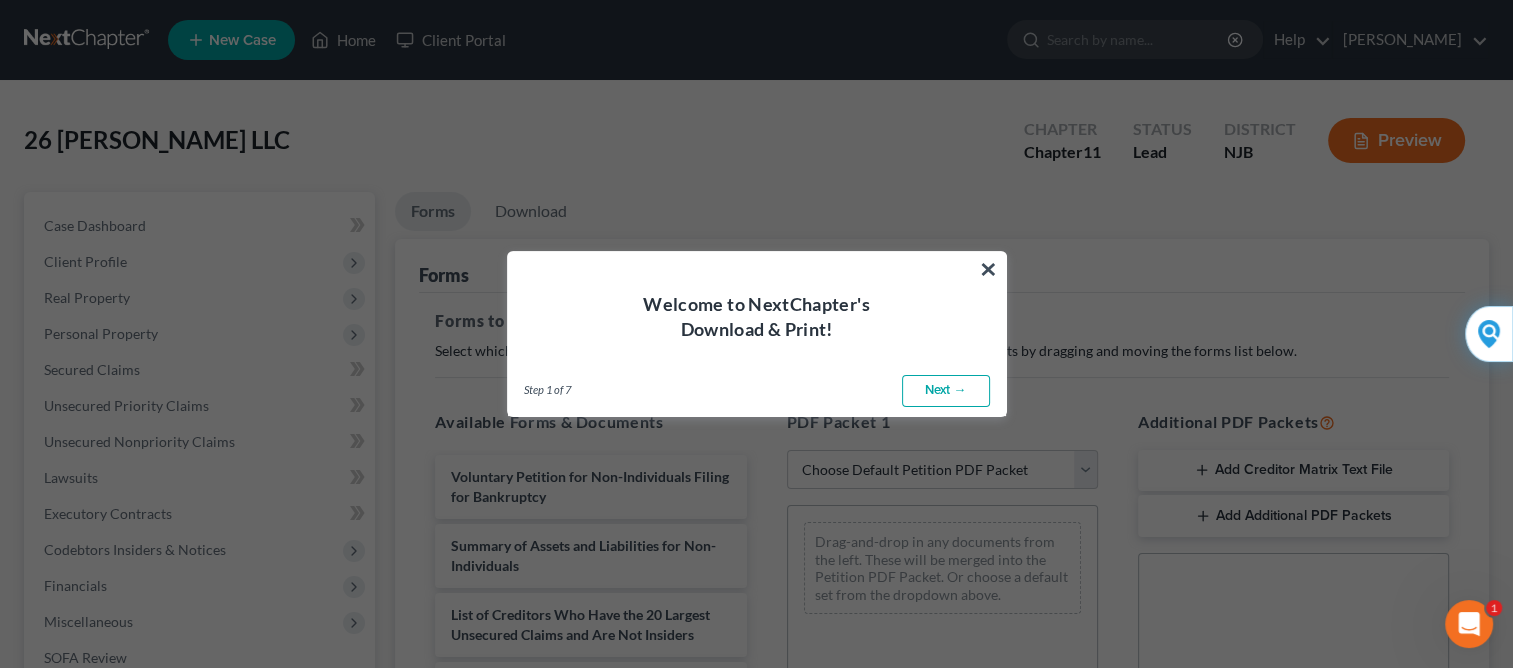 click on "Next →" at bounding box center [946, 391] 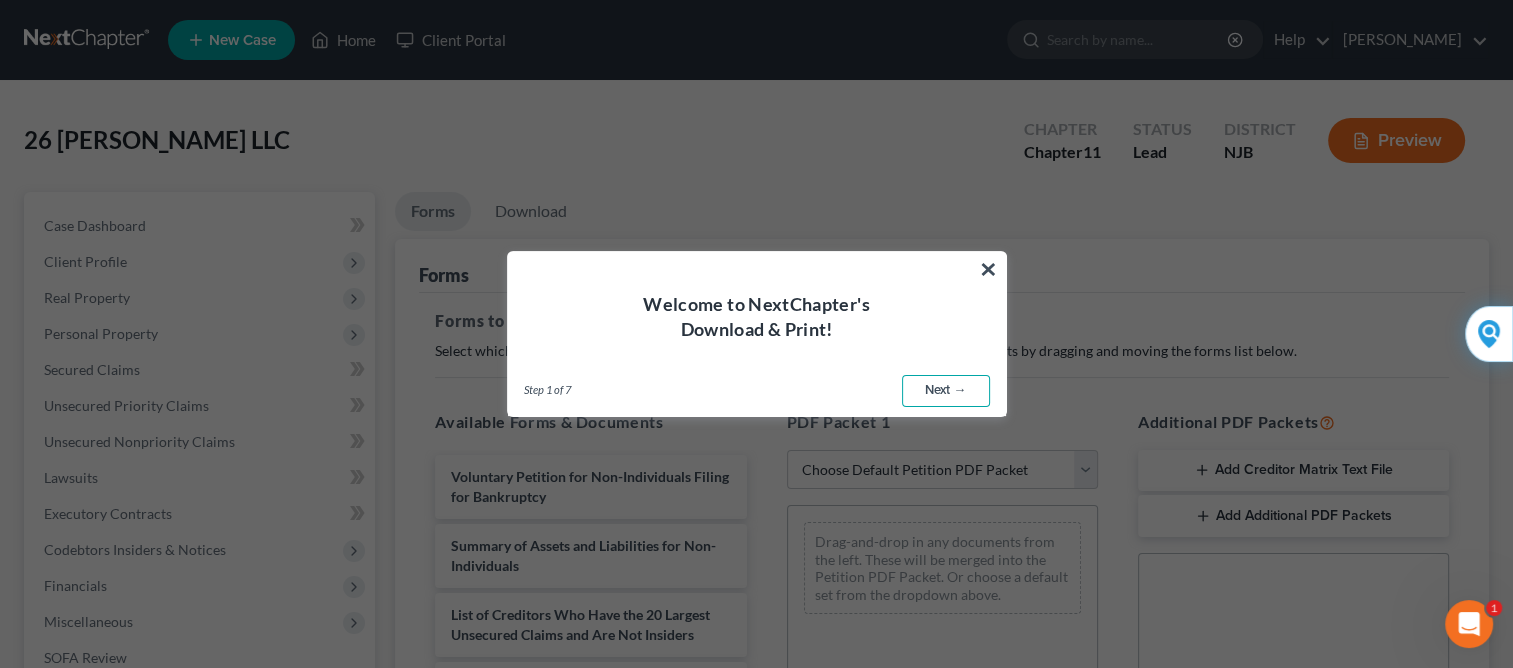 select on "0" 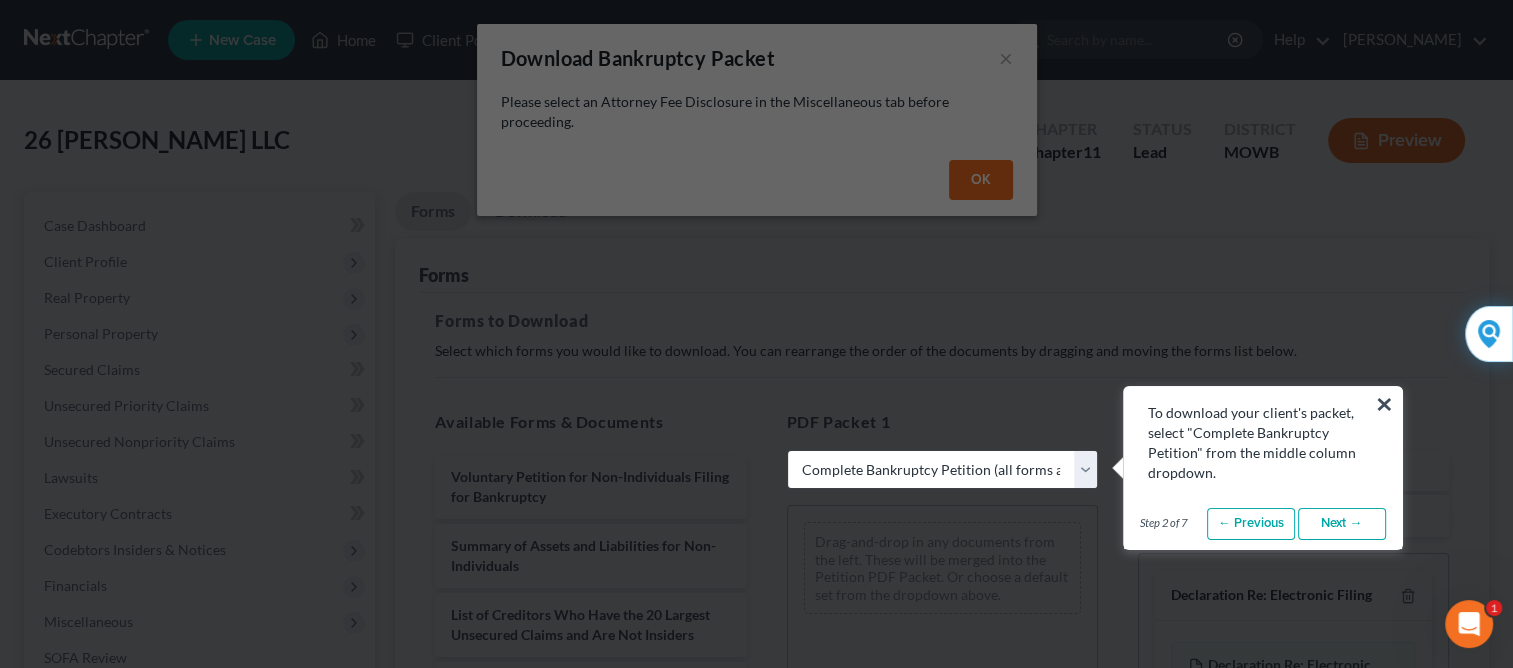click at bounding box center (756, 3340) 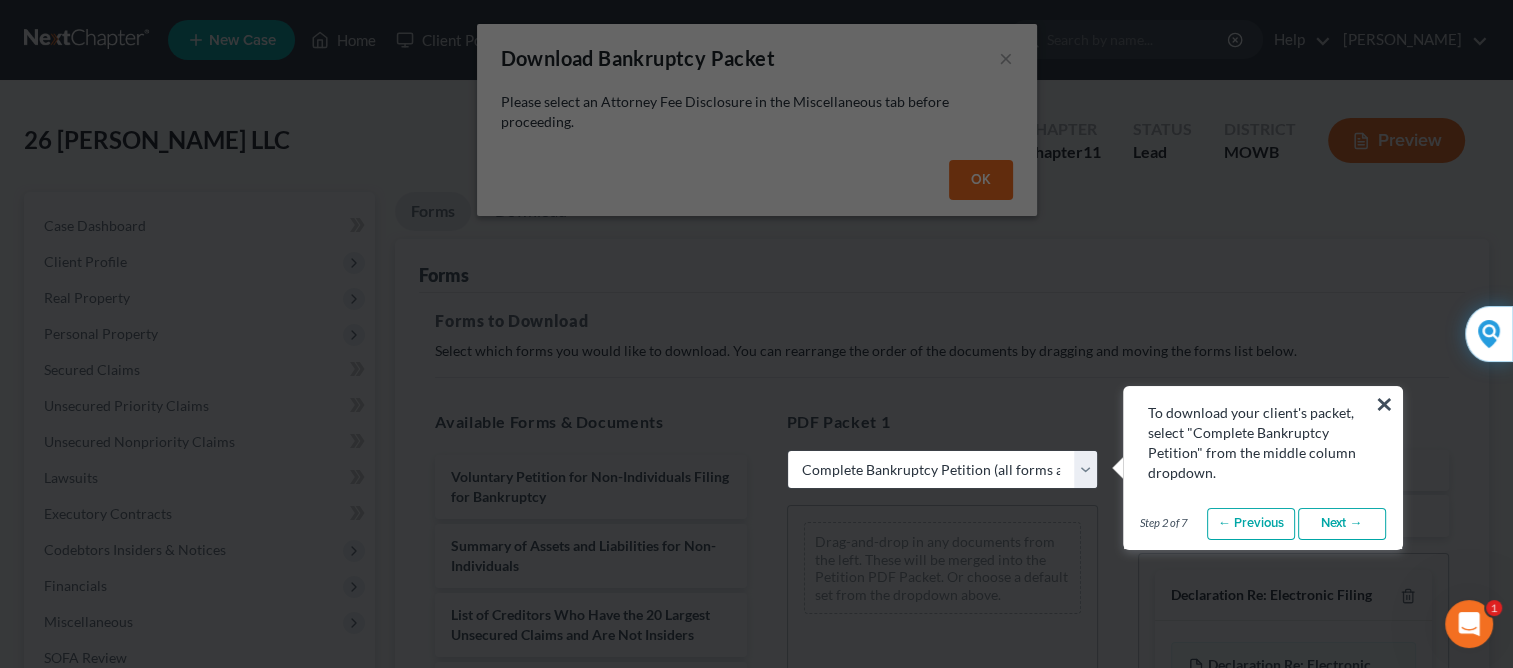 drag, startPoint x: 1018, startPoint y: 270, endPoint x: 1093, endPoint y: 352, distance: 111.12605 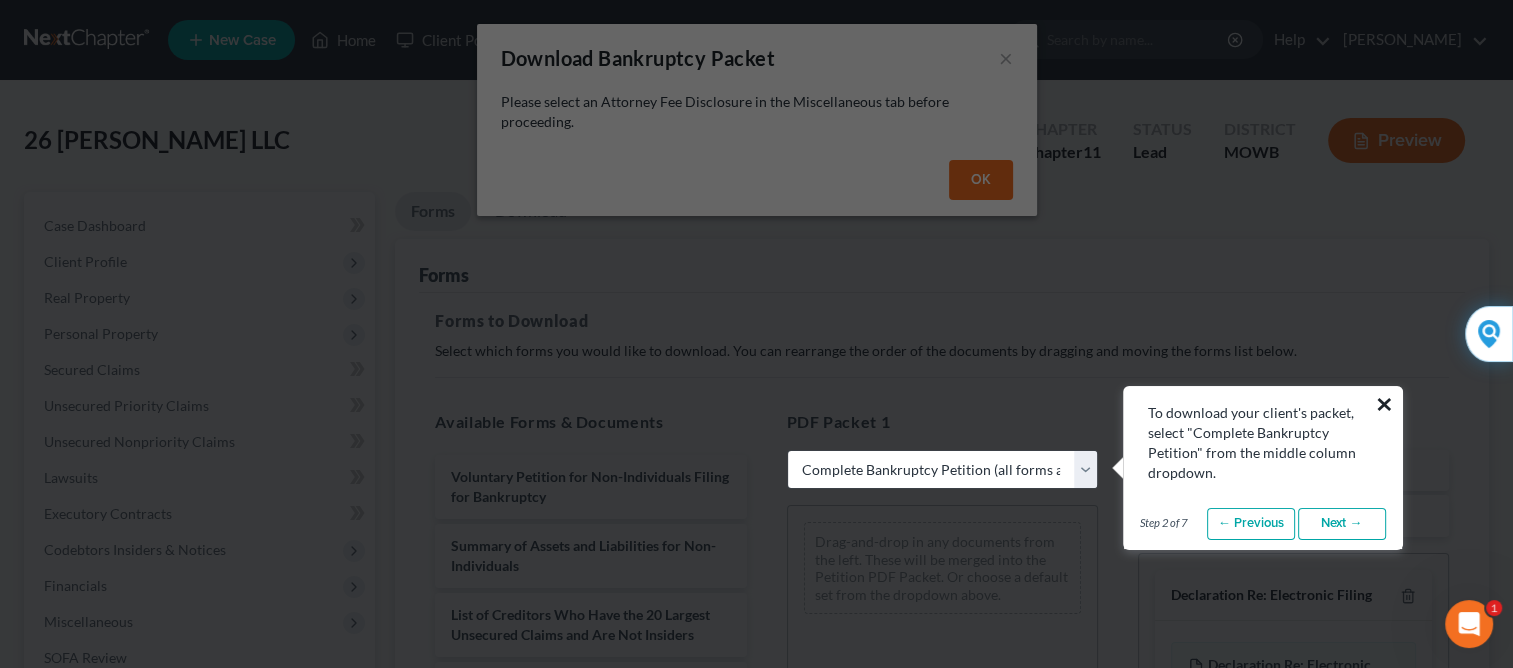 click on "×" at bounding box center [1384, 404] 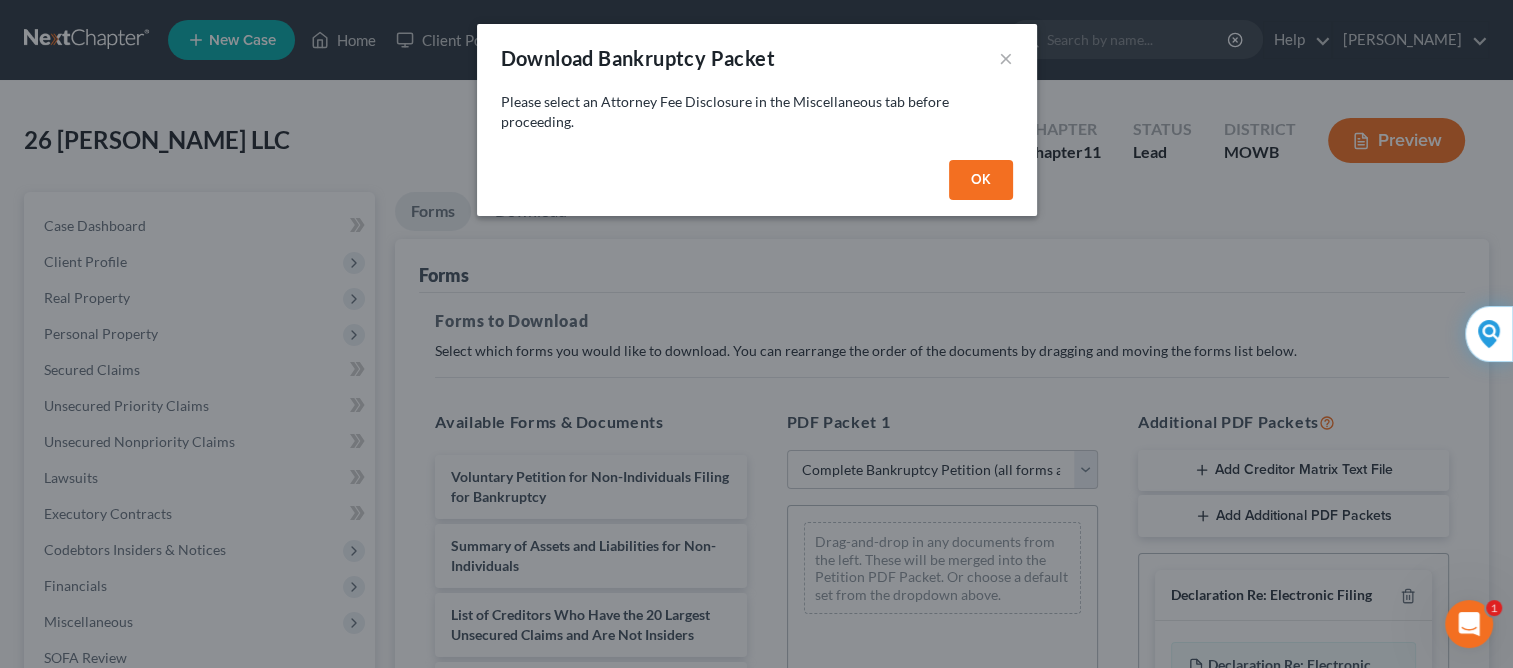 click on "OK" at bounding box center (981, 180) 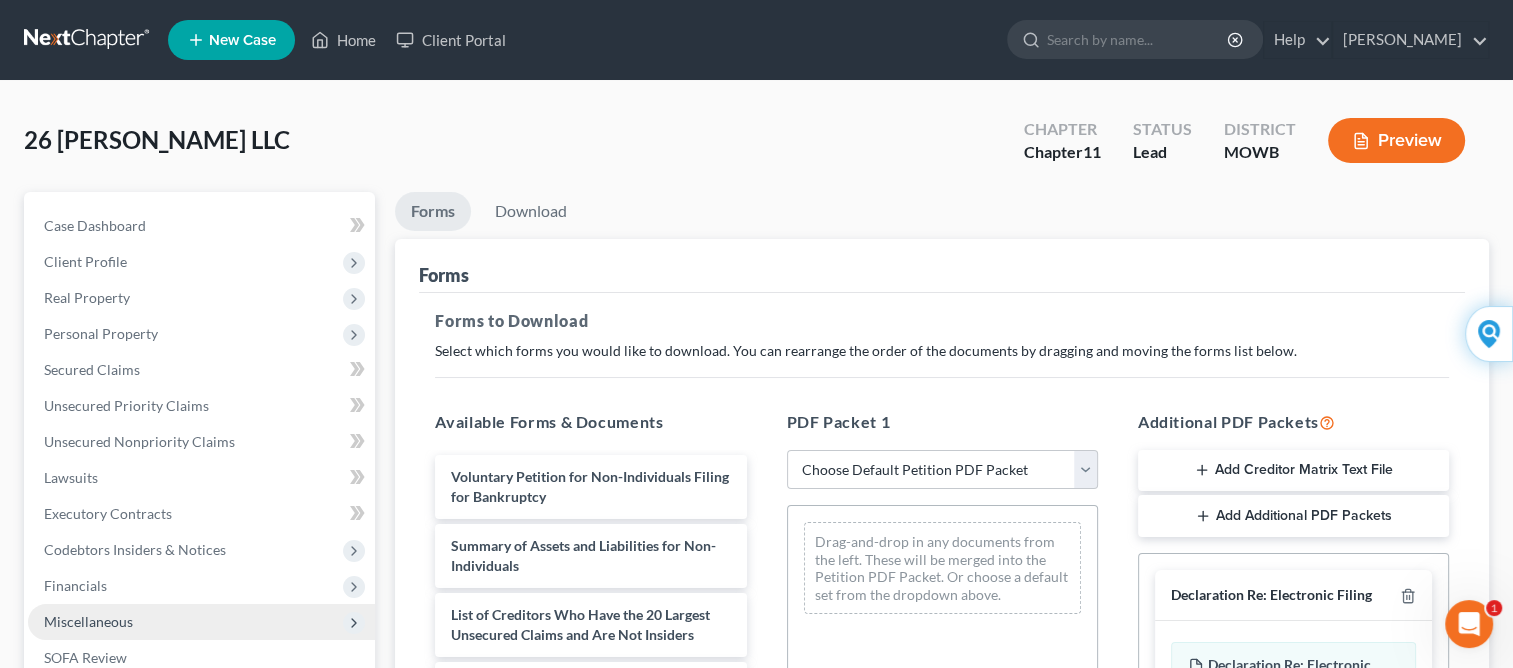 click on "Miscellaneous" at bounding box center [88, 621] 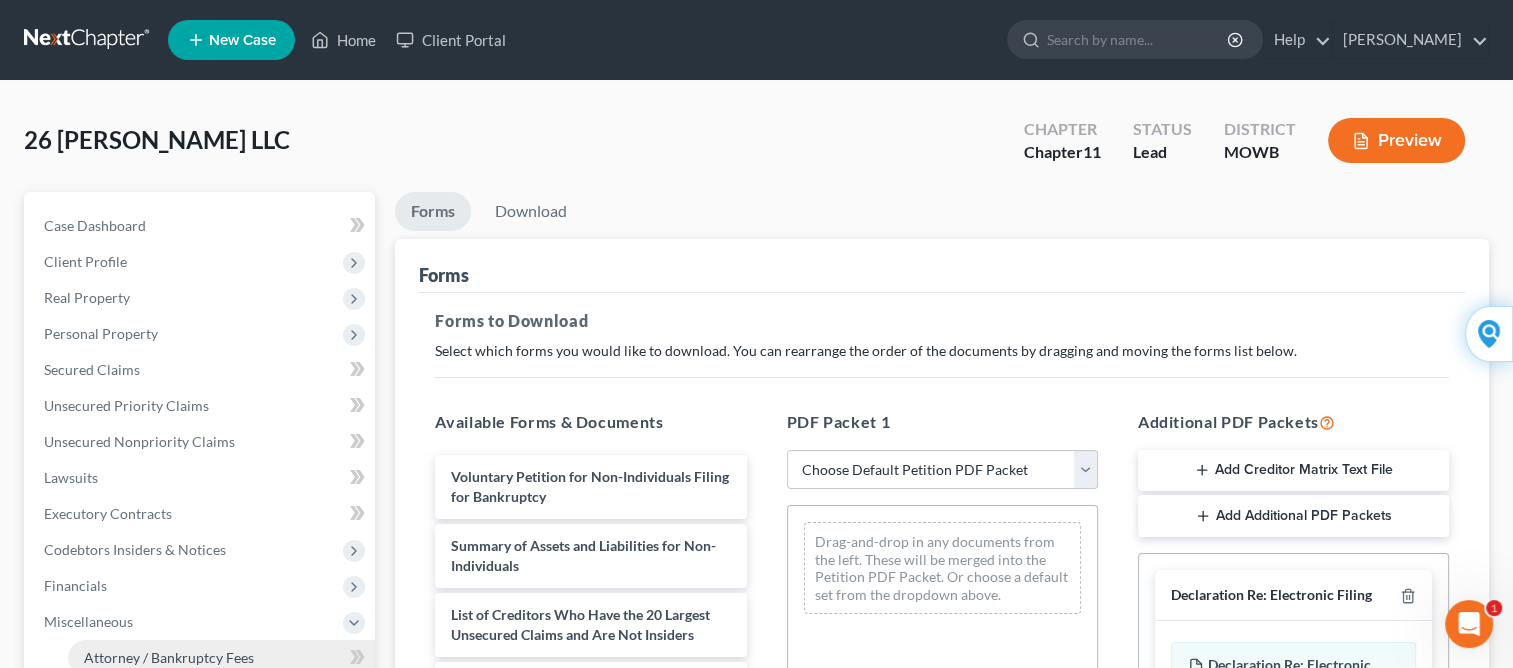 click on "Attorney / Bankruptcy Fees" at bounding box center [169, 657] 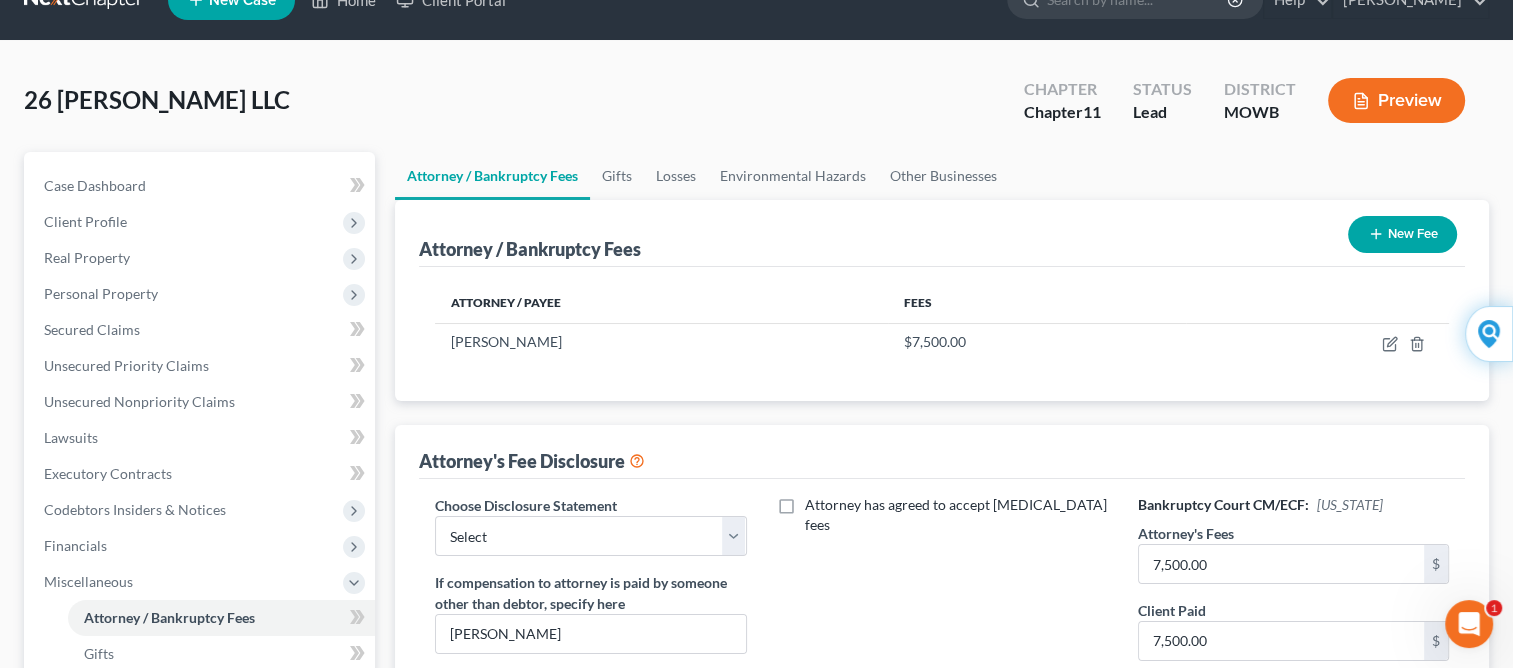 scroll, scrollTop: 120, scrollLeft: 0, axis: vertical 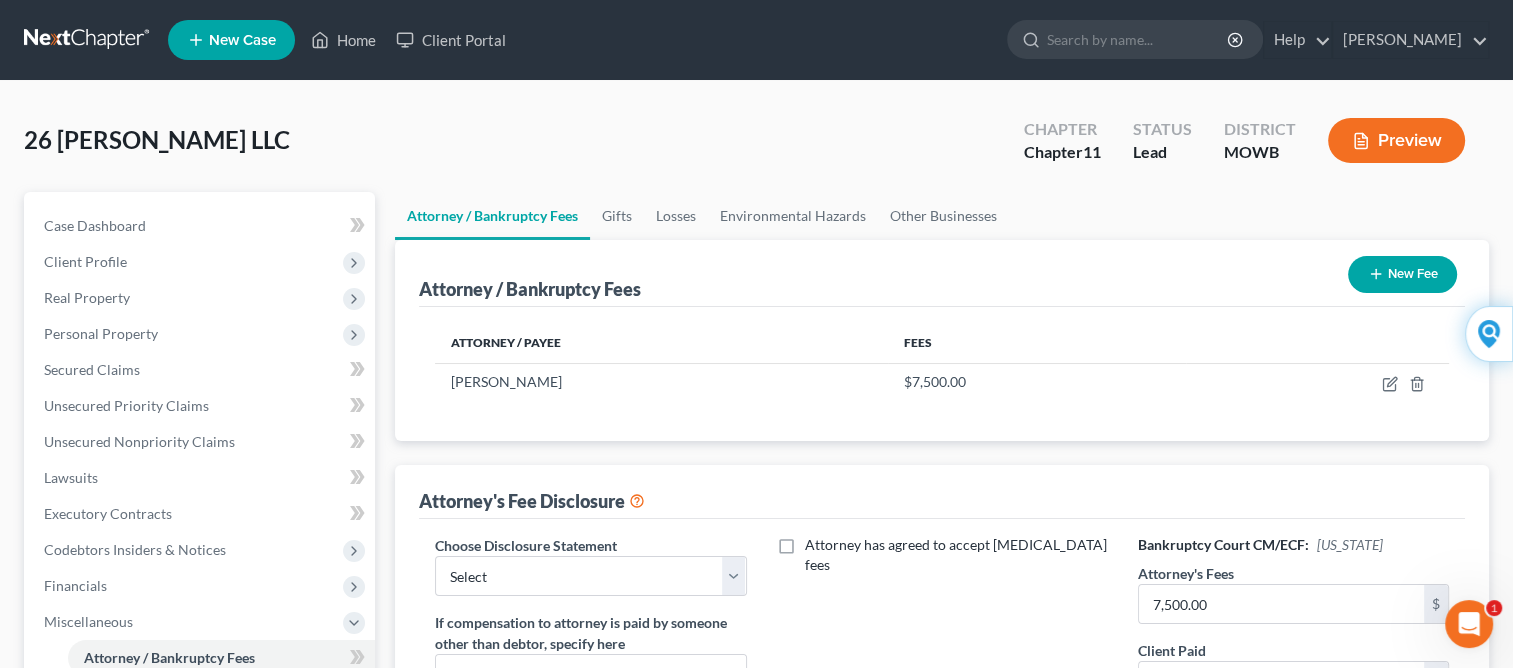 click on "Preview" at bounding box center [1396, 140] 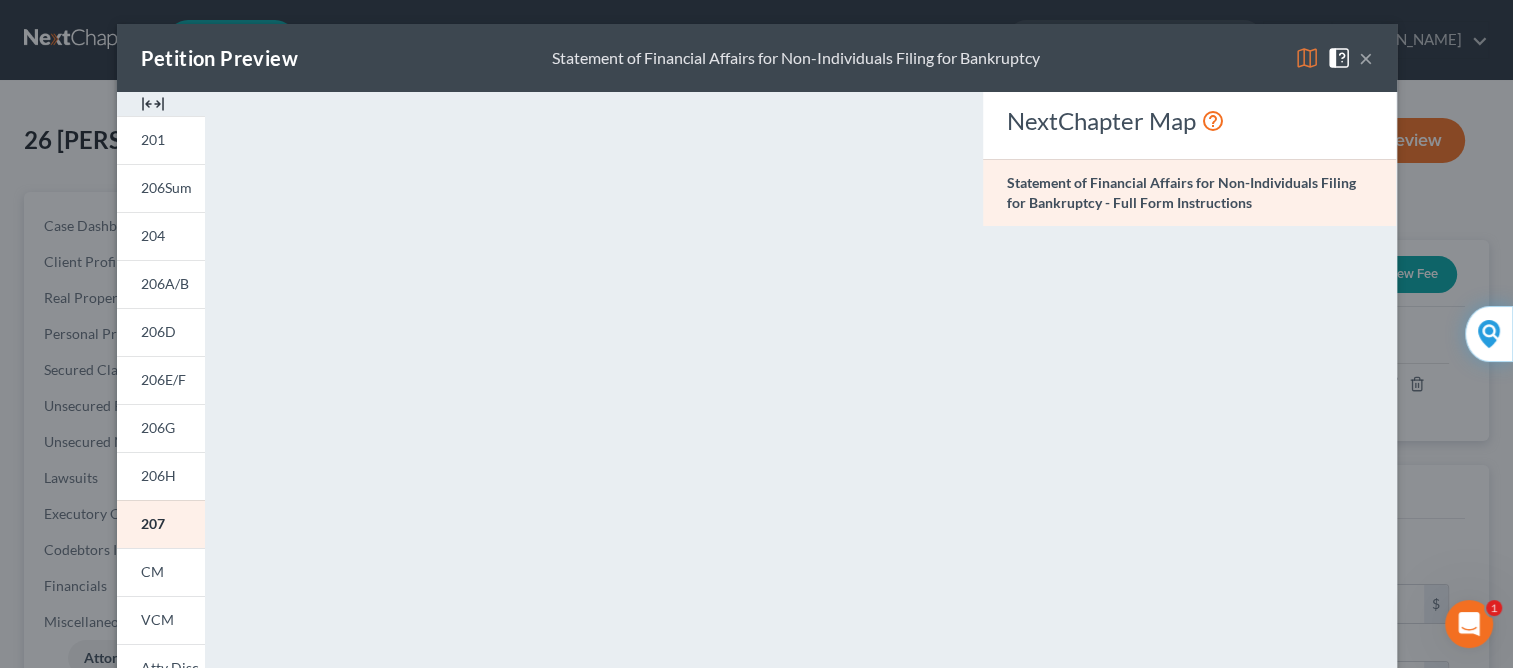 click on "Petition Preview Statement of Financial Affairs for Non-Individuals Filing for Bankruptcy × 201 206Sum 204 206A/B 206D 206E/F 206G 206H 207 202 CM VCM Atty Disc [PERSON_NAME] Download Draft
<object ng-attr-data='[URL][DOMAIN_NAME]' type='application/pdf' width='100%' height='975px'></object>
<p><a href='[URL][DOMAIN_NAME]' target='_blank'>Click here</a> to open in a new window.</p>
NextChapter Map   Statement of Financial Affairs for Non-Individuals Filing for Bankruptcy - Full Form Instructions  Related Articles" at bounding box center (756, 334) 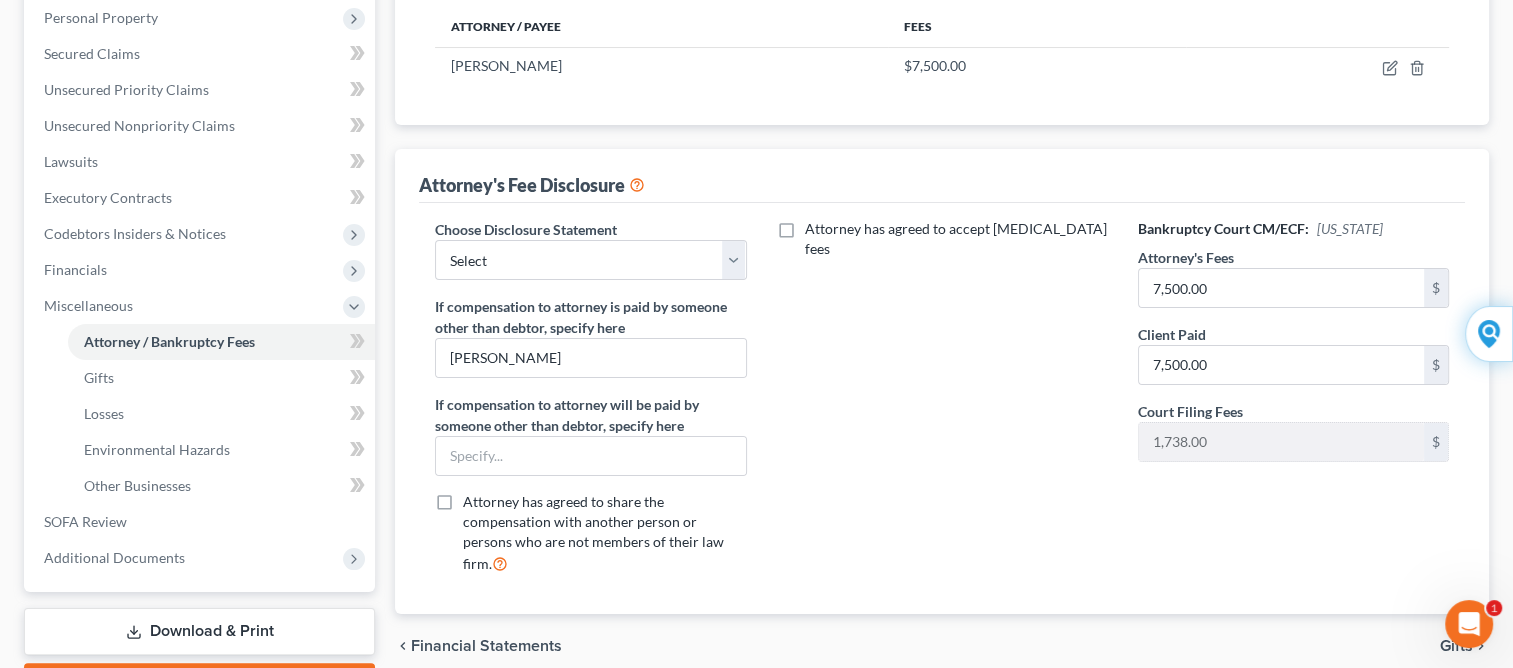 scroll, scrollTop: 320, scrollLeft: 0, axis: vertical 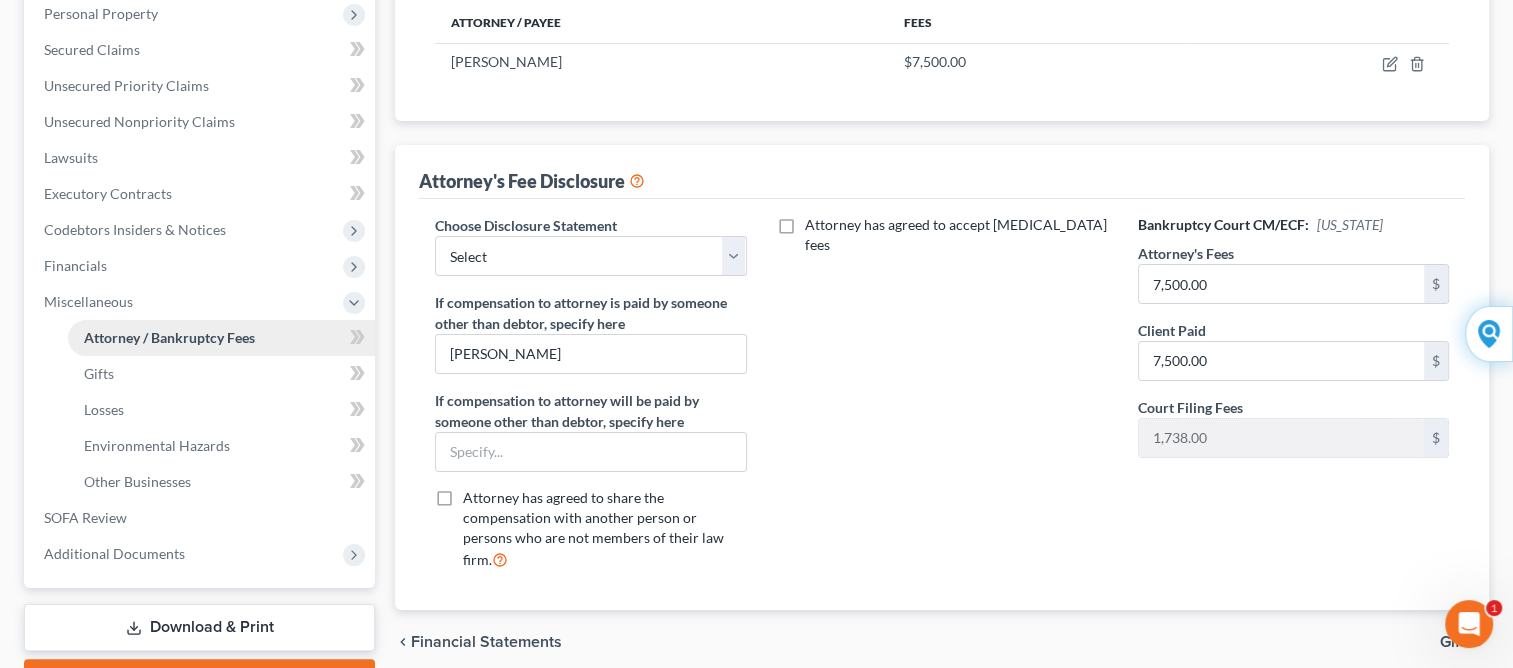 click on "Attorney / Bankruptcy Fees" at bounding box center [169, 337] 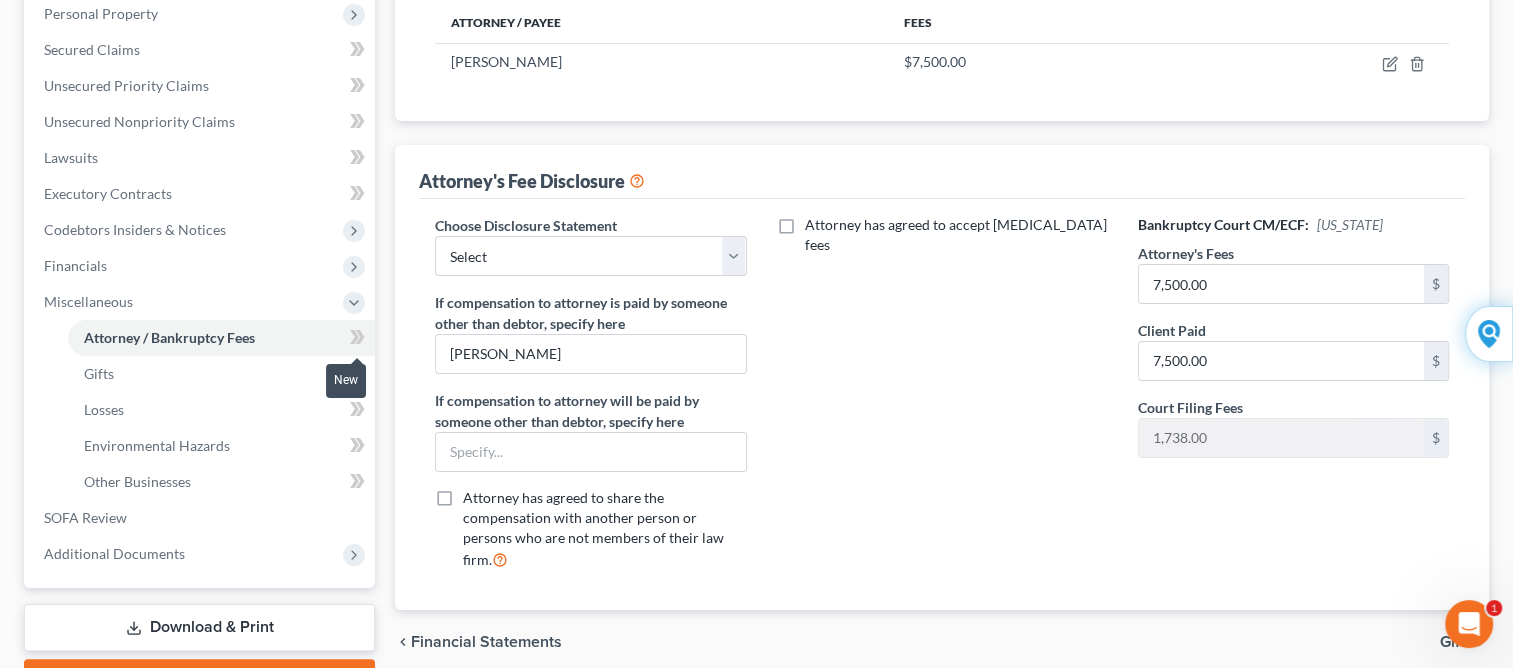 click 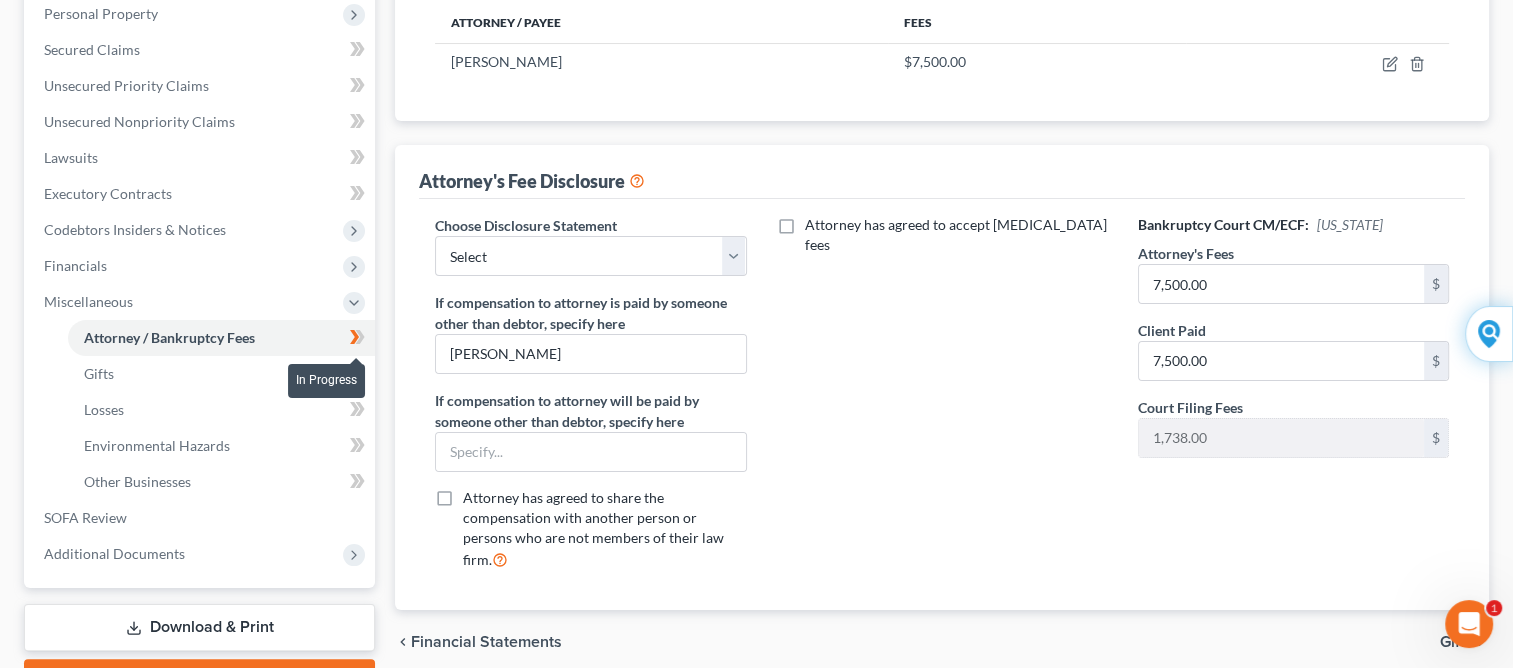 click 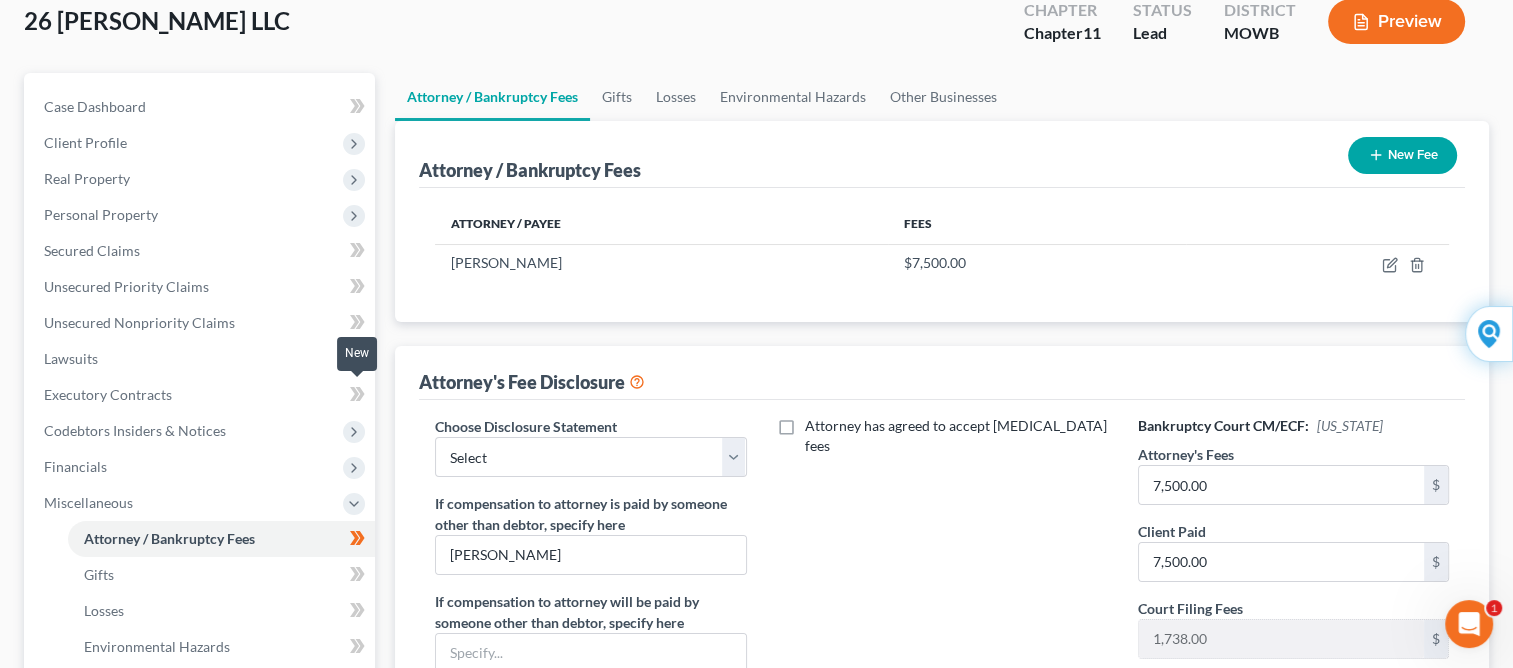 scroll, scrollTop: 40, scrollLeft: 0, axis: vertical 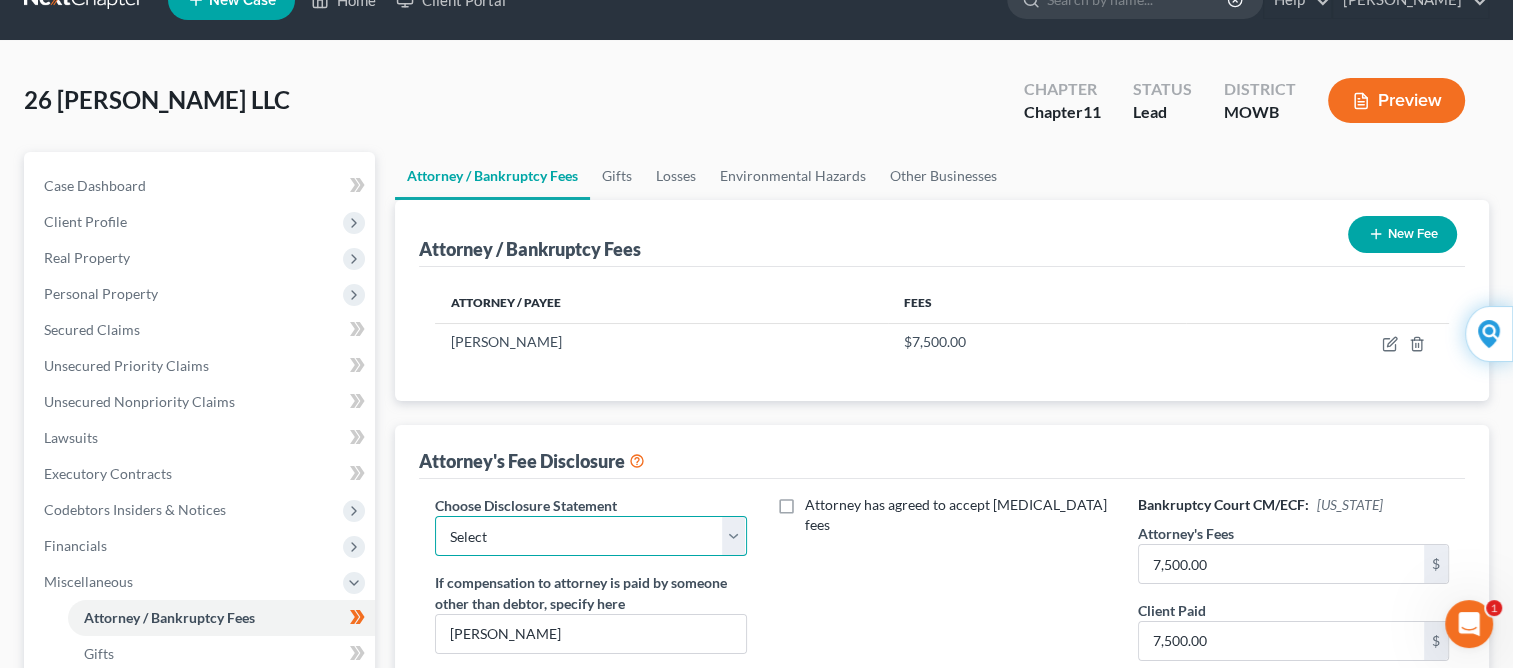 click on "Select [STREET_ADDRESS][PERSON_NAME] LLC 911 MGB LLC 222 [PERSON_NAME] LLC" at bounding box center [590, 536] 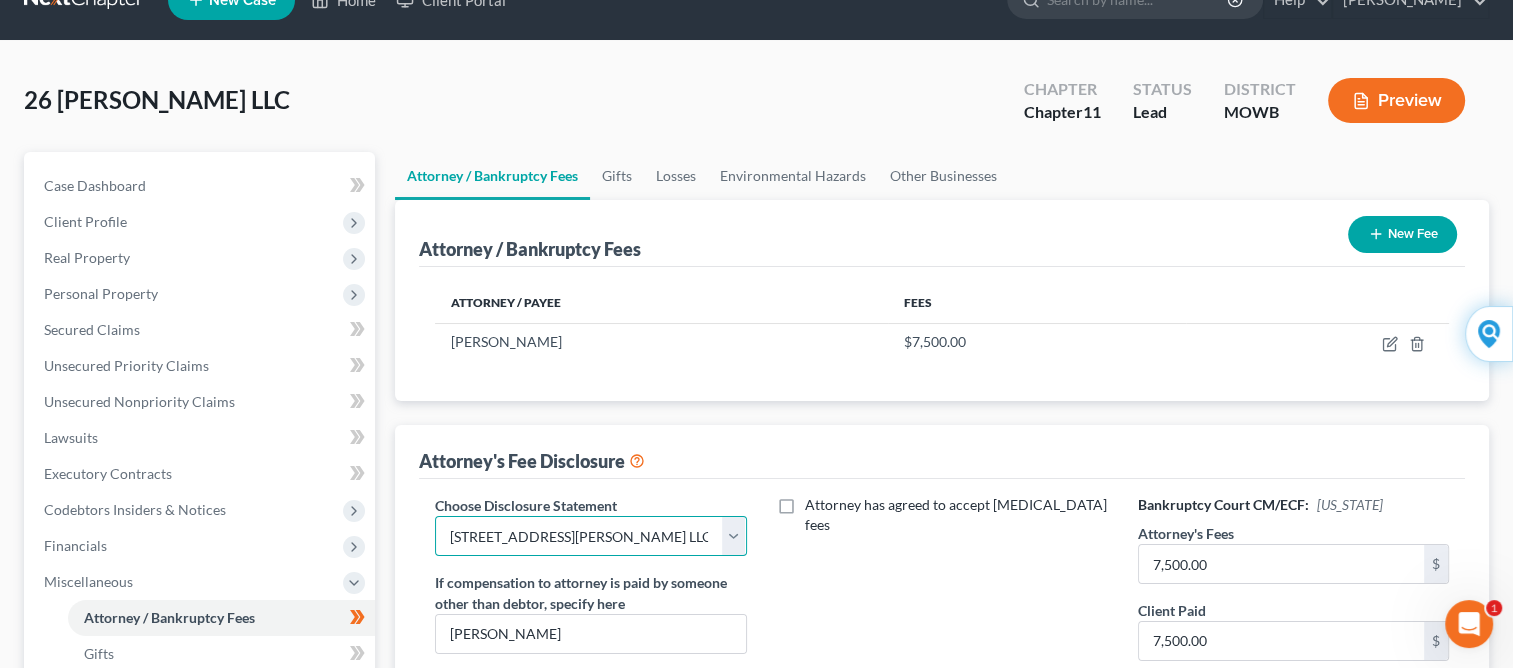 click on "Select [STREET_ADDRESS][PERSON_NAME] LLC 911 MGB LLC 222 [PERSON_NAME] LLC" at bounding box center [590, 536] 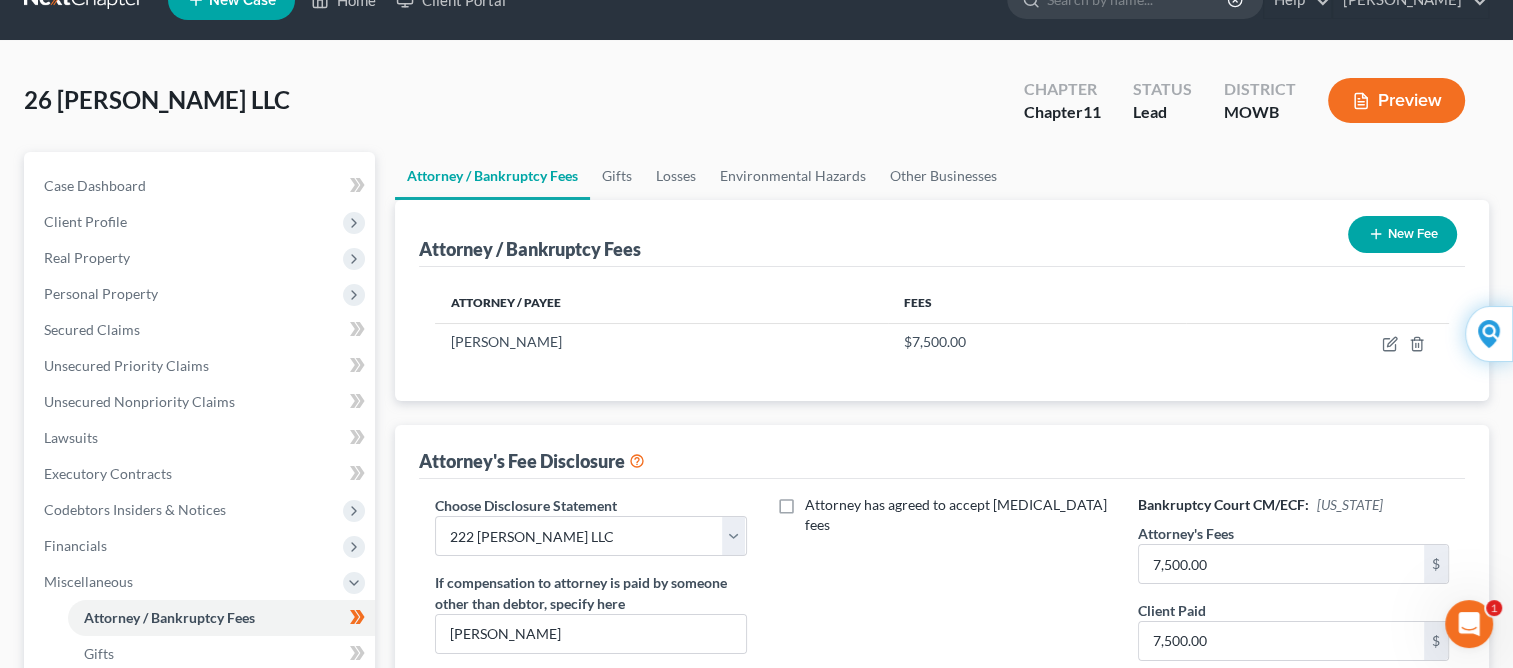 click on "Attorney / Bankruptcy Fees" at bounding box center (492, 176) 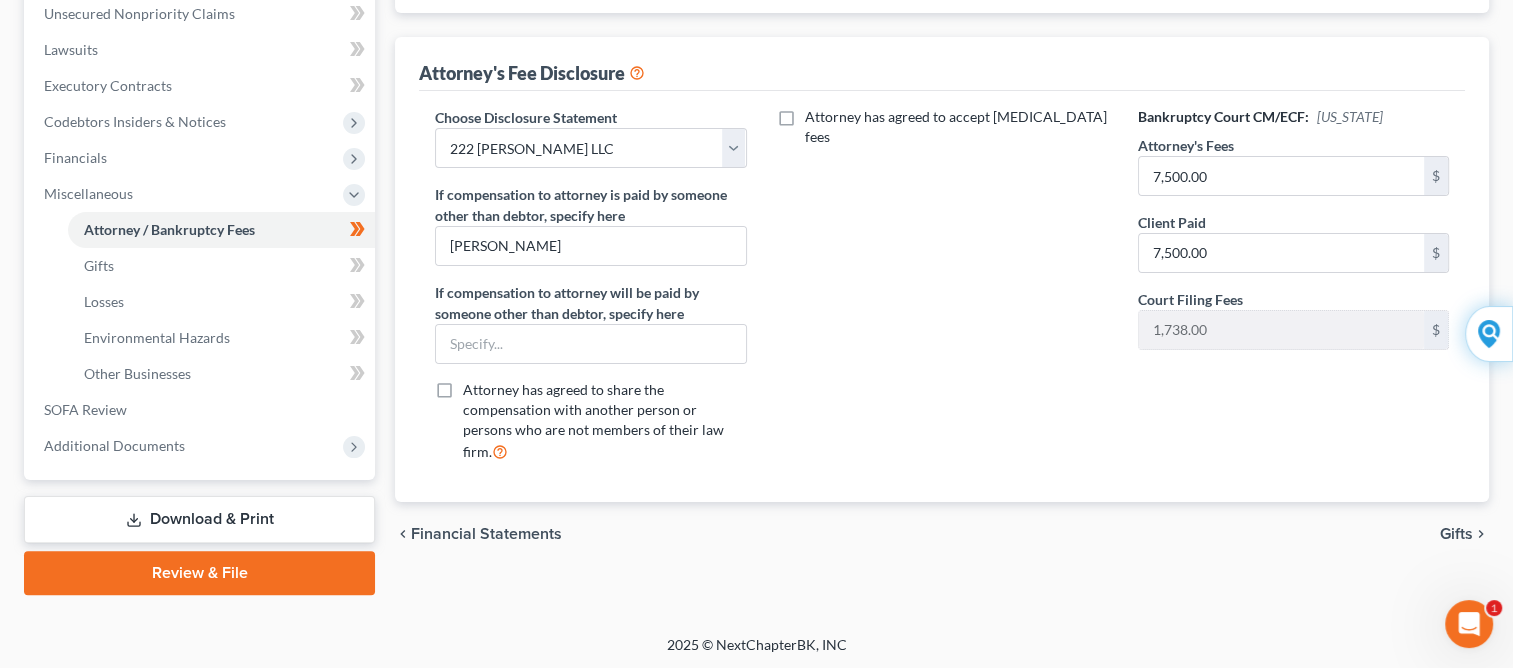 scroll, scrollTop: 429, scrollLeft: 0, axis: vertical 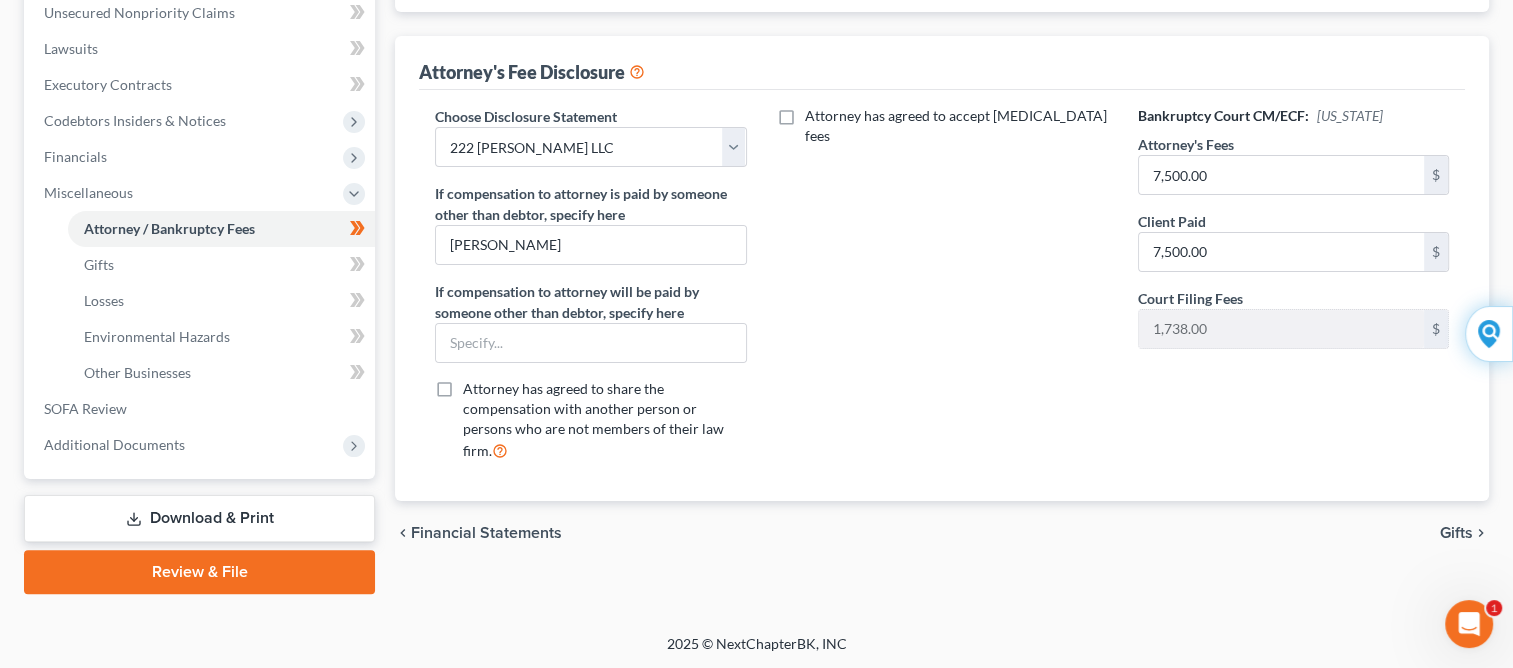 click on "Download & Print" at bounding box center [199, 518] 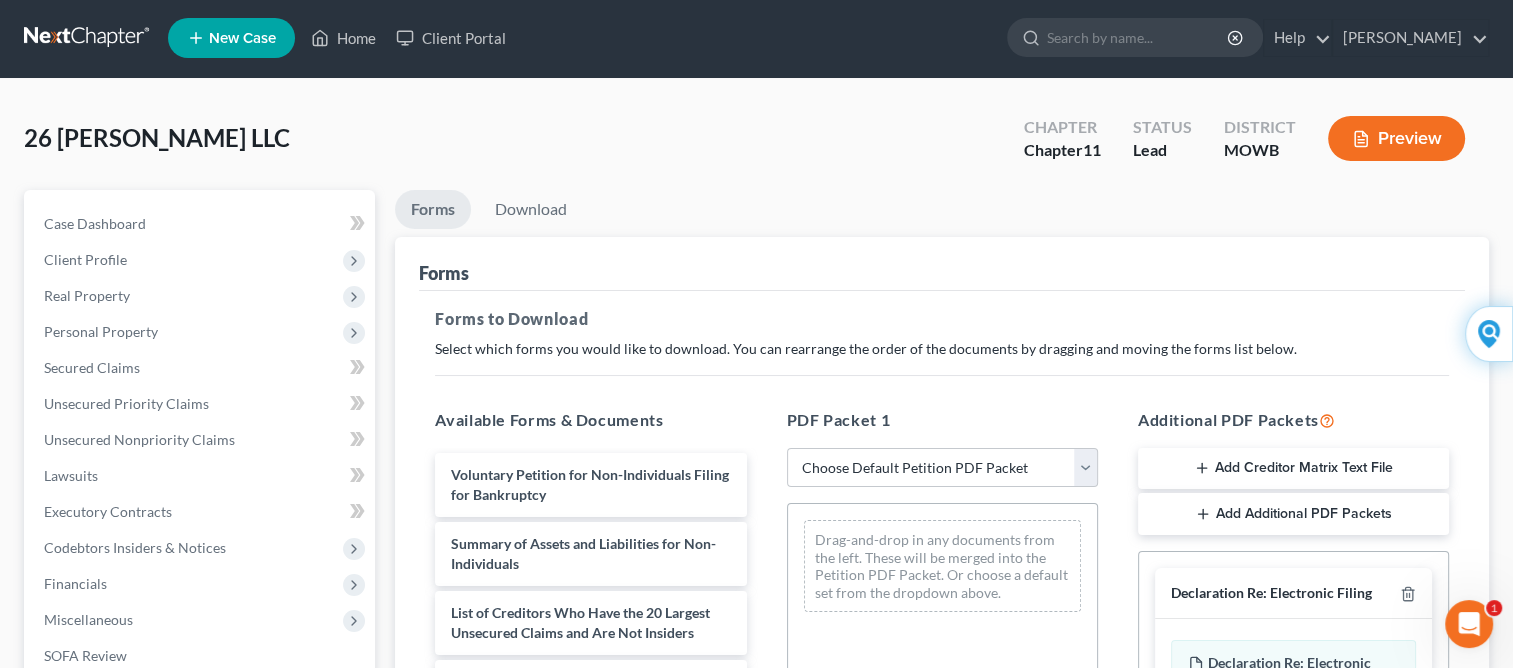 scroll, scrollTop: 0, scrollLeft: 0, axis: both 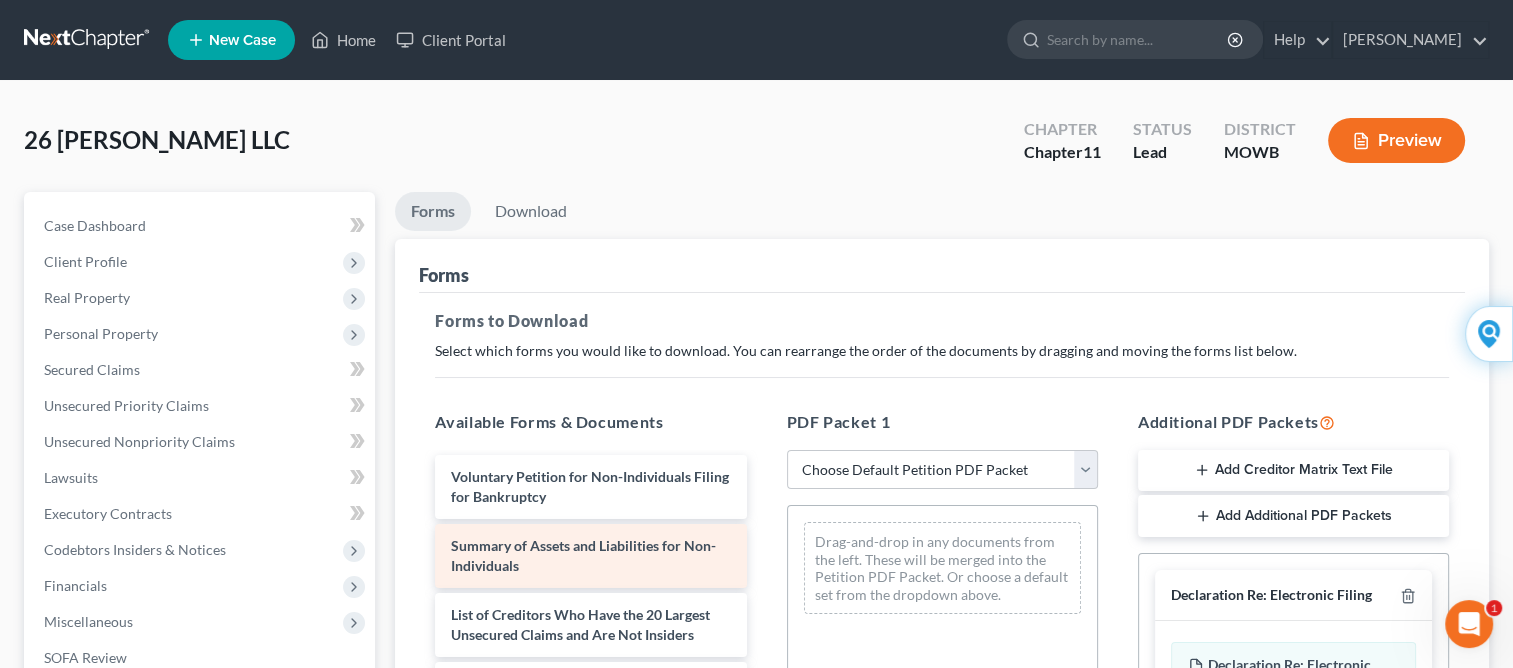 click on "Summary of Assets and Liabilities for Non-Individuals" at bounding box center (583, 555) 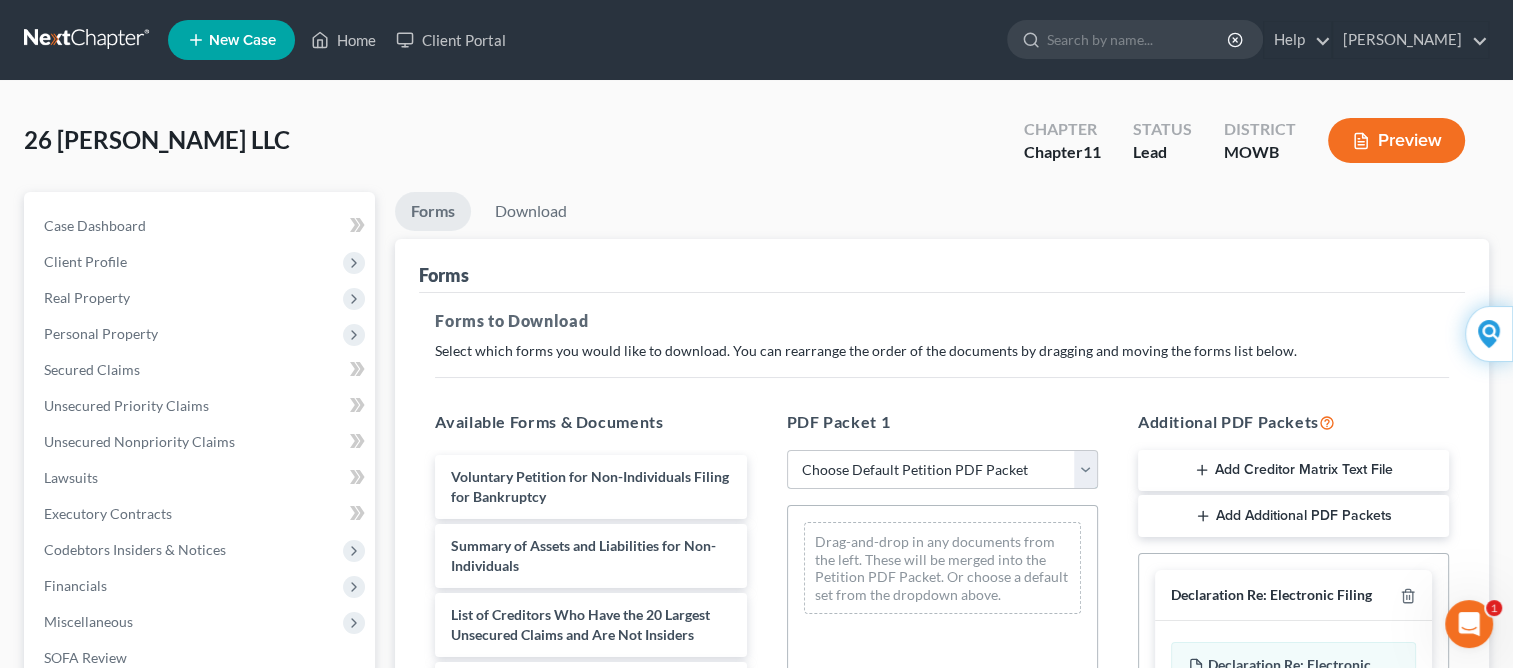 click on "Choose Default Petition PDF Packet Complete Bankruptcy Petition (all forms and schedules) Emergency Filing Forms (Petition and Creditor List Only) Amended Forms Signature Pages Only HUNTERDON DEVELOPERS LLC" at bounding box center [942, 470] 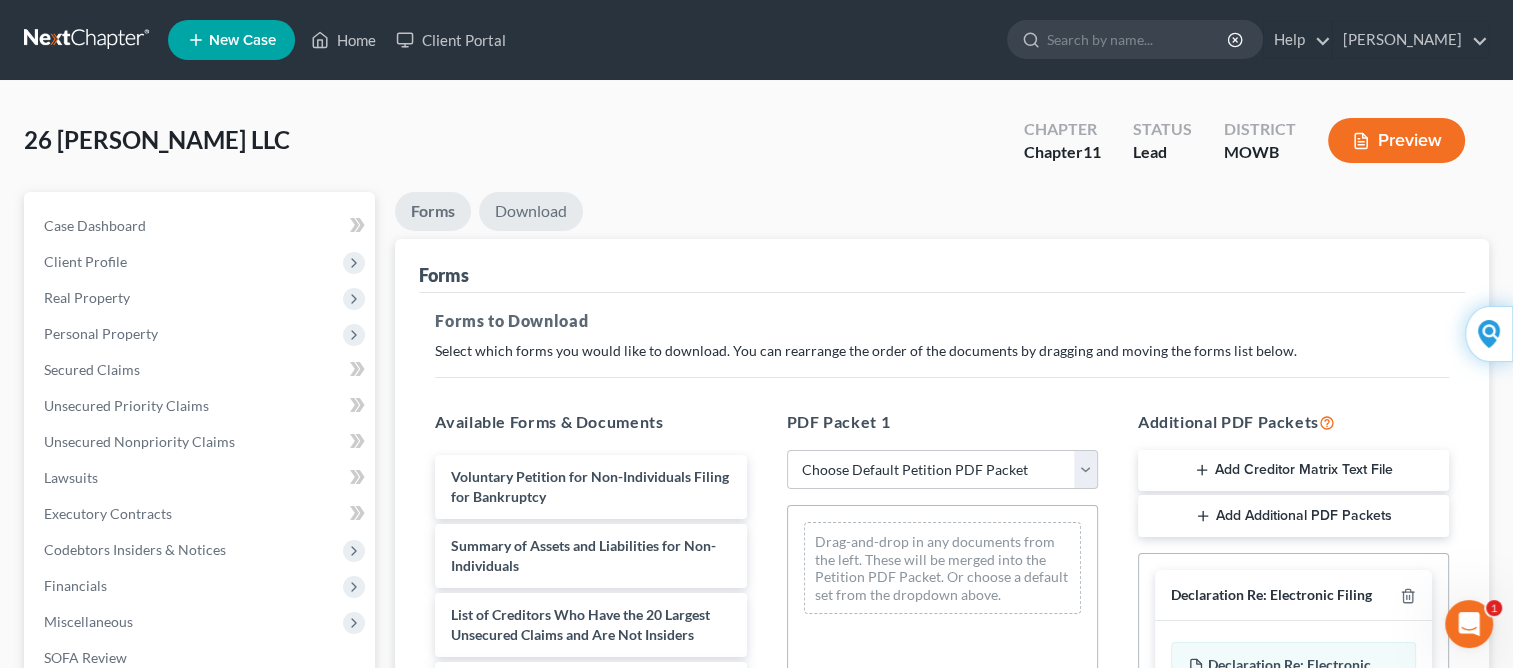 click on "Download" at bounding box center (531, 211) 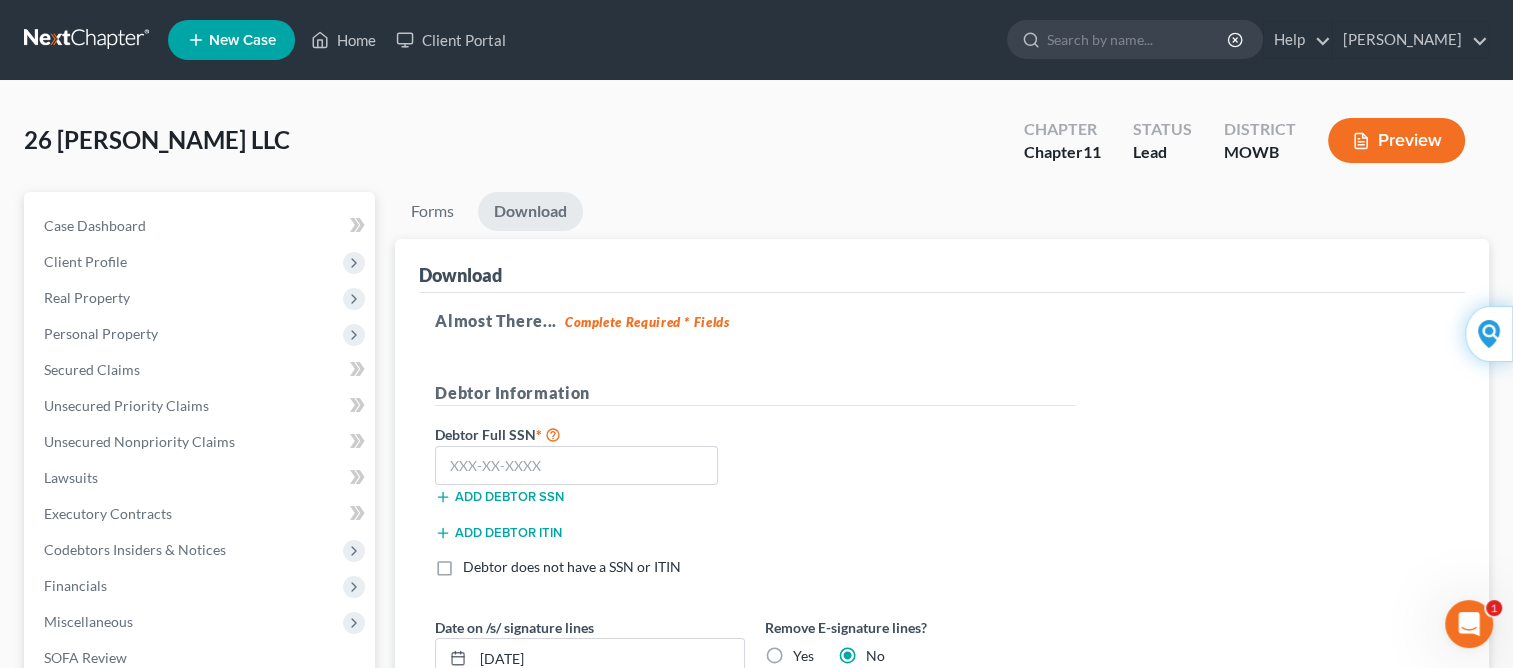 scroll, scrollTop: 265, scrollLeft: 0, axis: vertical 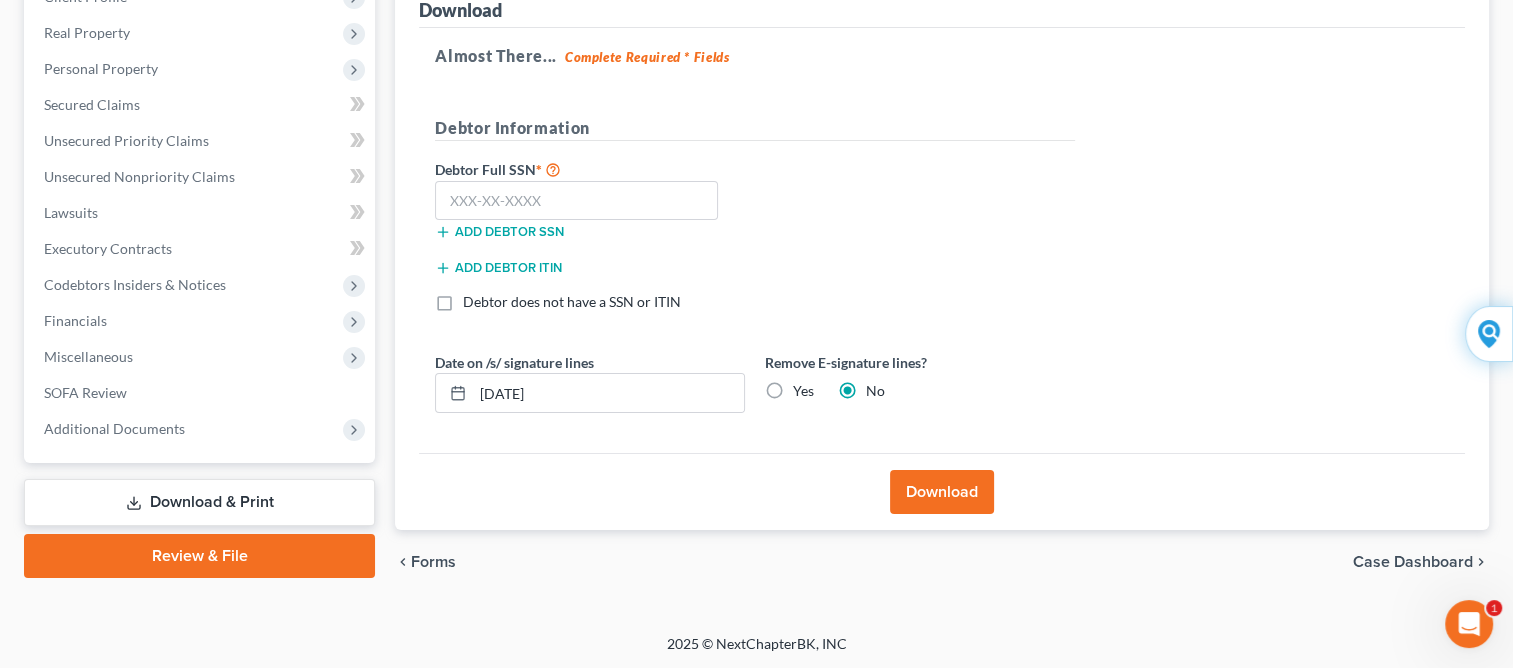 click on "Download" at bounding box center [942, 492] 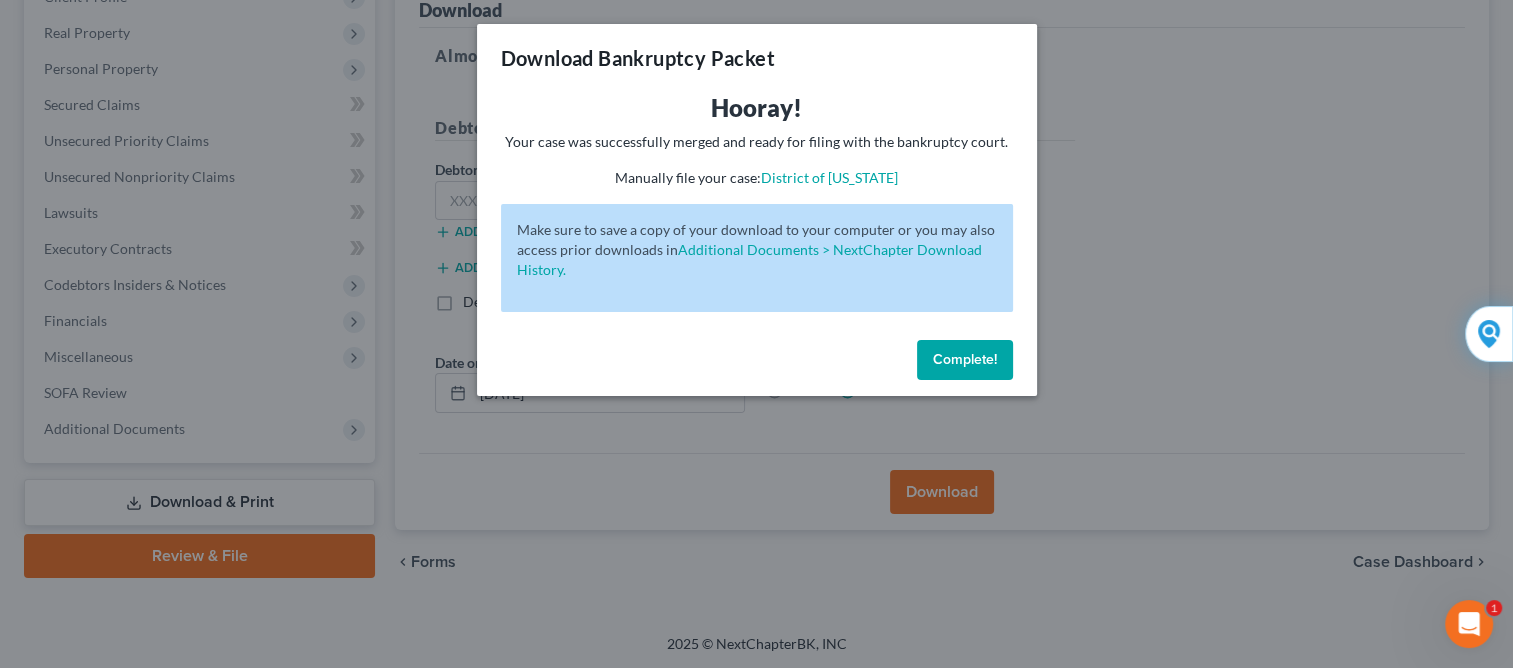 click on "Complete!" at bounding box center (965, 359) 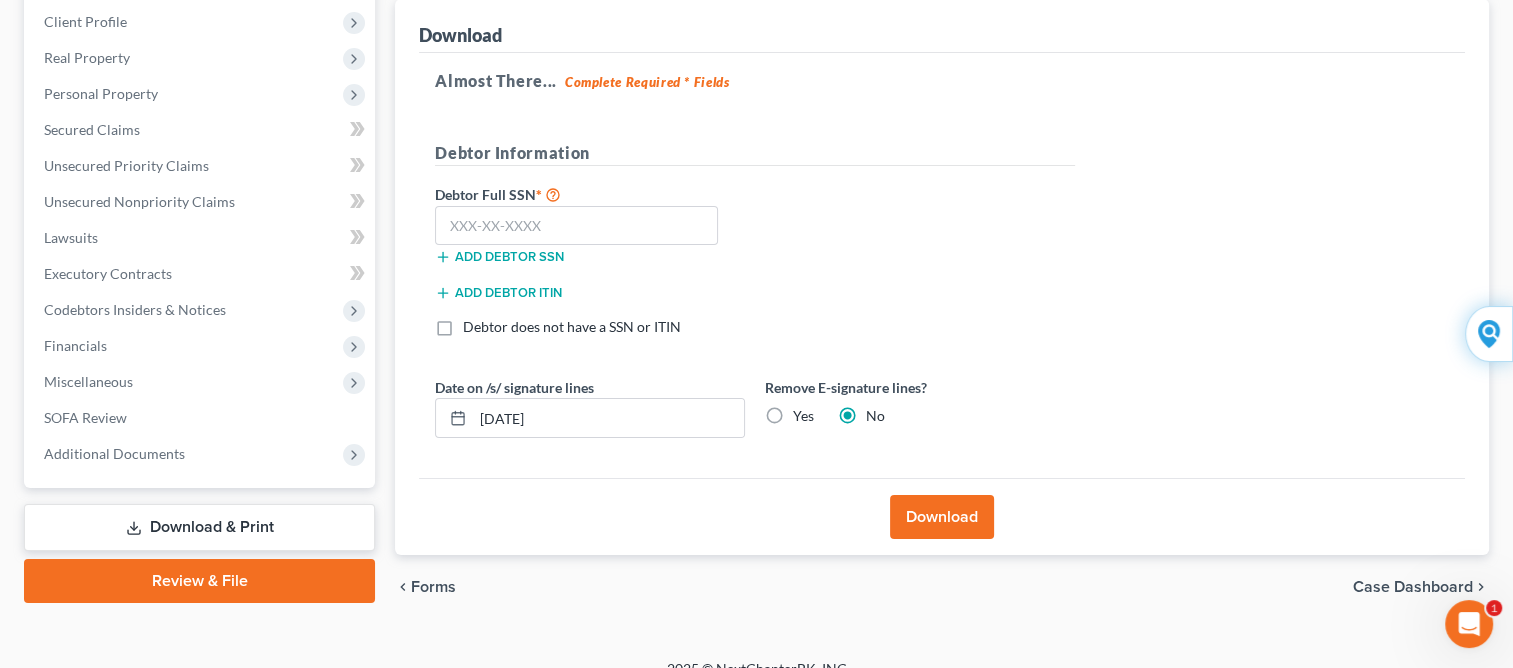 scroll, scrollTop: 265, scrollLeft: 0, axis: vertical 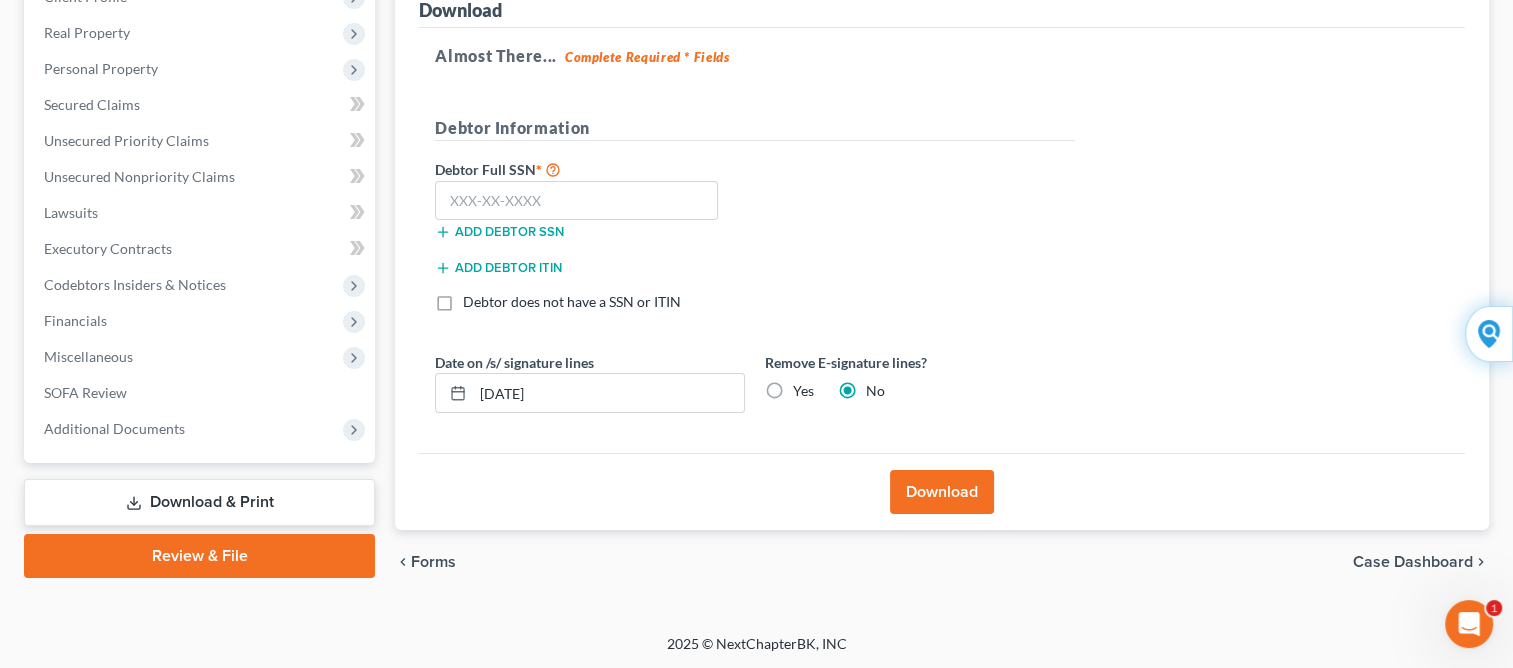 click on "Download" at bounding box center (942, 492) 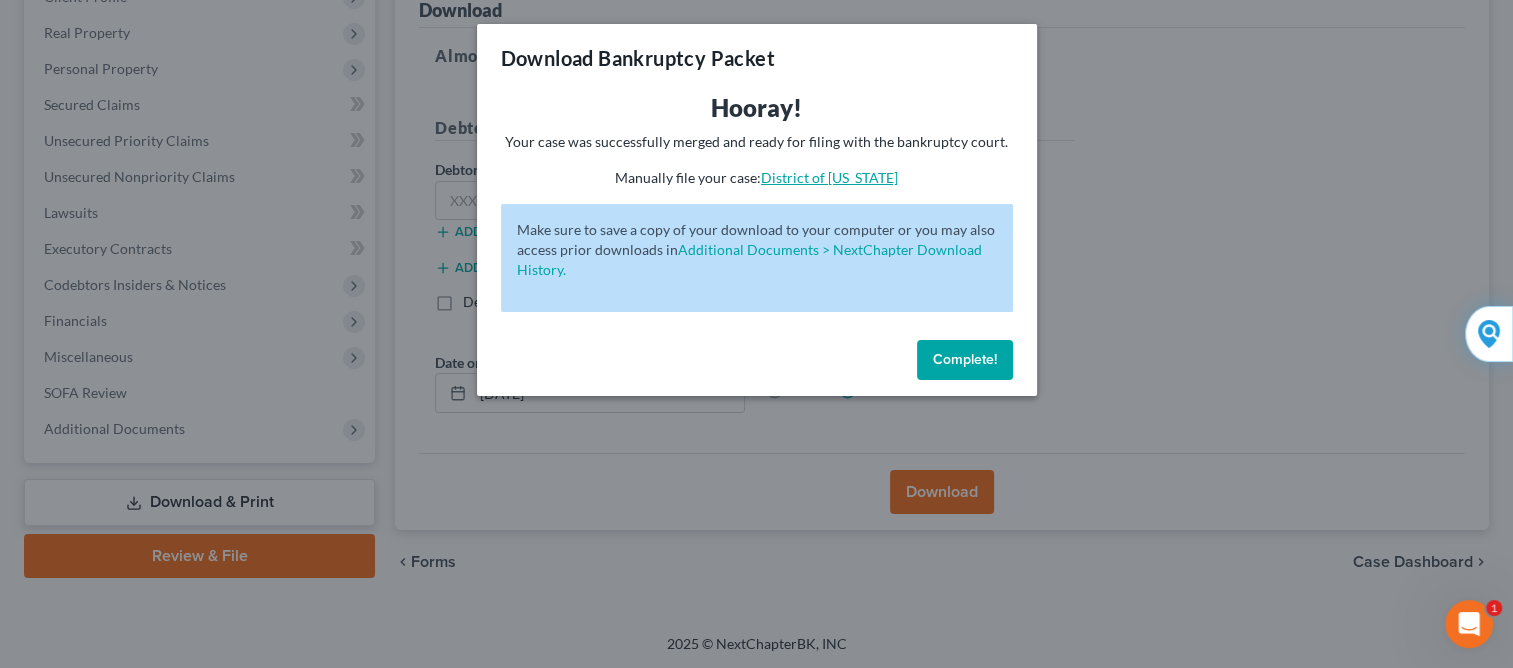 click on "District of [US_STATE]" at bounding box center [829, 177] 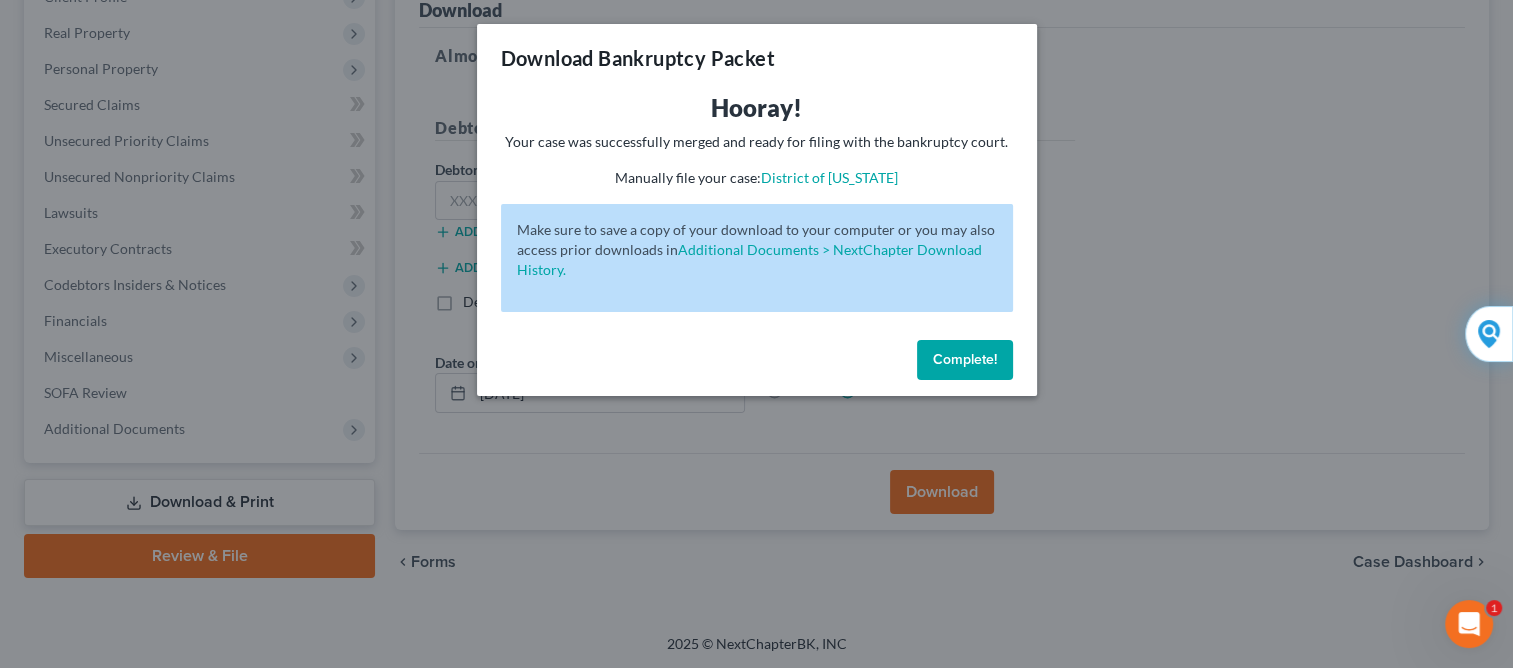 click on "Complete!" at bounding box center [965, 359] 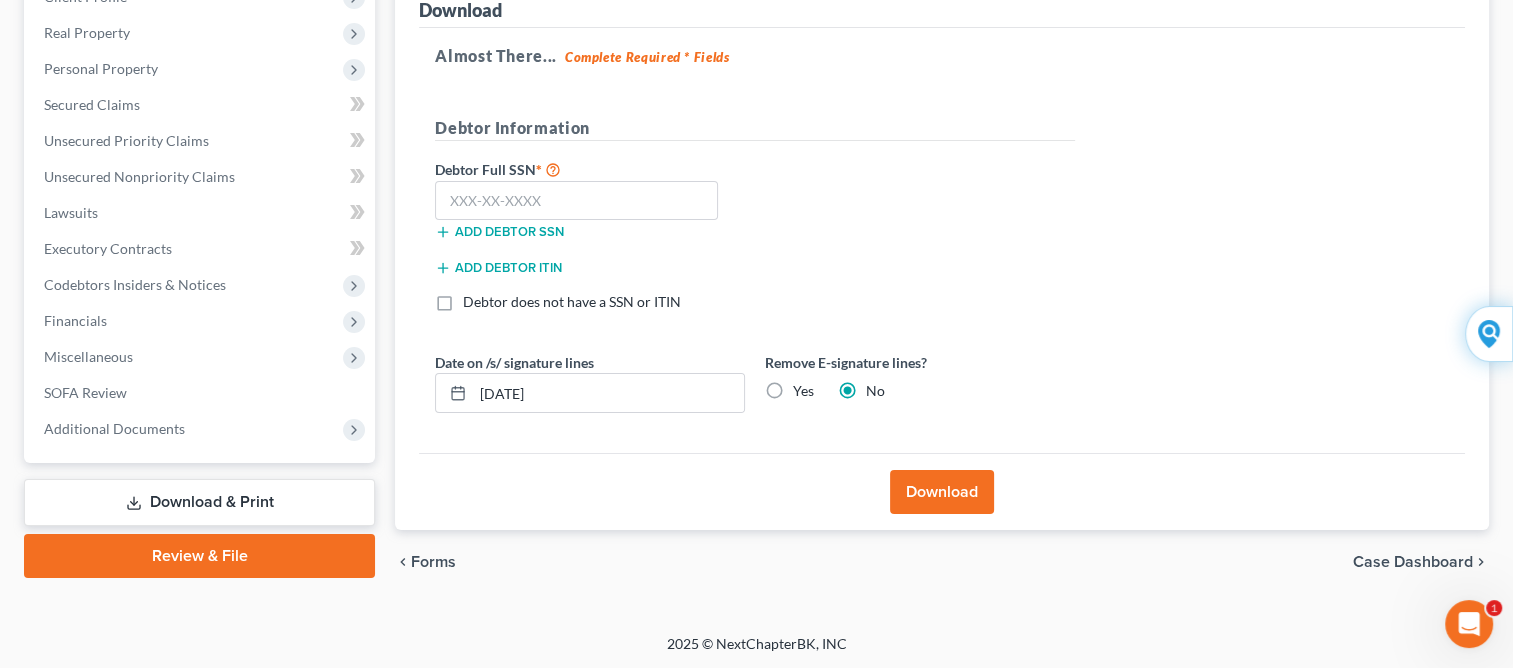 click on "Review & File" at bounding box center [199, 556] 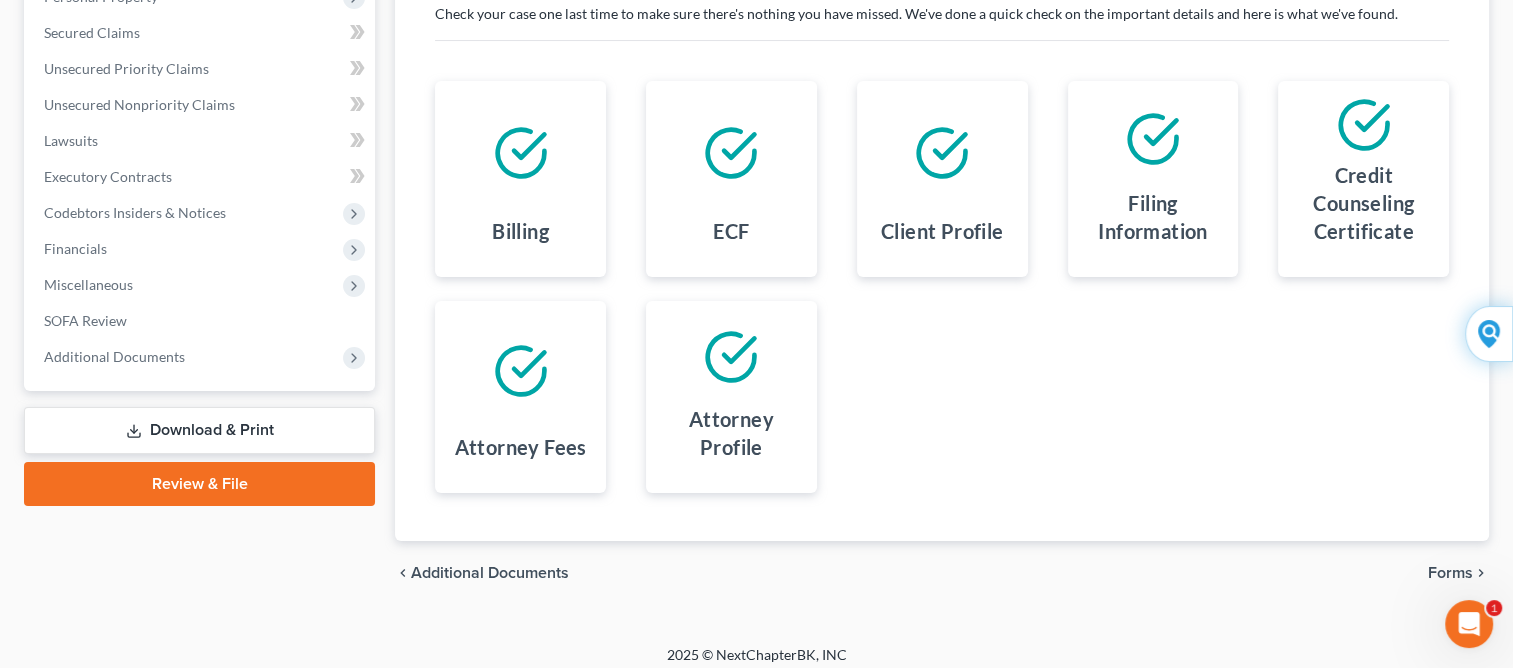 scroll, scrollTop: 348, scrollLeft: 0, axis: vertical 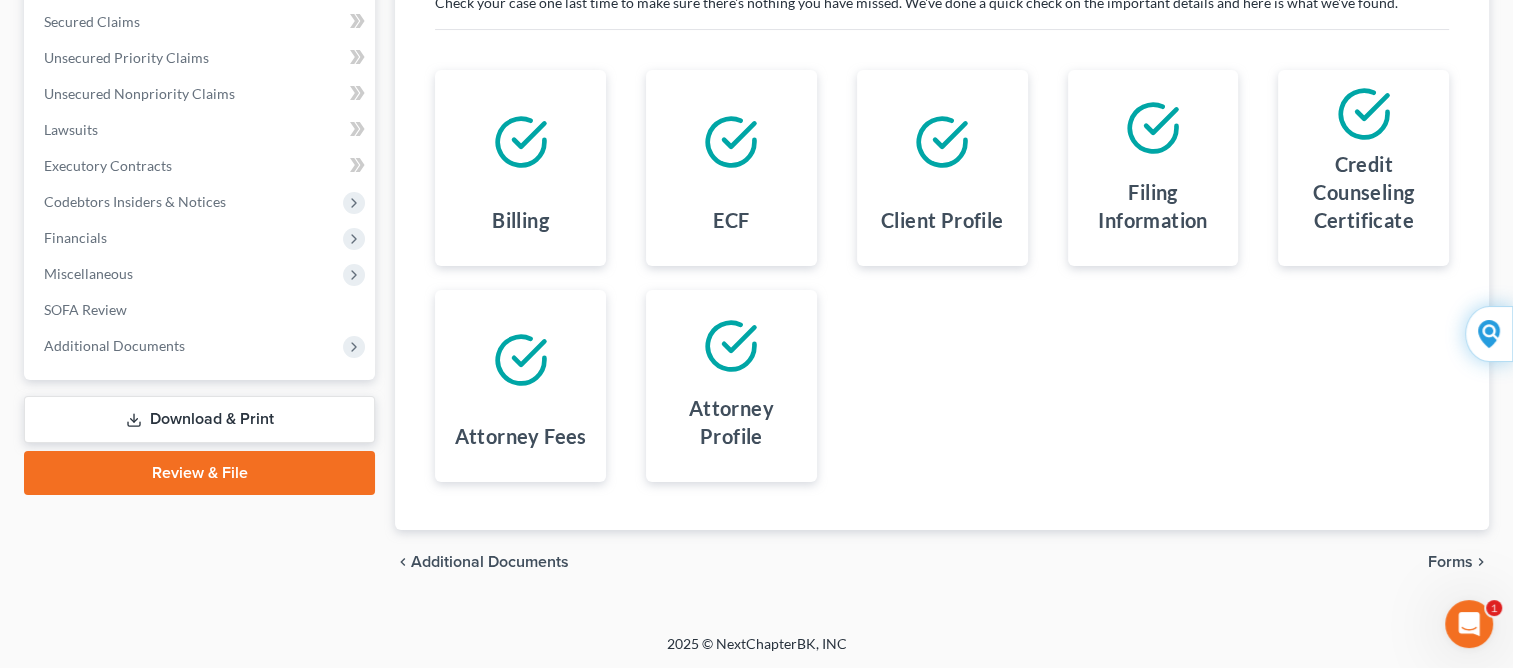 click on "Download & Print" at bounding box center (199, 419) 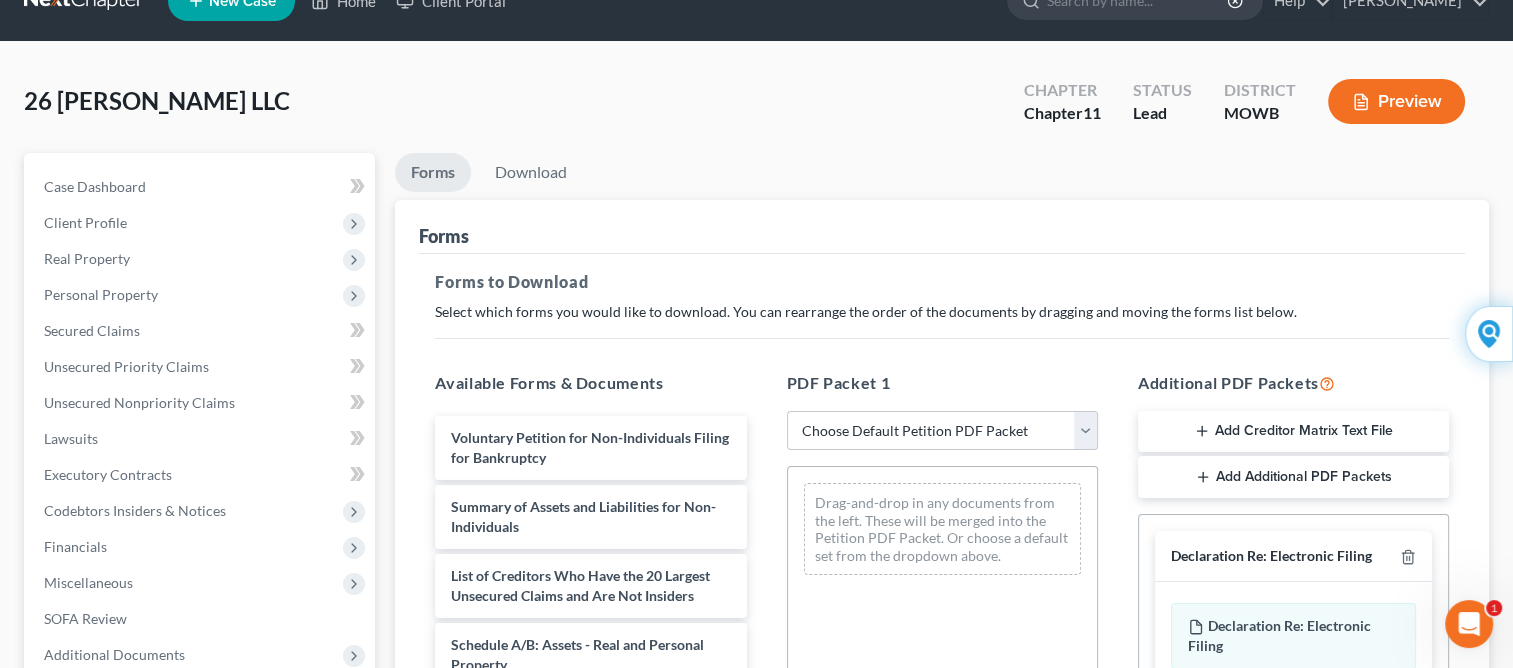 scroll, scrollTop: 0, scrollLeft: 0, axis: both 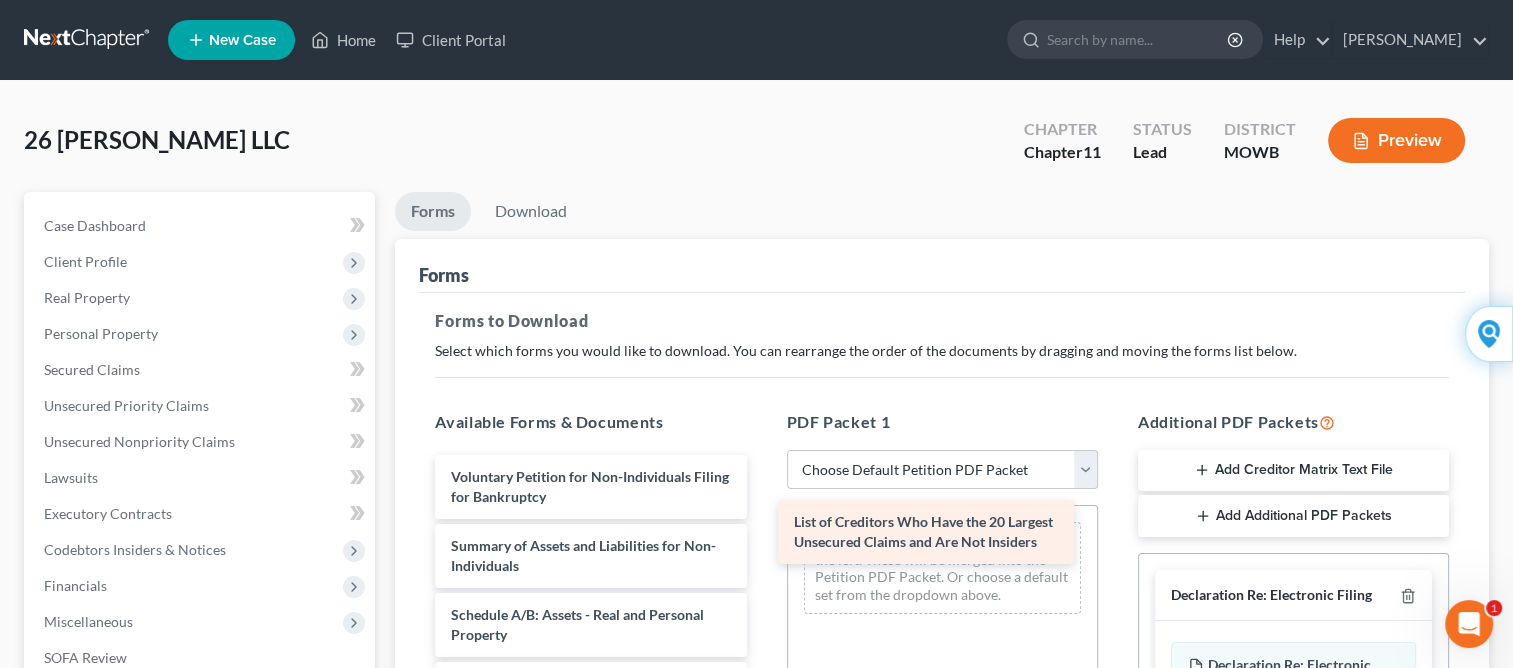 drag, startPoint x: 650, startPoint y: 624, endPoint x: 993, endPoint y: 533, distance: 354.86618 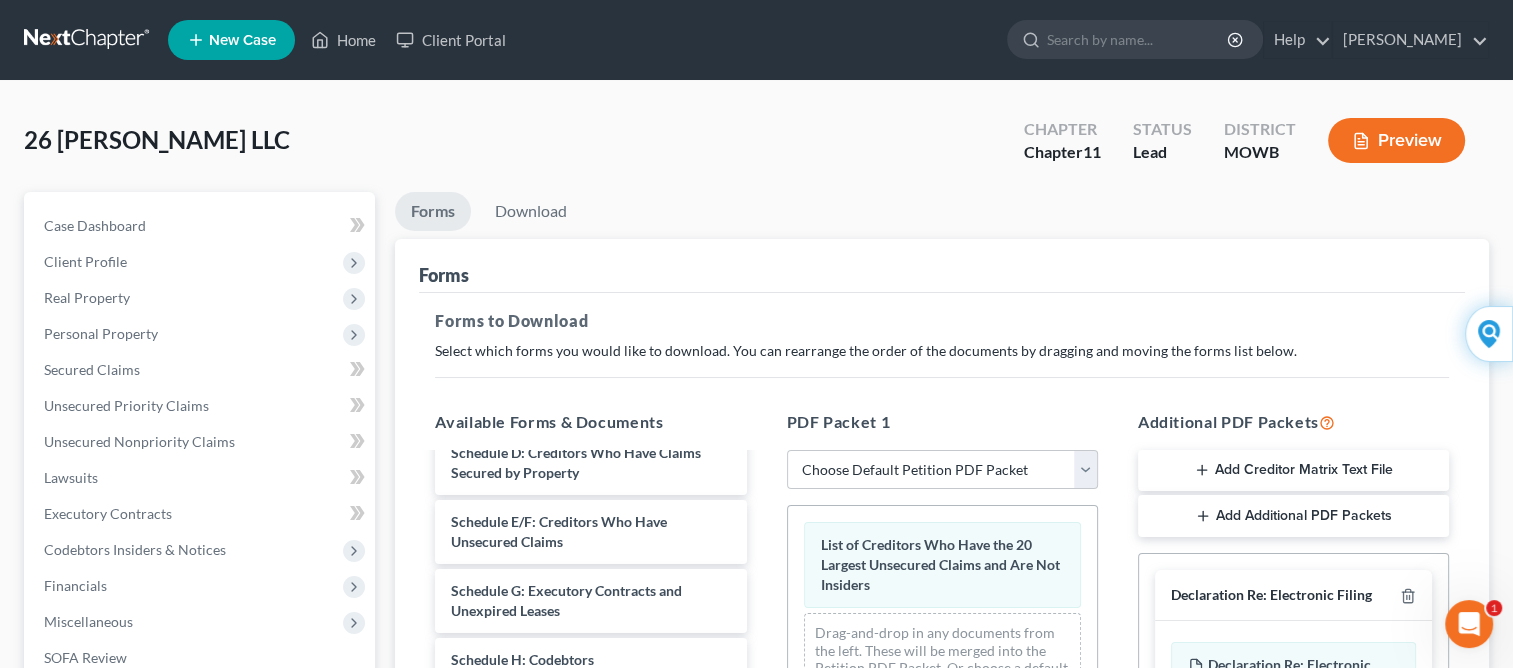 scroll, scrollTop: 252, scrollLeft: 0, axis: vertical 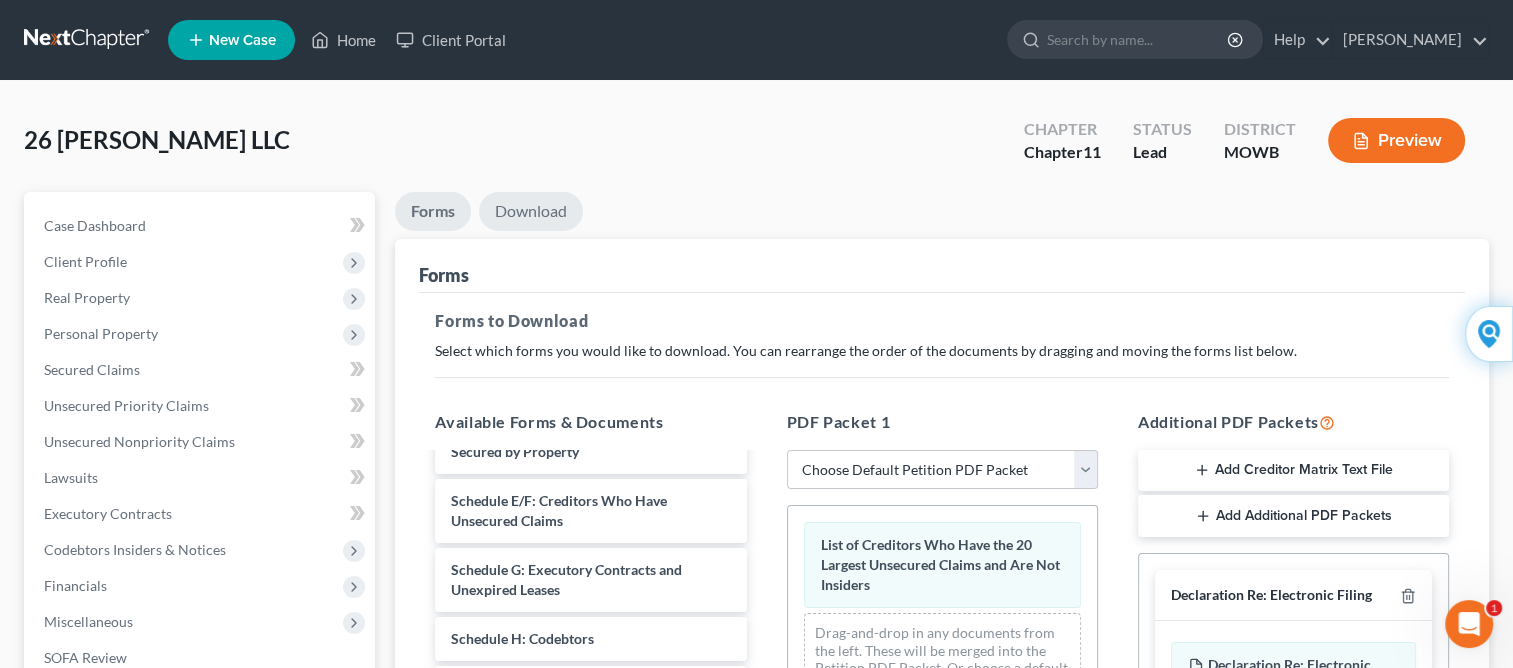click on "Download" at bounding box center [531, 211] 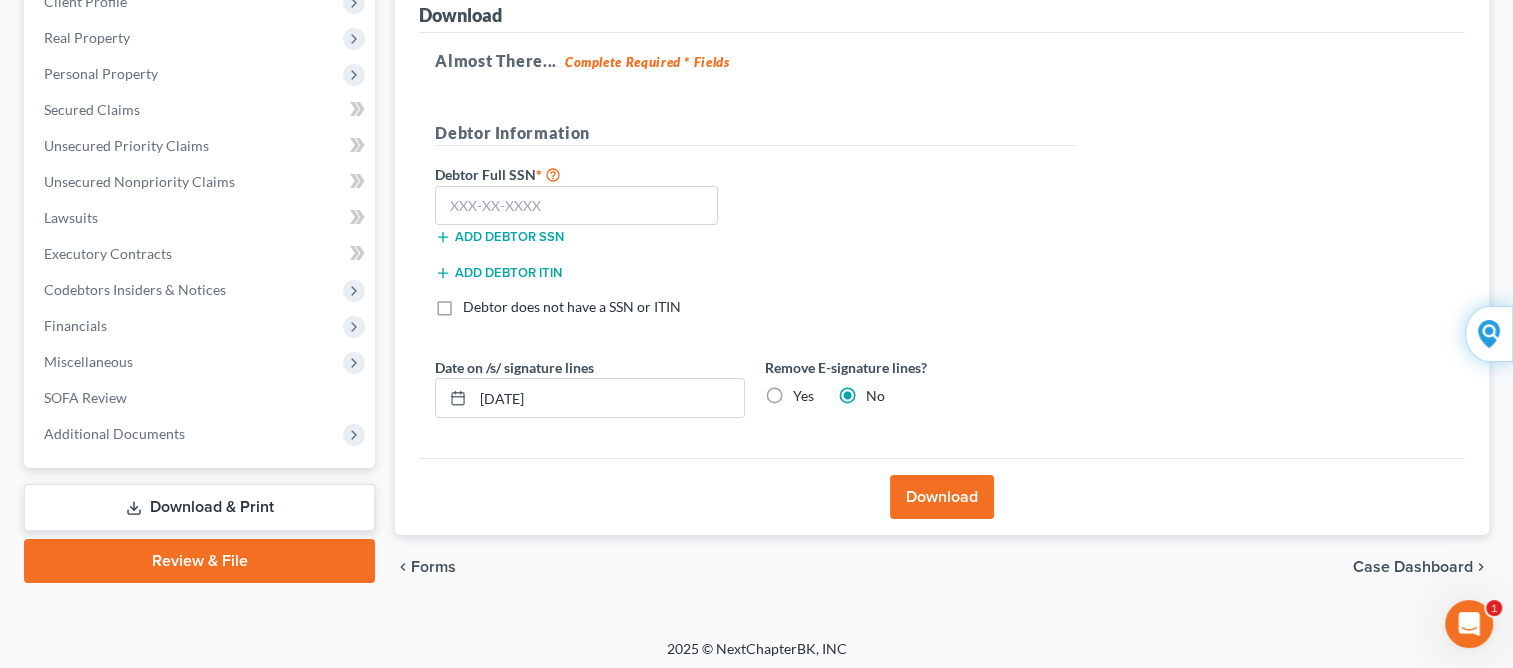 scroll, scrollTop: 265, scrollLeft: 0, axis: vertical 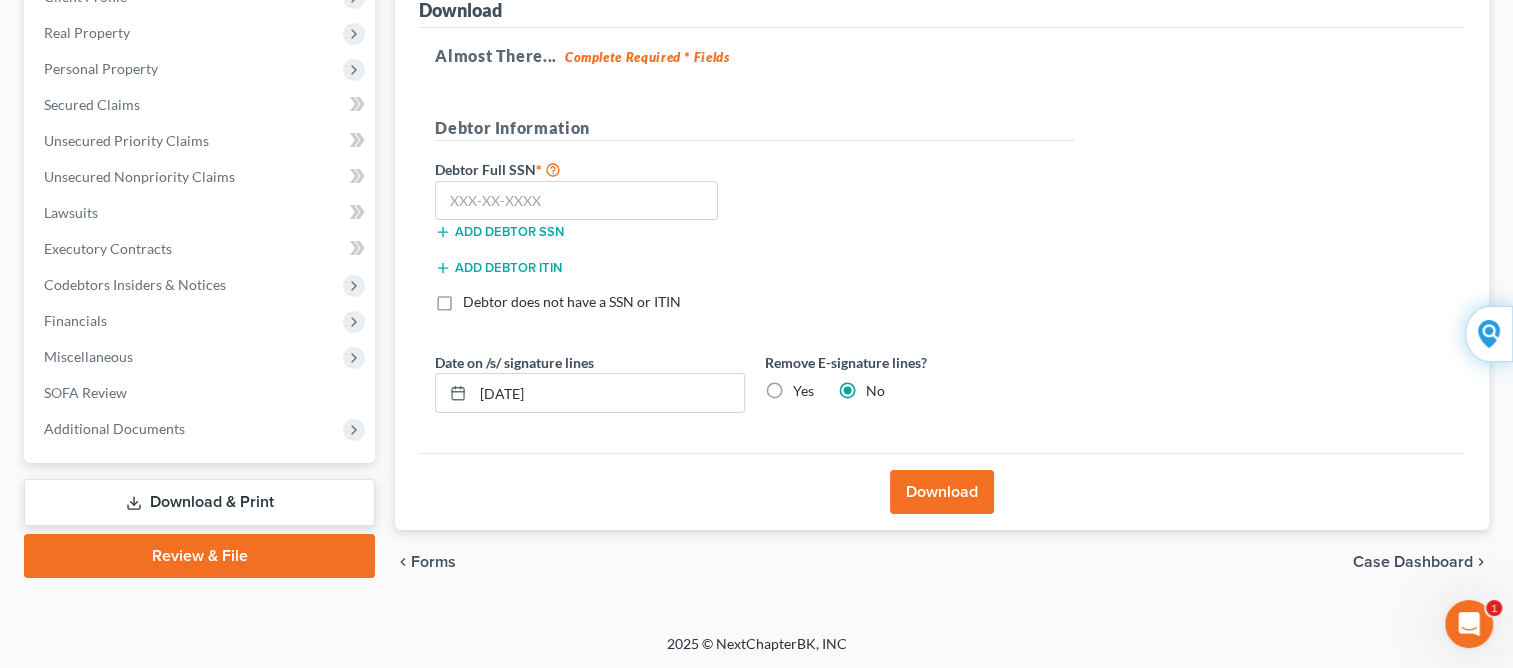 click on "Add debtor ITIN" at bounding box center (498, 268) 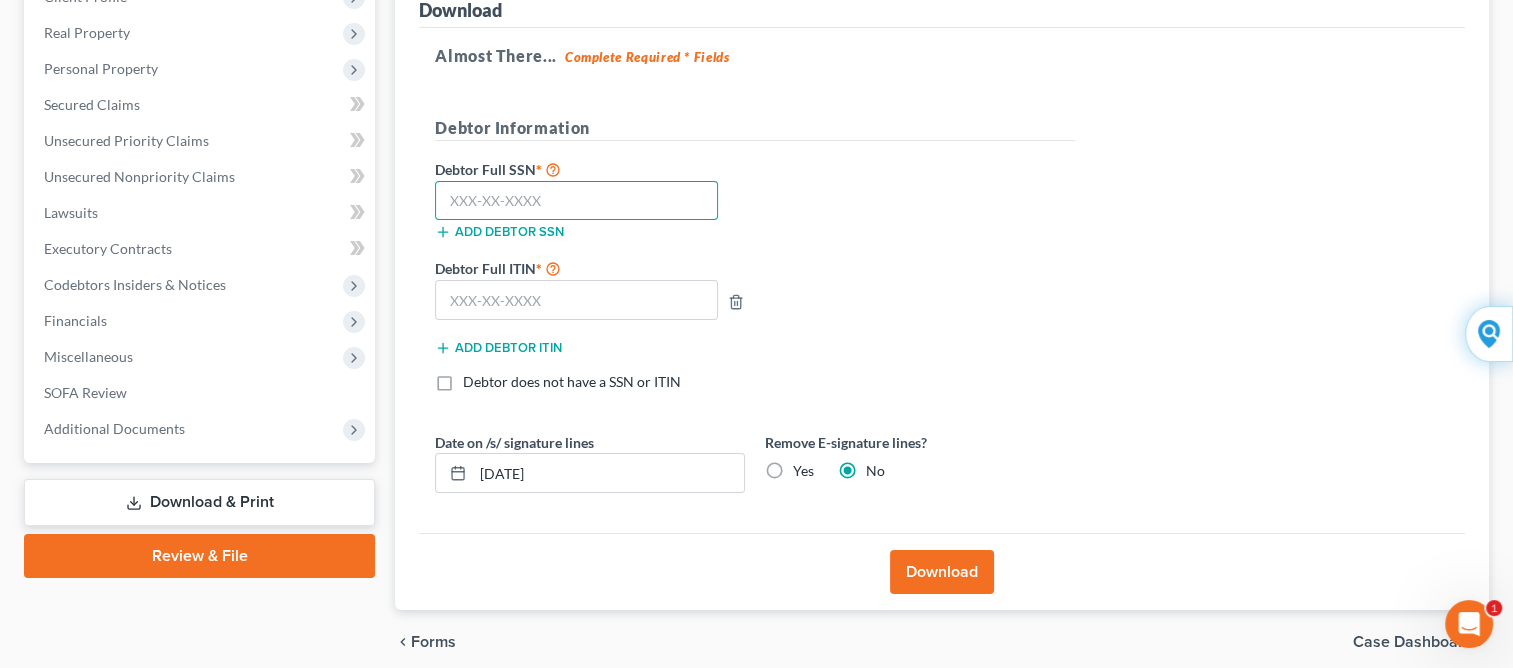 click at bounding box center [576, 201] 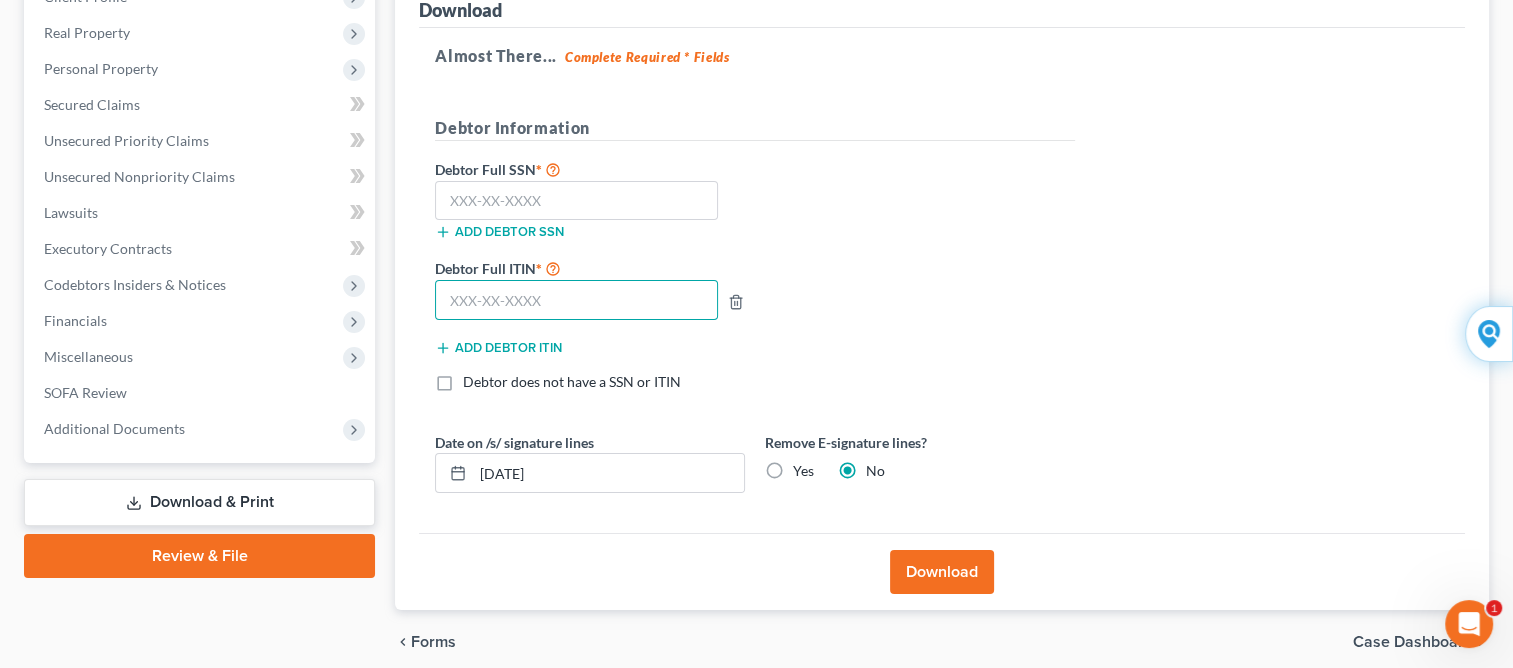click at bounding box center (576, 300) 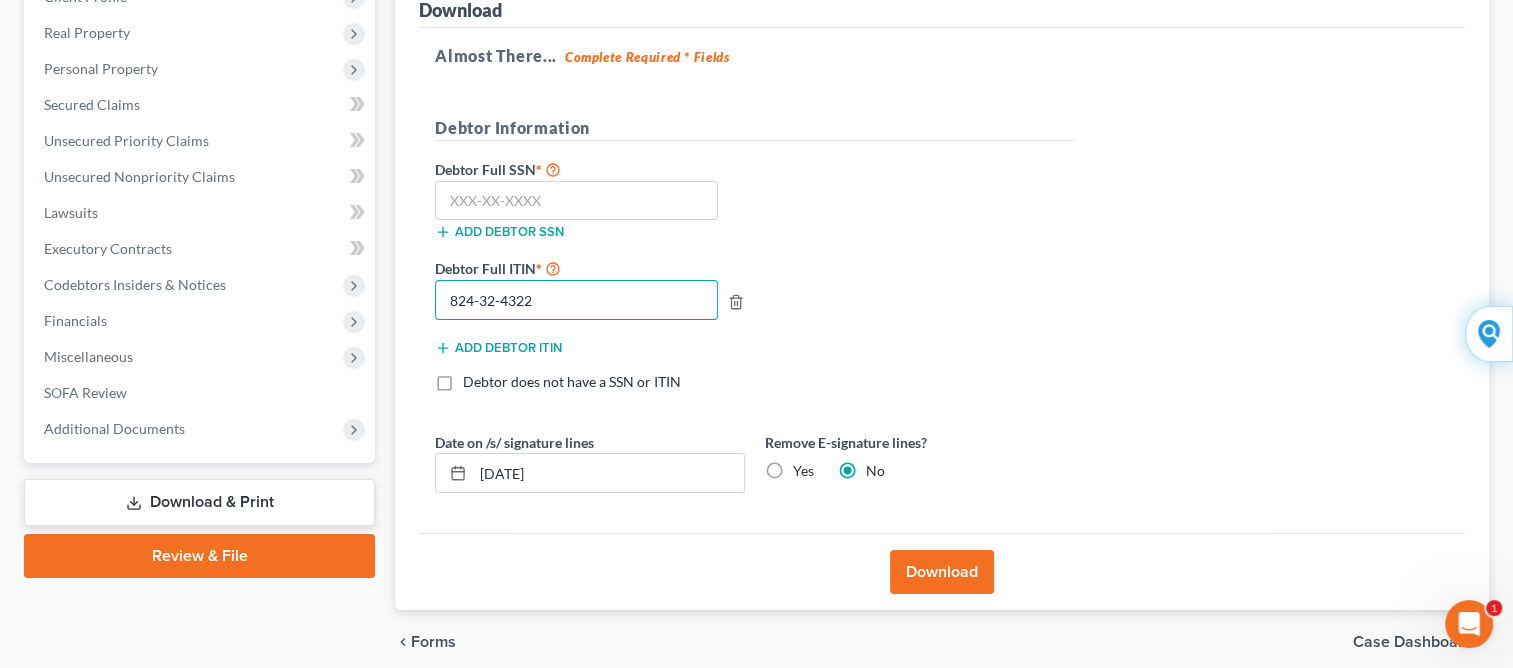 type on "824-32-4322" 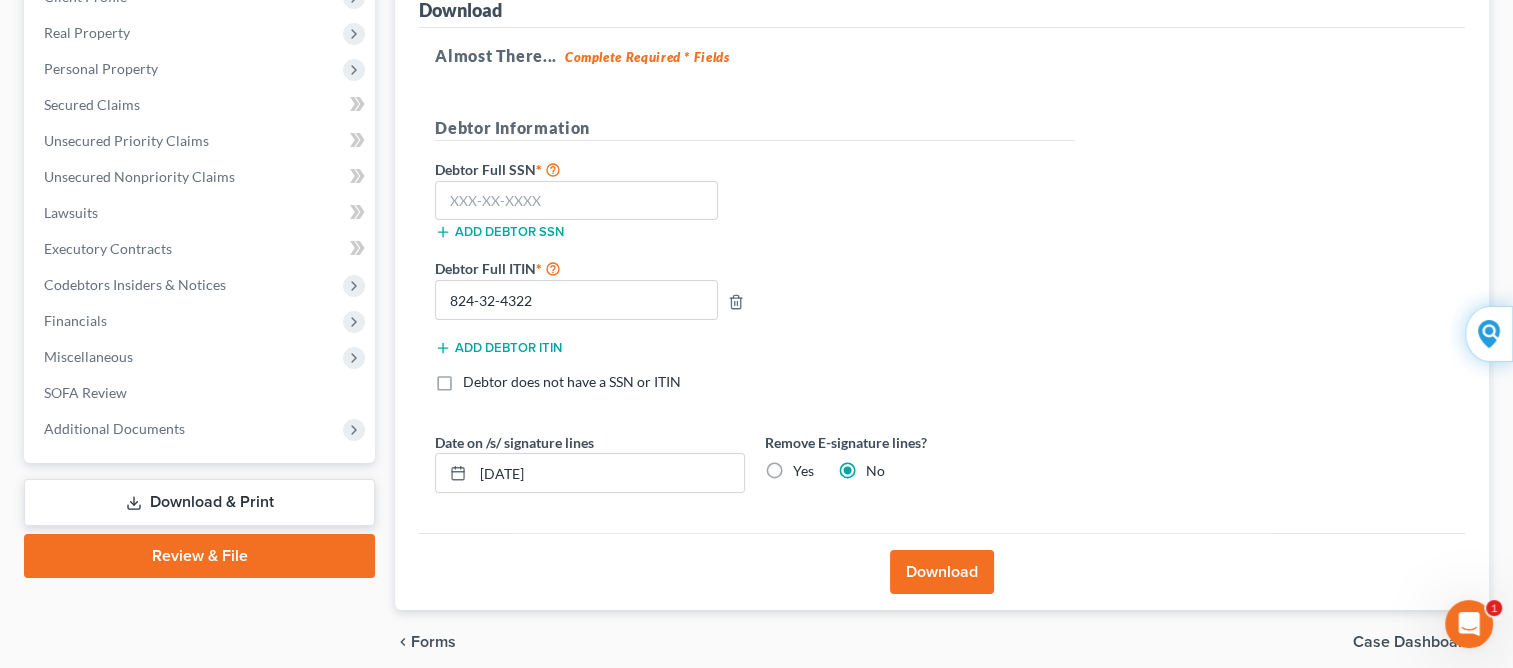 click on "Download" at bounding box center [942, 572] 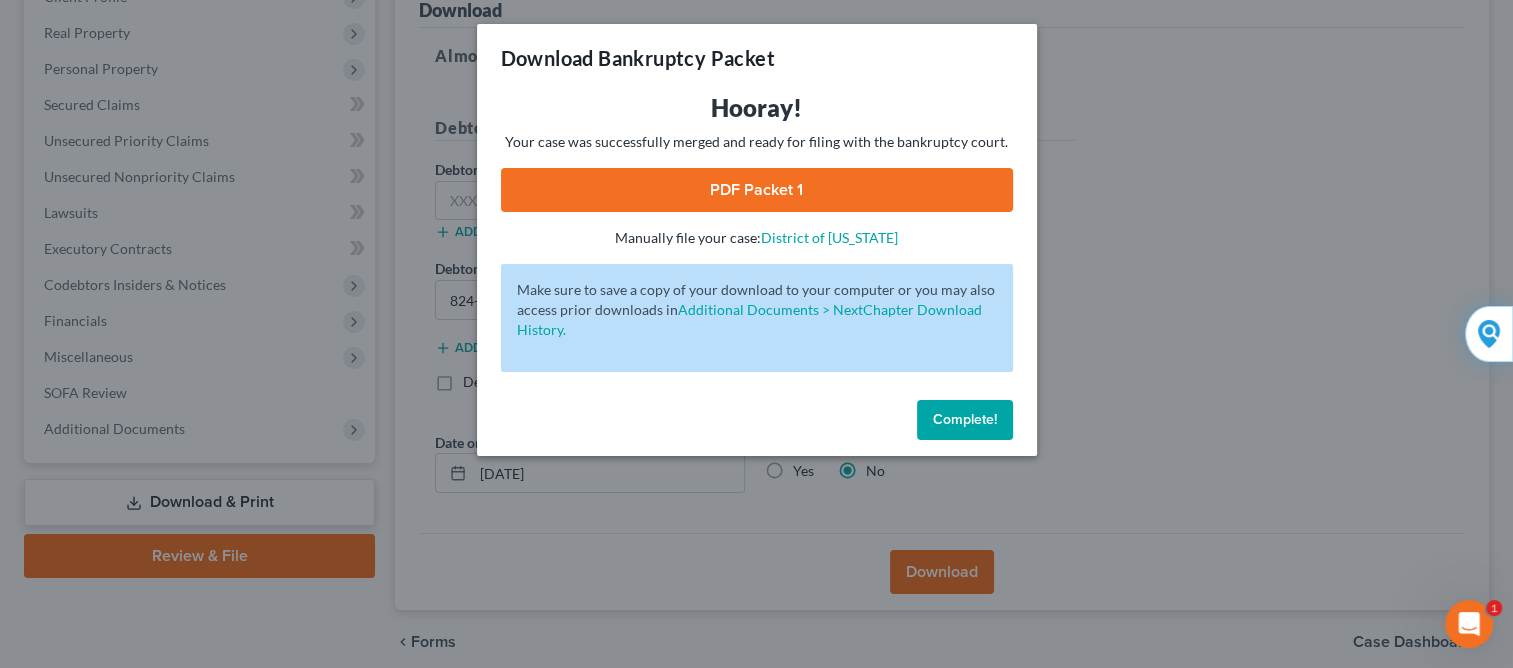 click on "PDF Packet 1" at bounding box center (757, 190) 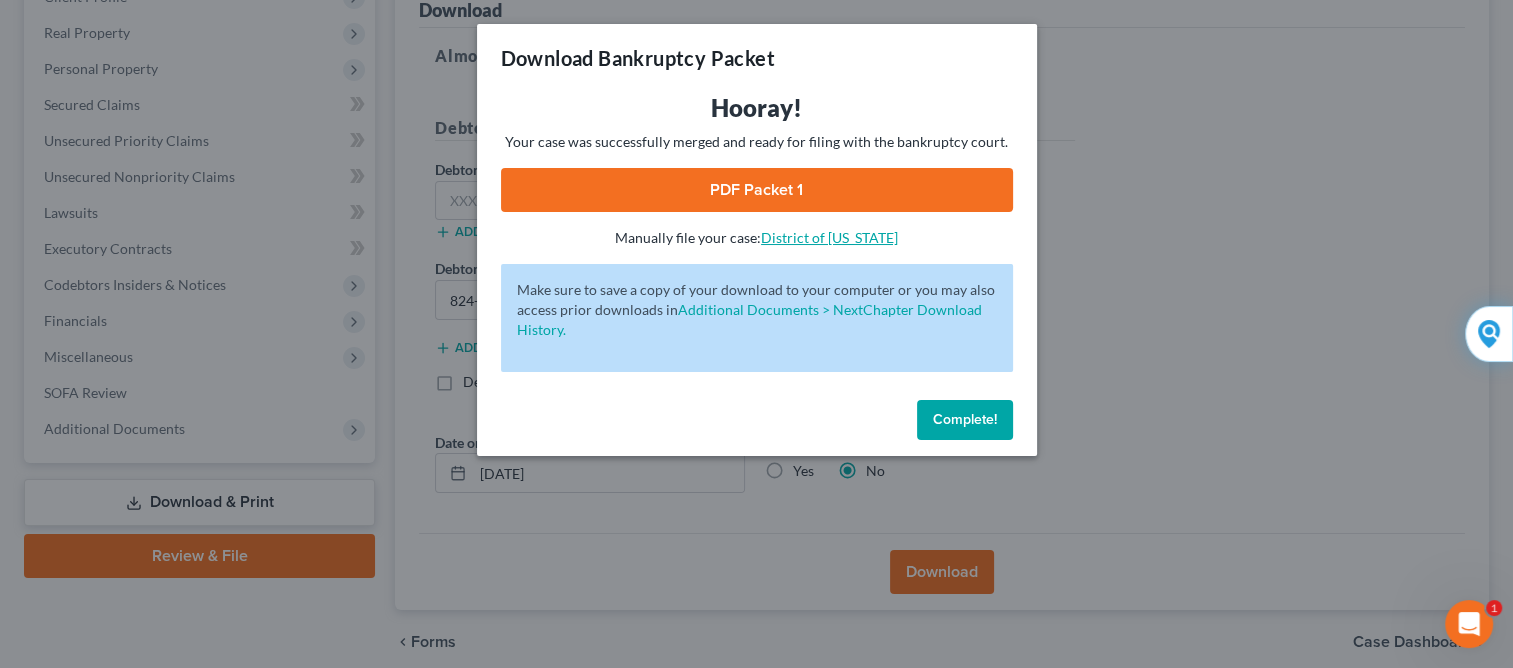 click on "District of [US_STATE]" at bounding box center (829, 237) 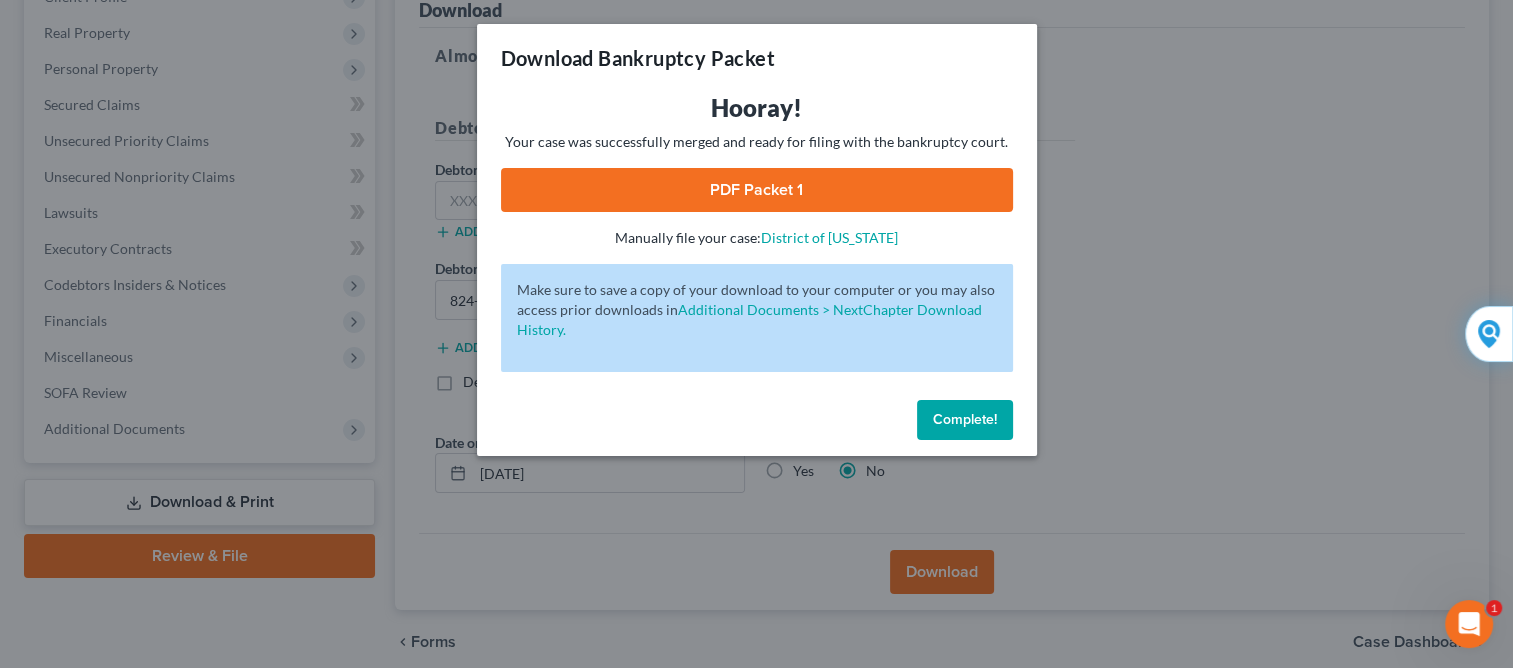 click on "Complete!" at bounding box center [965, 419] 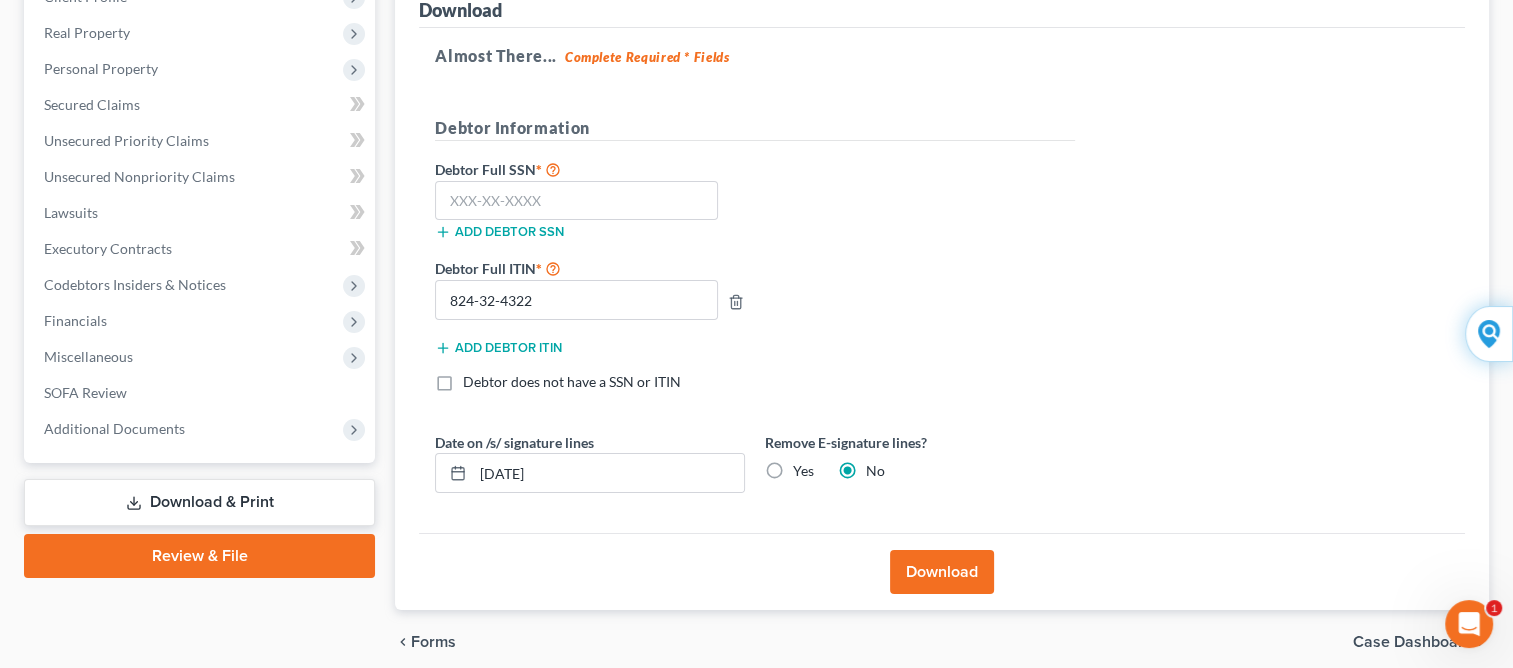 click on "Download & Print" at bounding box center [199, 502] 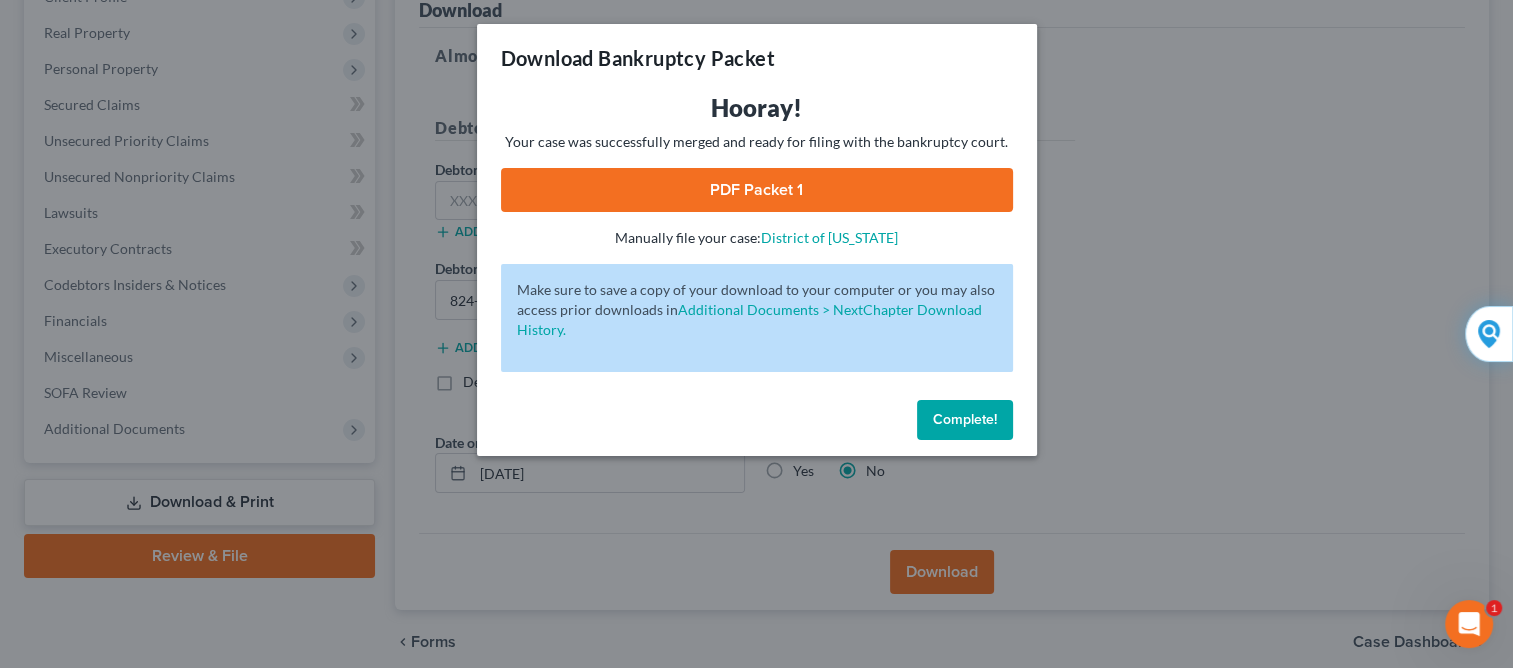 click on "PDF Packet 1" at bounding box center (757, 190) 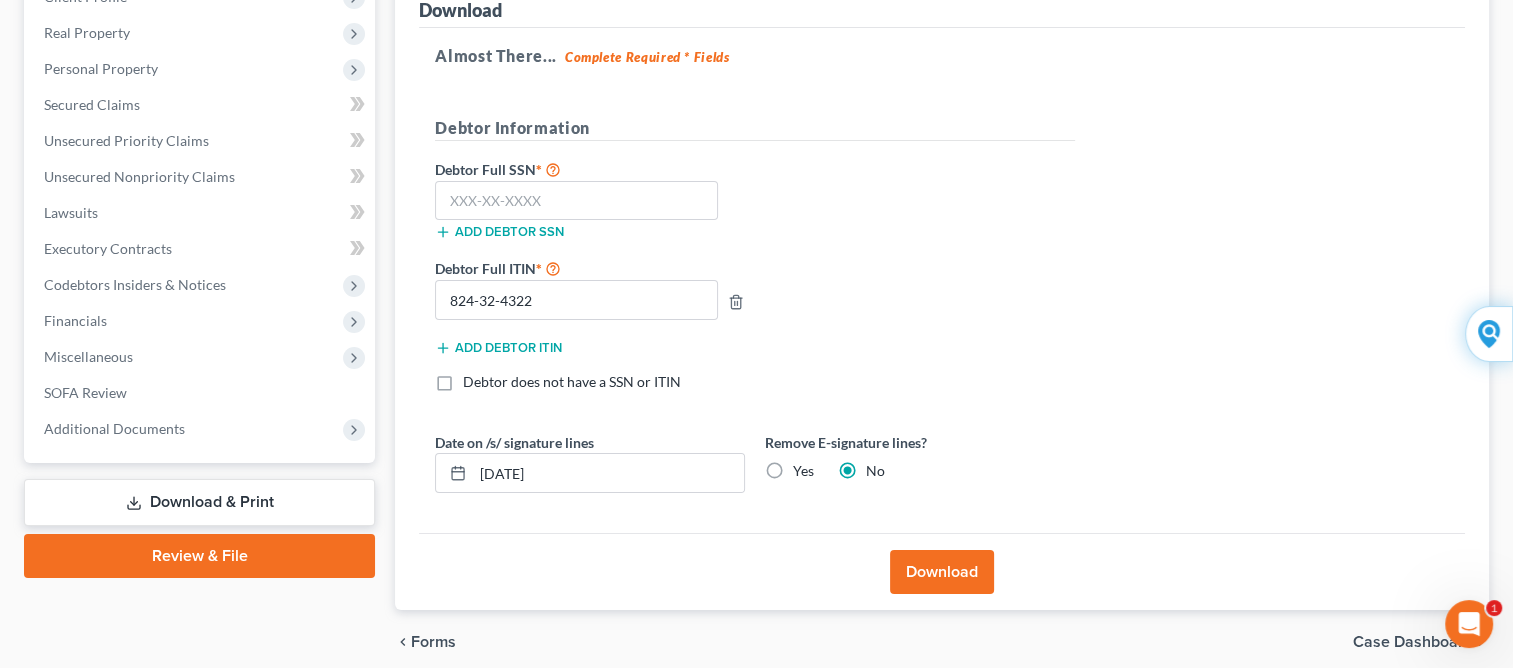 click on "Download & Print" at bounding box center [199, 502] 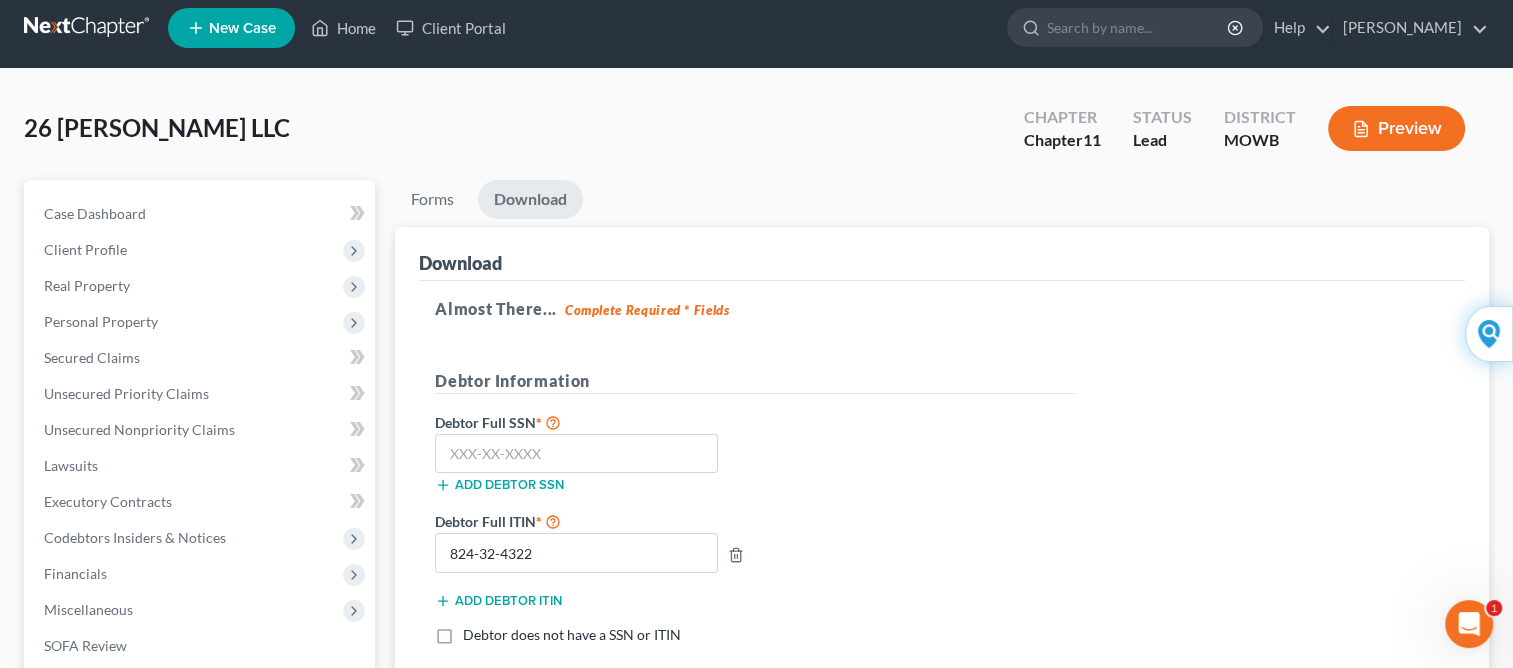 scroll, scrollTop: 0, scrollLeft: 0, axis: both 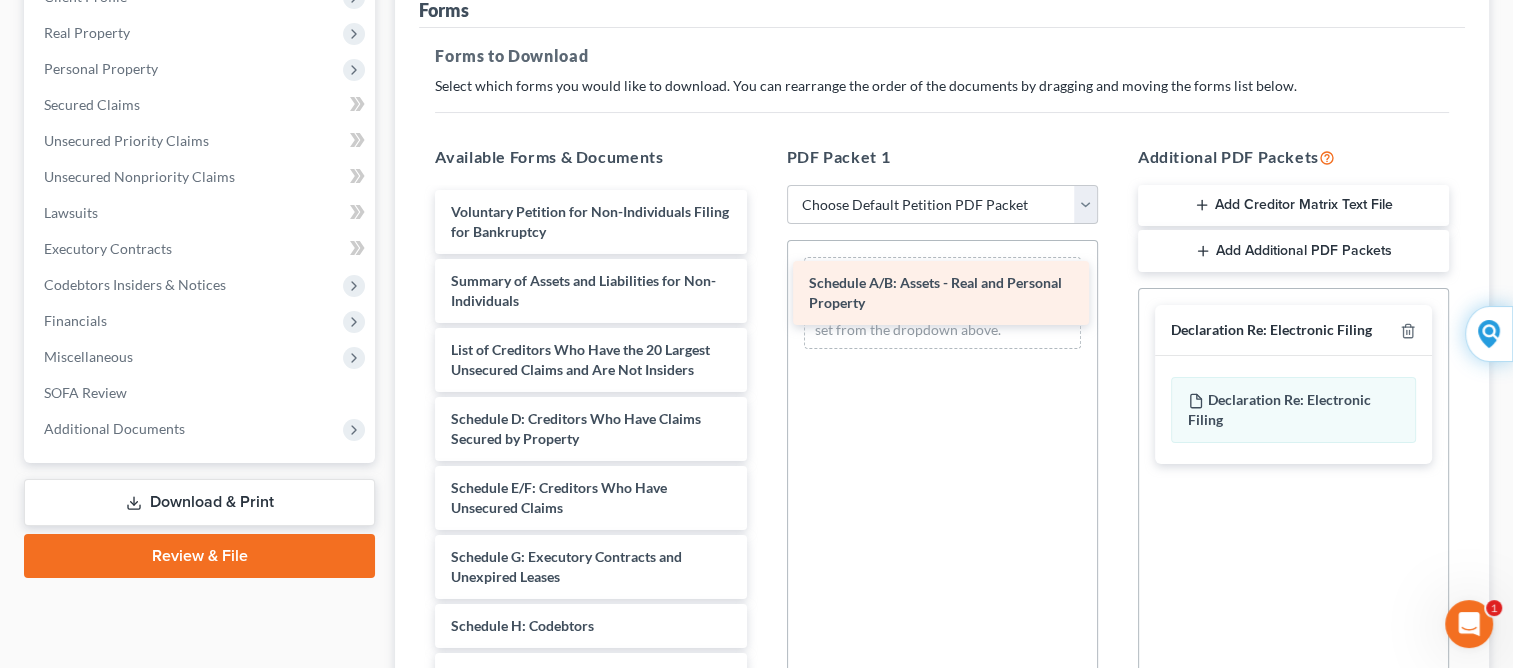 drag, startPoint x: 498, startPoint y: 423, endPoint x: 856, endPoint y: 289, distance: 382.25647 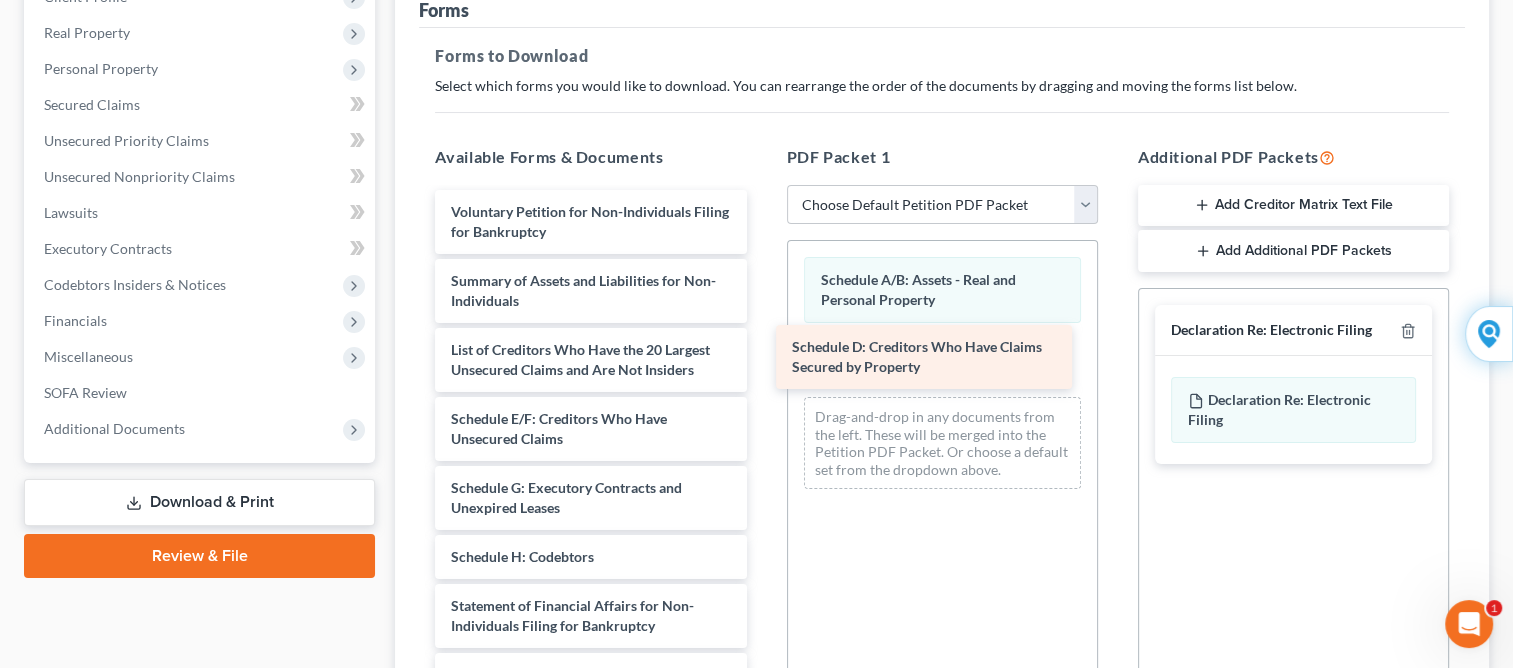 drag, startPoint x: 631, startPoint y: 426, endPoint x: 972, endPoint y: 356, distance: 348.11063 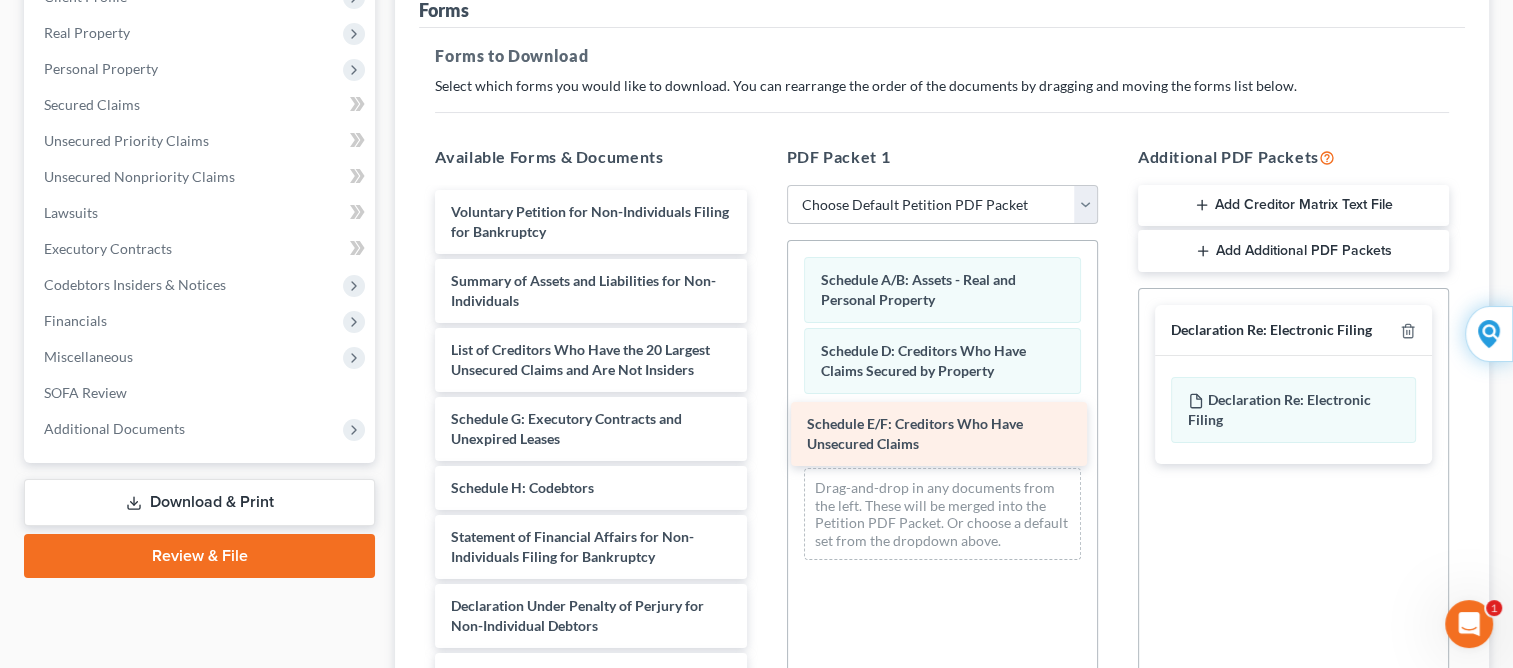 drag, startPoint x: 640, startPoint y: 423, endPoint x: 996, endPoint y: 430, distance: 356.06882 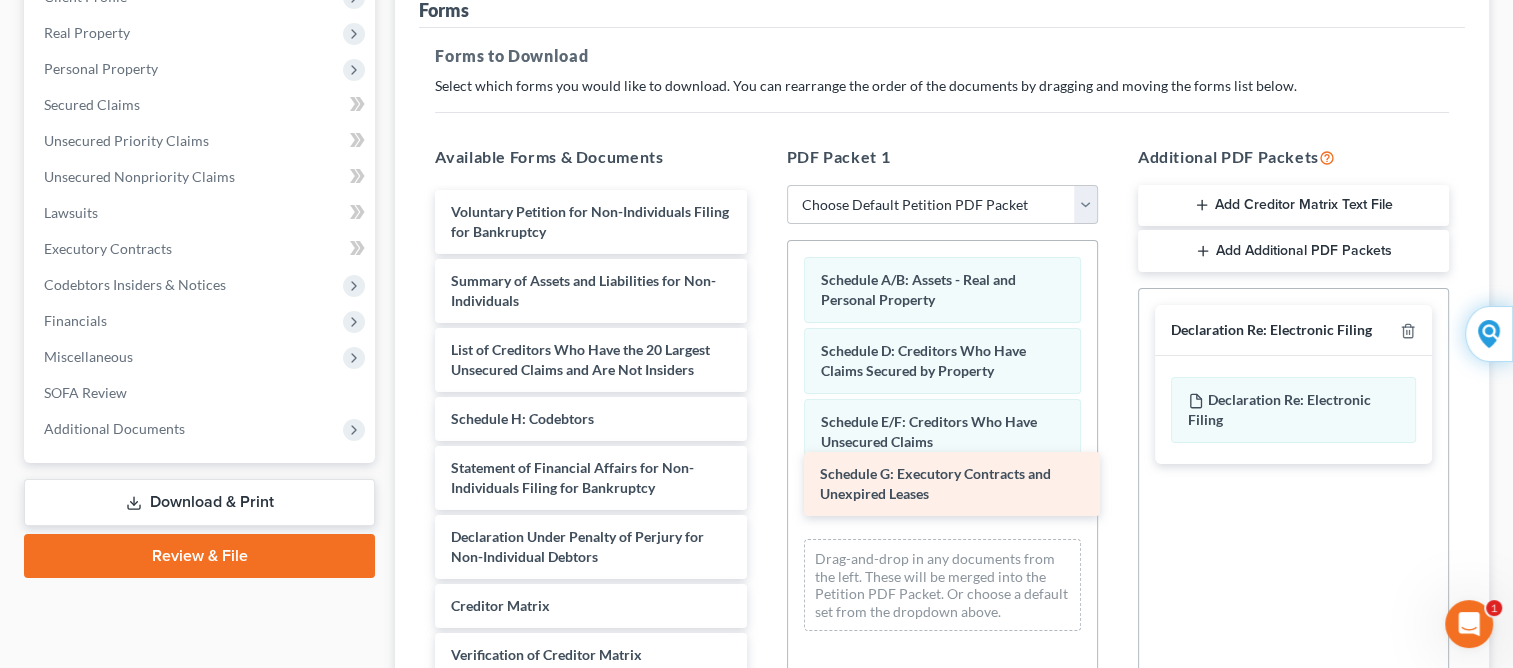 drag, startPoint x: 652, startPoint y: 431, endPoint x: 1021, endPoint y: 488, distance: 373.3765 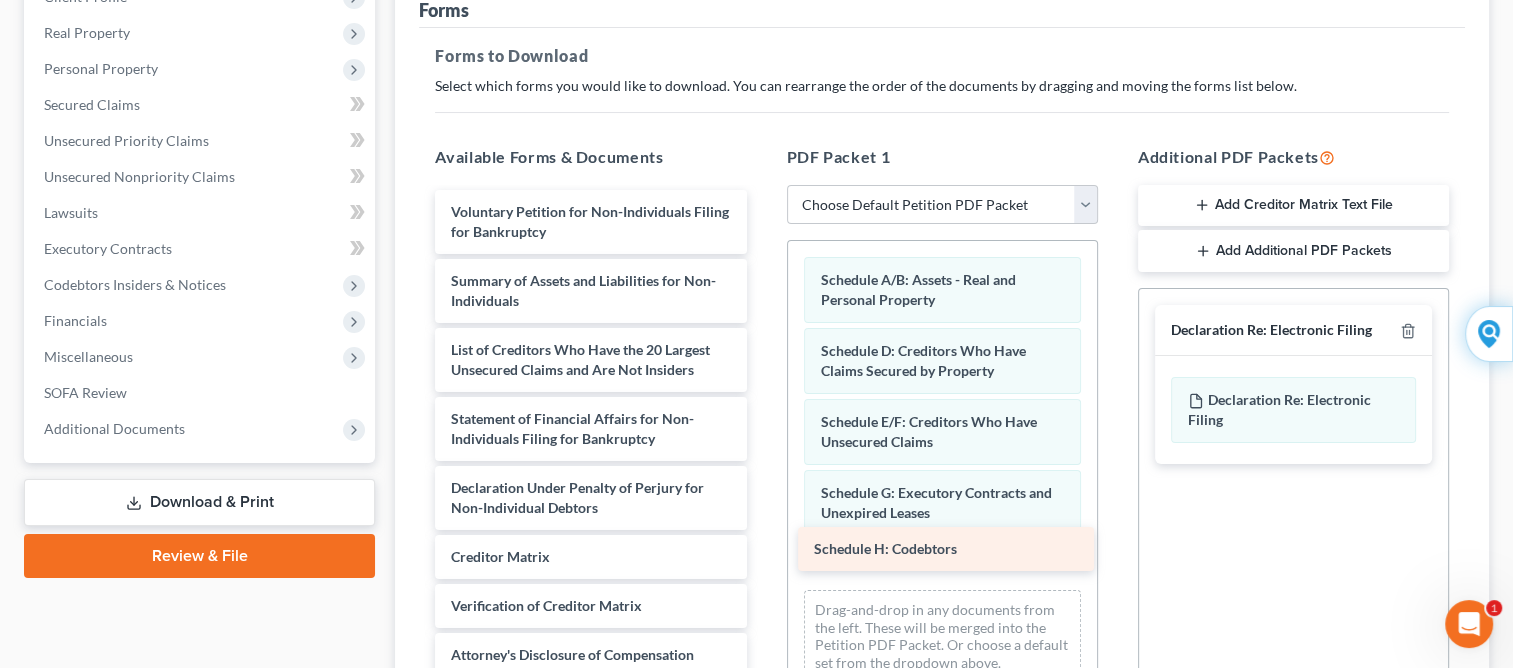 drag, startPoint x: 575, startPoint y: 422, endPoint x: 938, endPoint y: 554, distance: 386.2551 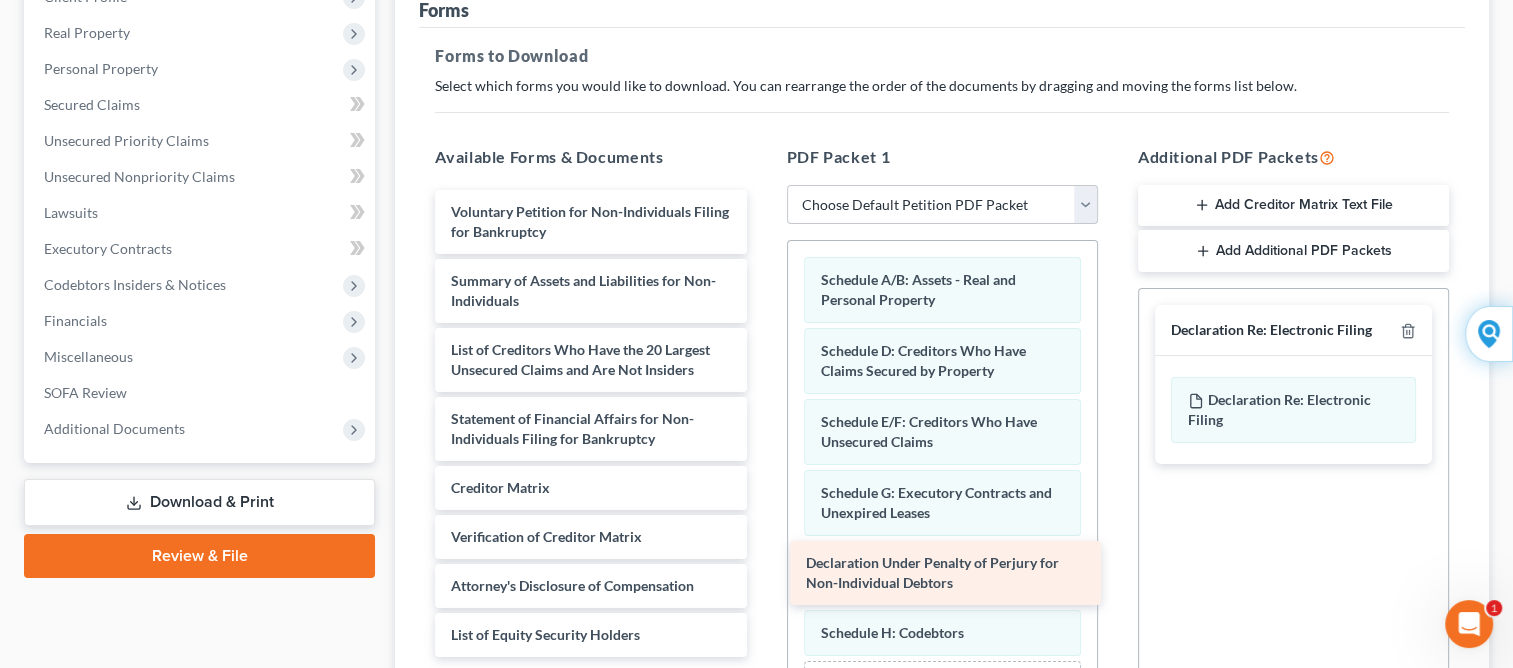 drag, startPoint x: 625, startPoint y: 492, endPoint x: 980, endPoint y: 569, distance: 363.25473 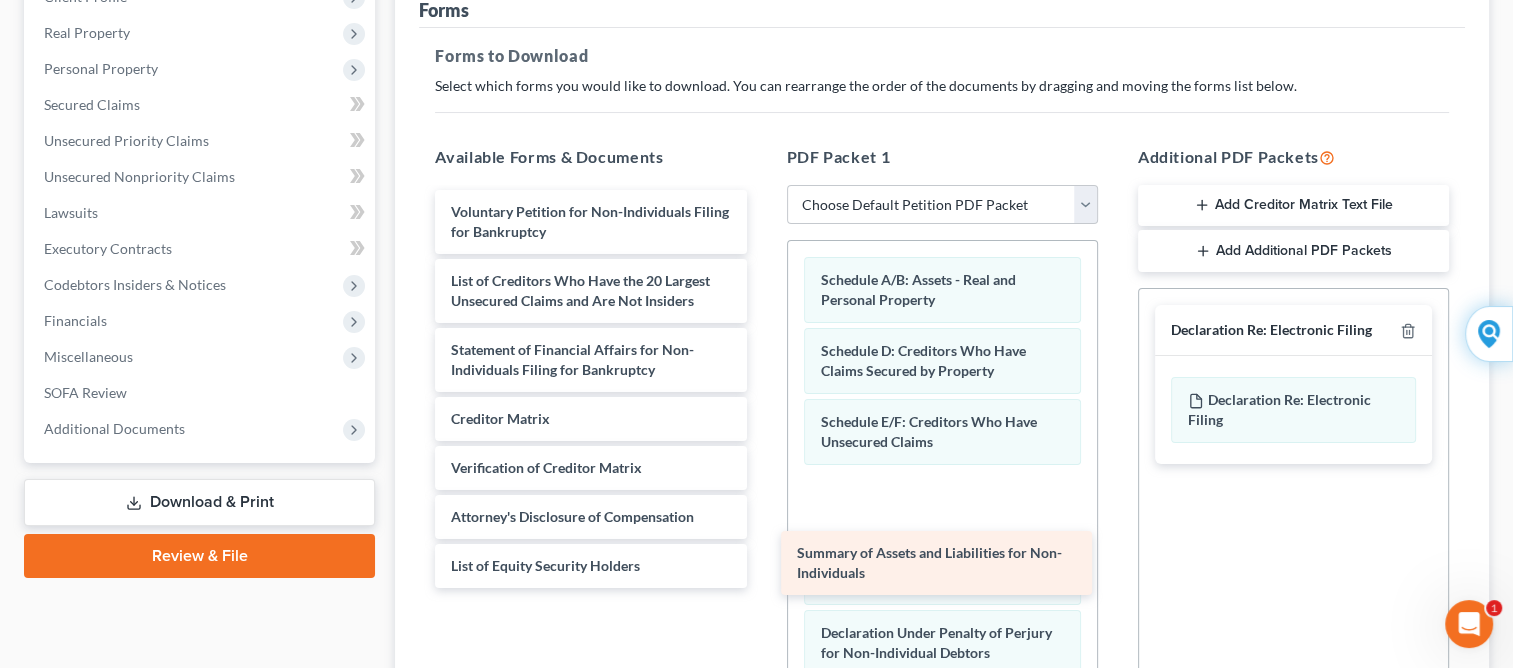 drag, startPoint x: 604, startPoint y: 287, endPoint x: 951, endPoint y: 562, distance: 442.75726 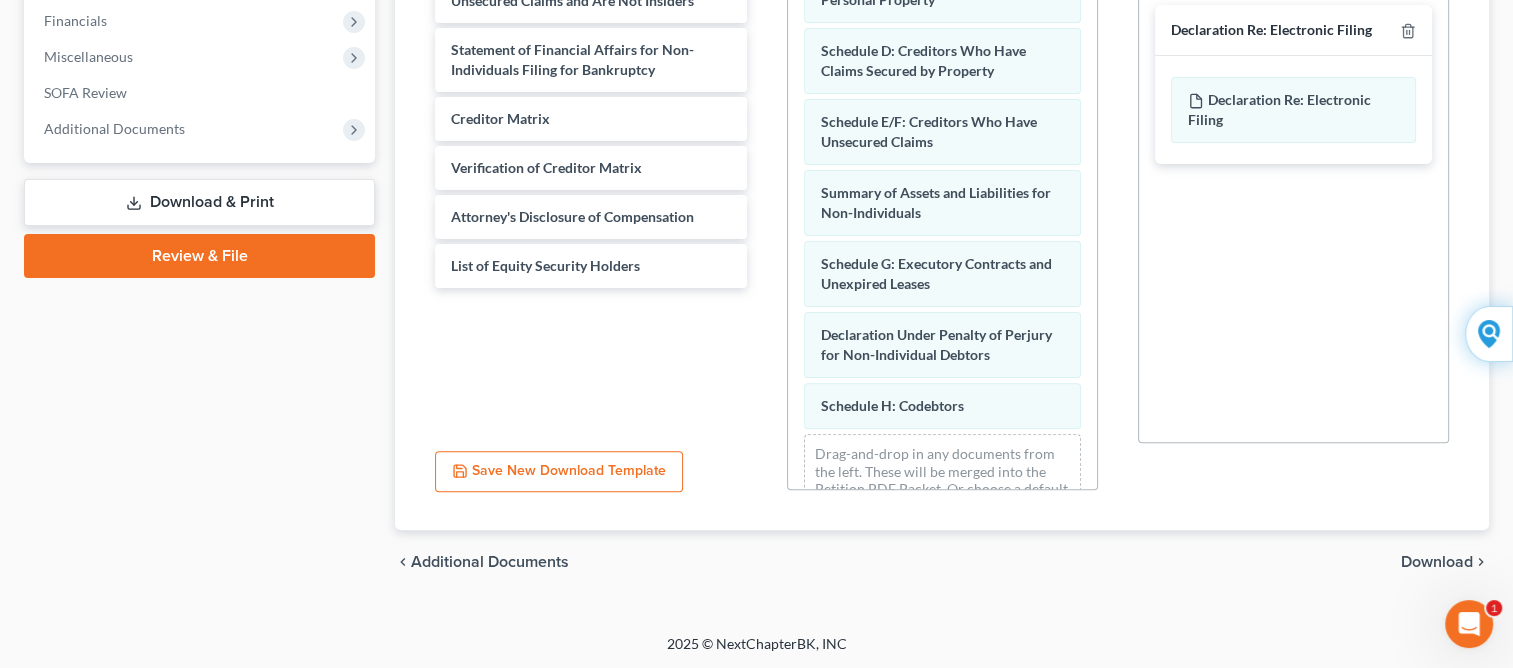 scroll, scrollTop: 0, scrollLeft: 0, axis: both 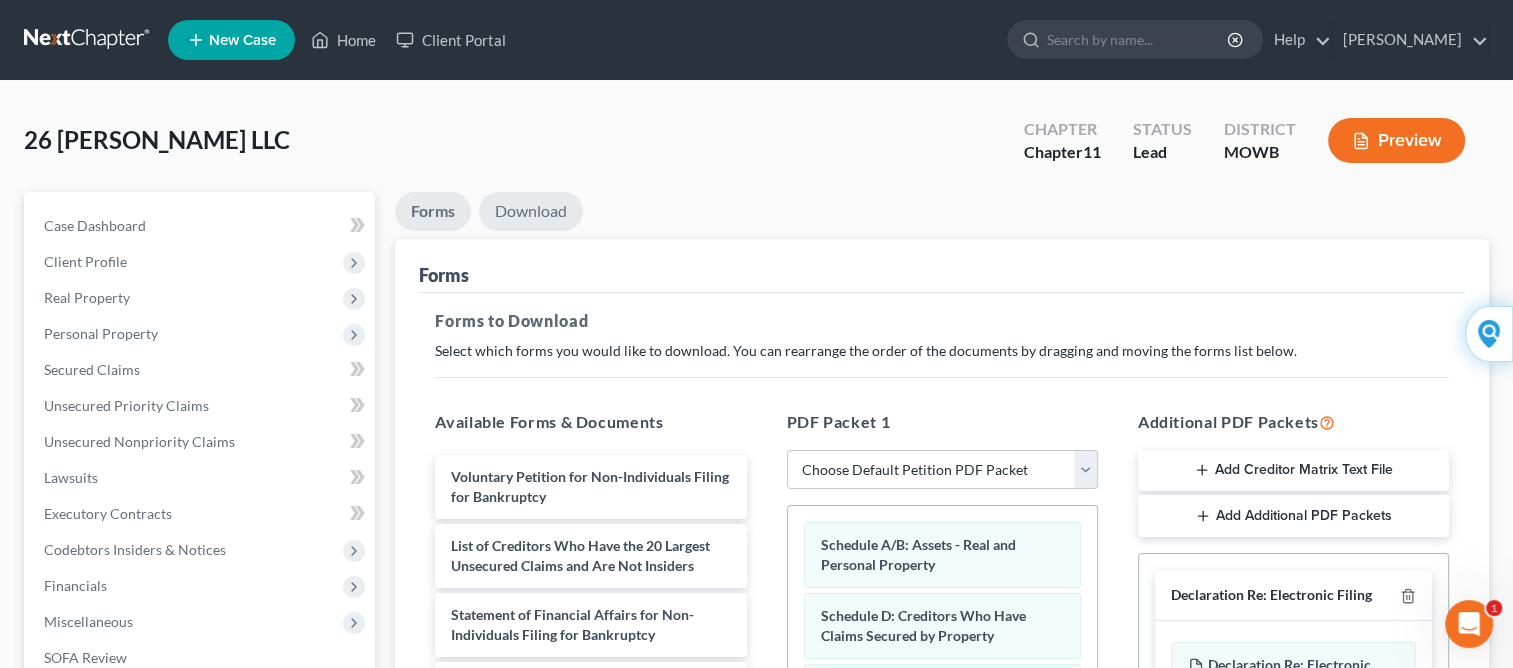 click on "Download" at bounding box center (531, 211) 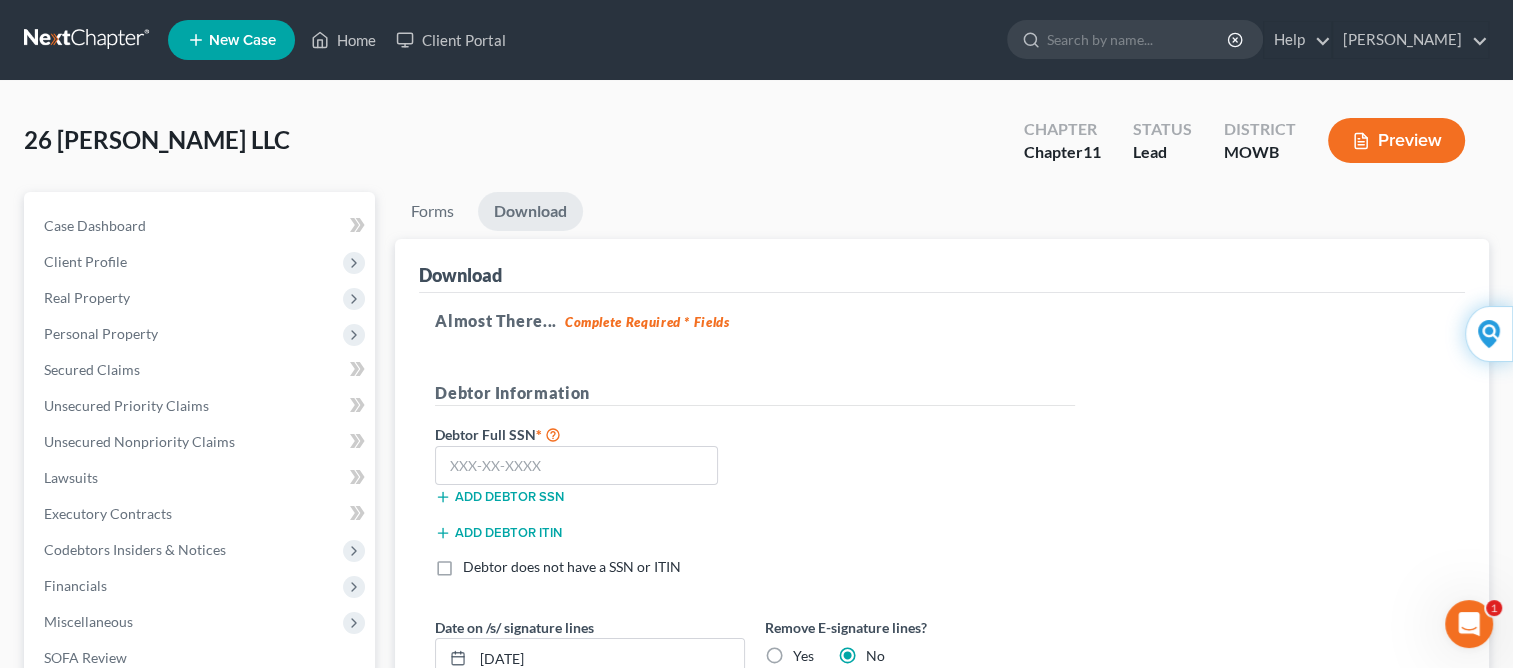 click on "Download" at bounding box center [530, 211] 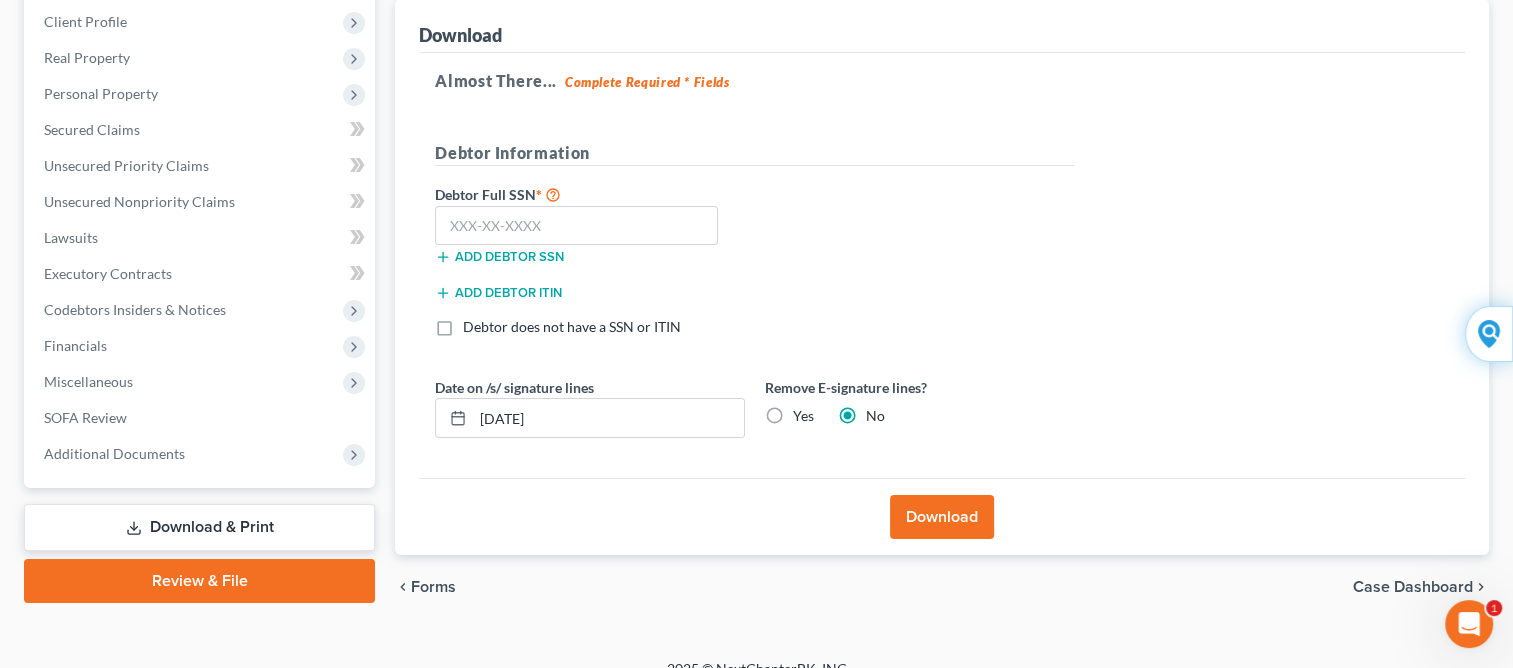 scroll, scrollTop: 265, scrollLeft: 0, axis: vertical 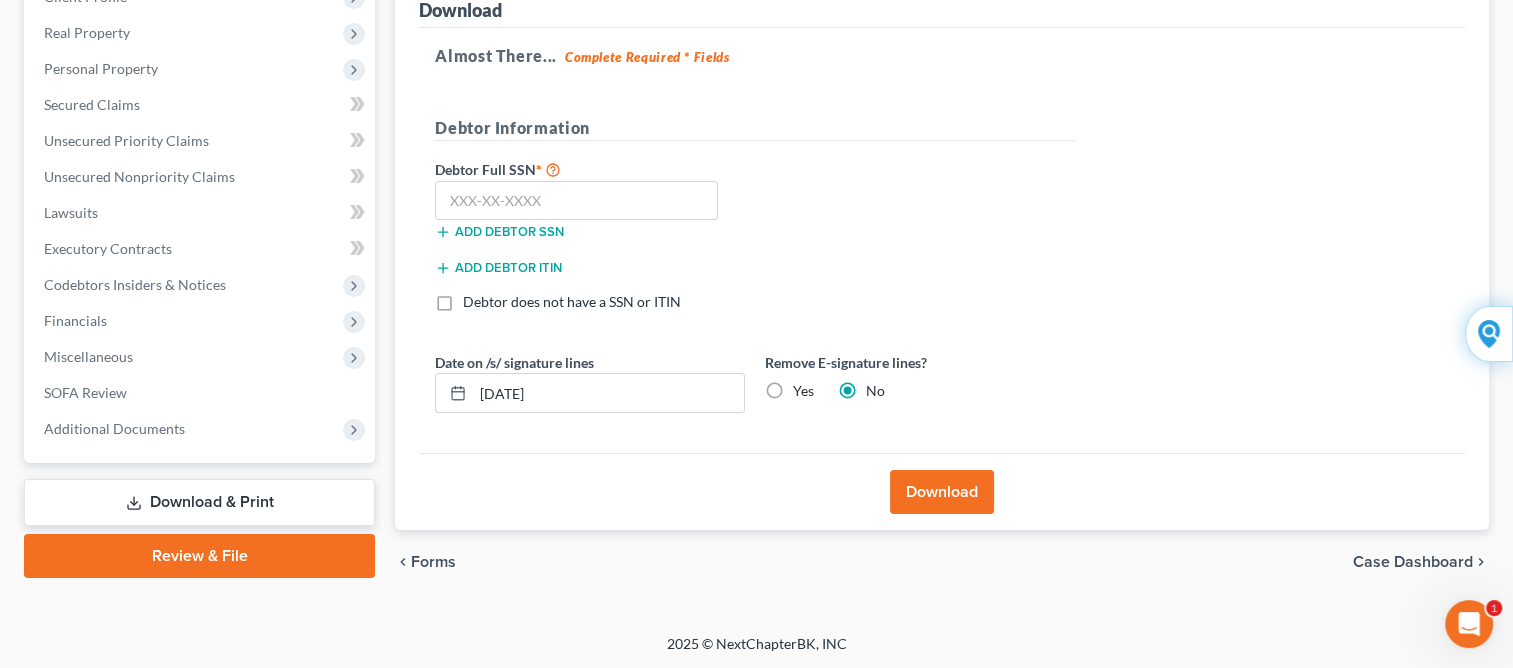 click on "Download & Print" at bounding box center [199, 502] 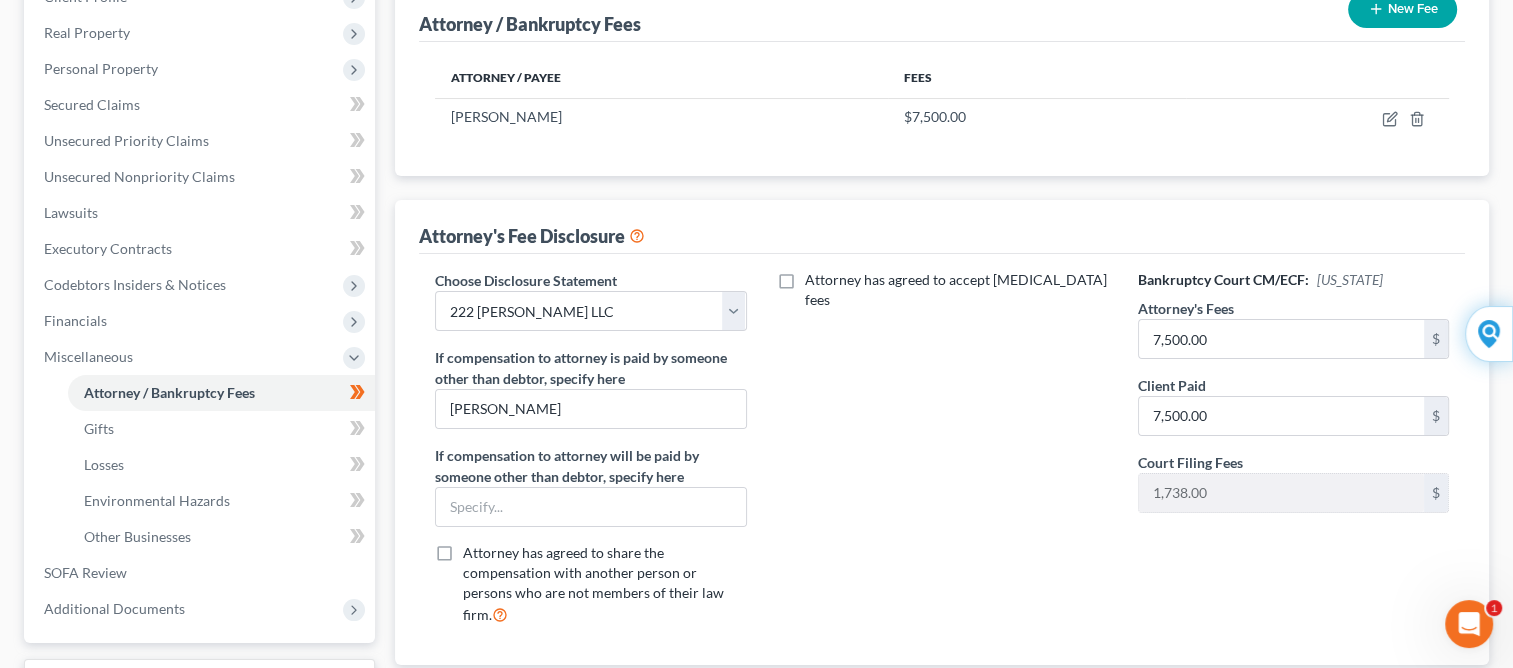 scroll, scrollTop: 380, scrollLeft: 0, axis: vertical 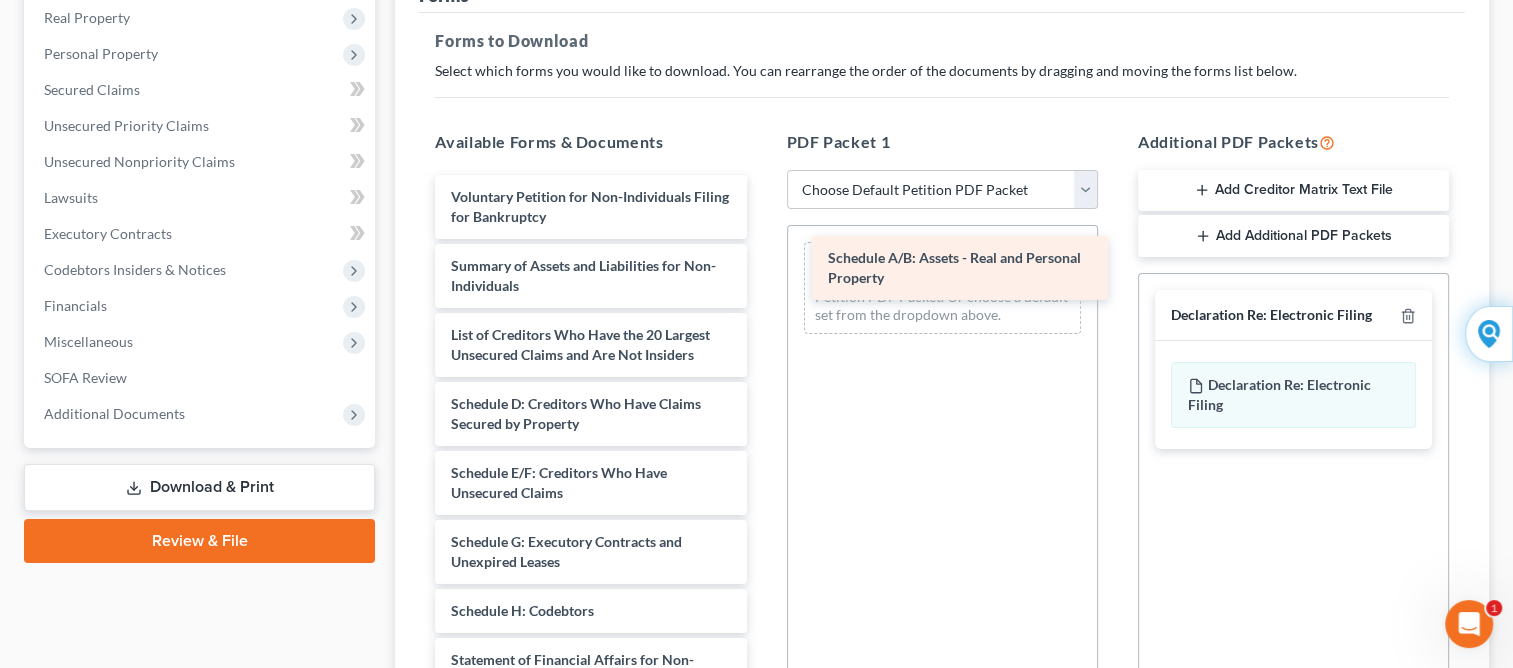 drag, startPoint x: 480, startPoint y: 400, endPoint x: 858, endPoint y: 256, distance: 404.4997 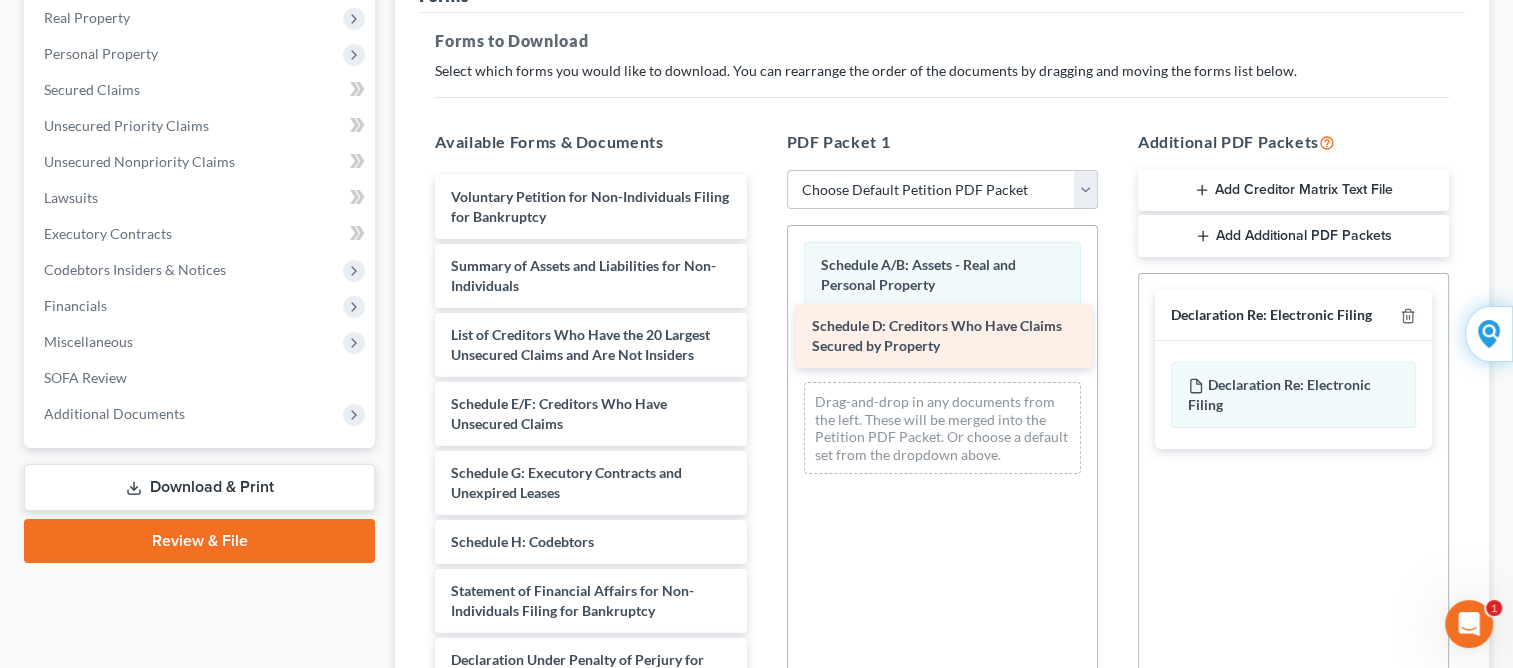 drag, startPoint x: 630, startPoint y: 408, endPoint x: 992, endPoint y: 332, distance: 369.89188 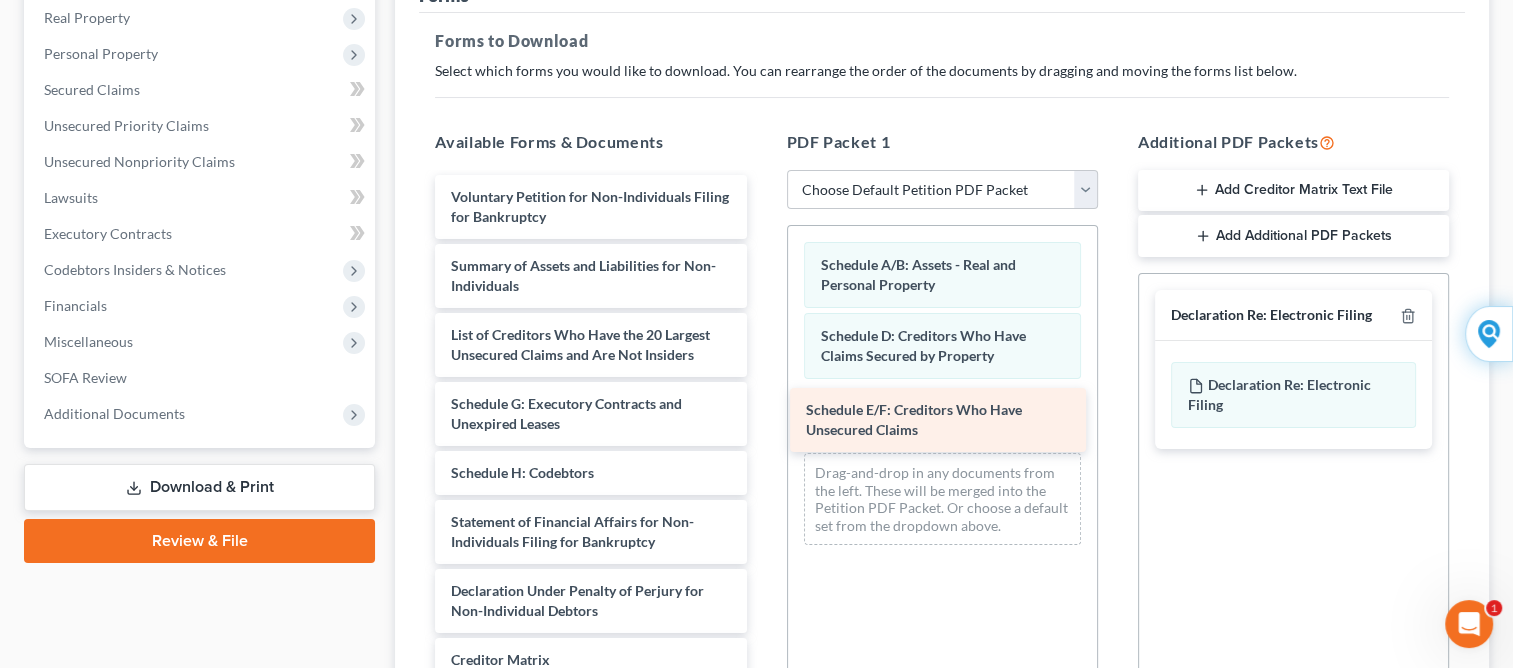 drag, startPoint x: 629, startPoint y: 416, endPoint x: 985, endPoint y: 424, distance: 356.08987 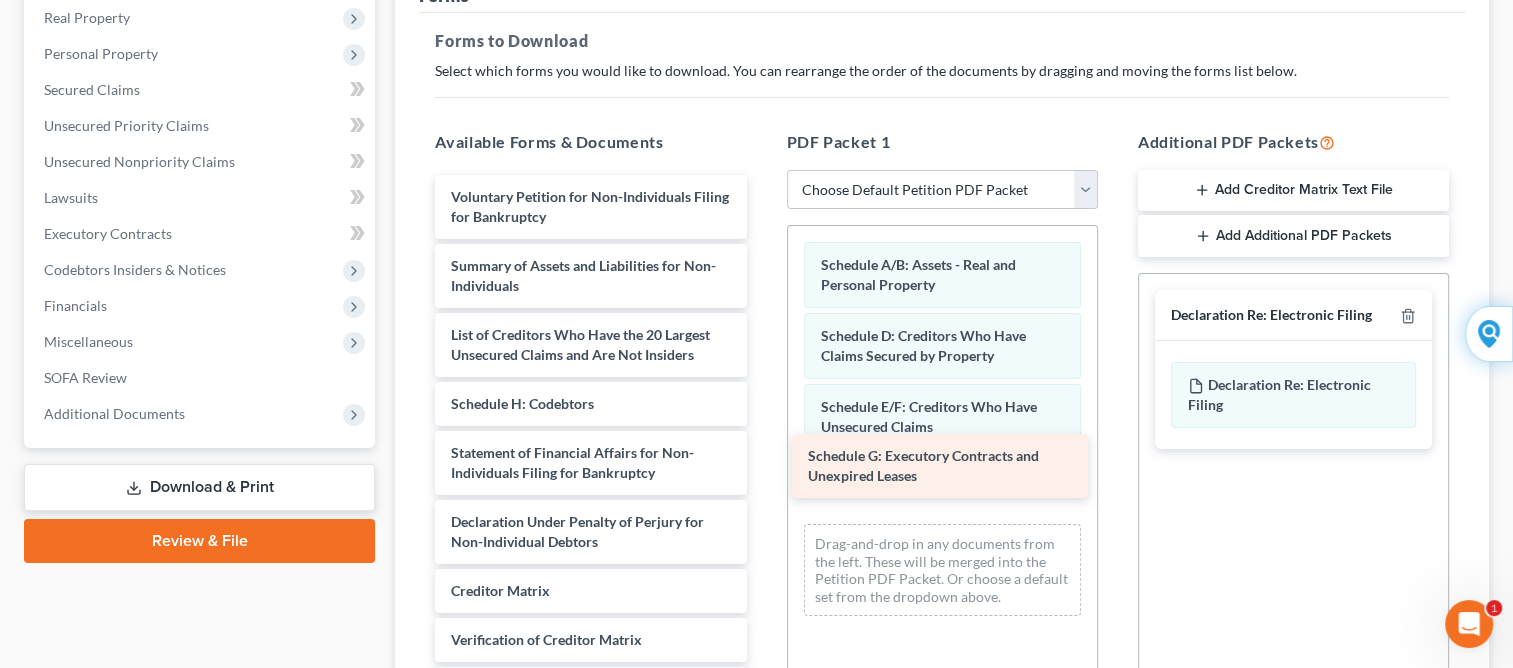 drag, startPoint x: 648, startPoint y: 406, endPoint x: 1005, endPoint y: 460, distance: 361.06094 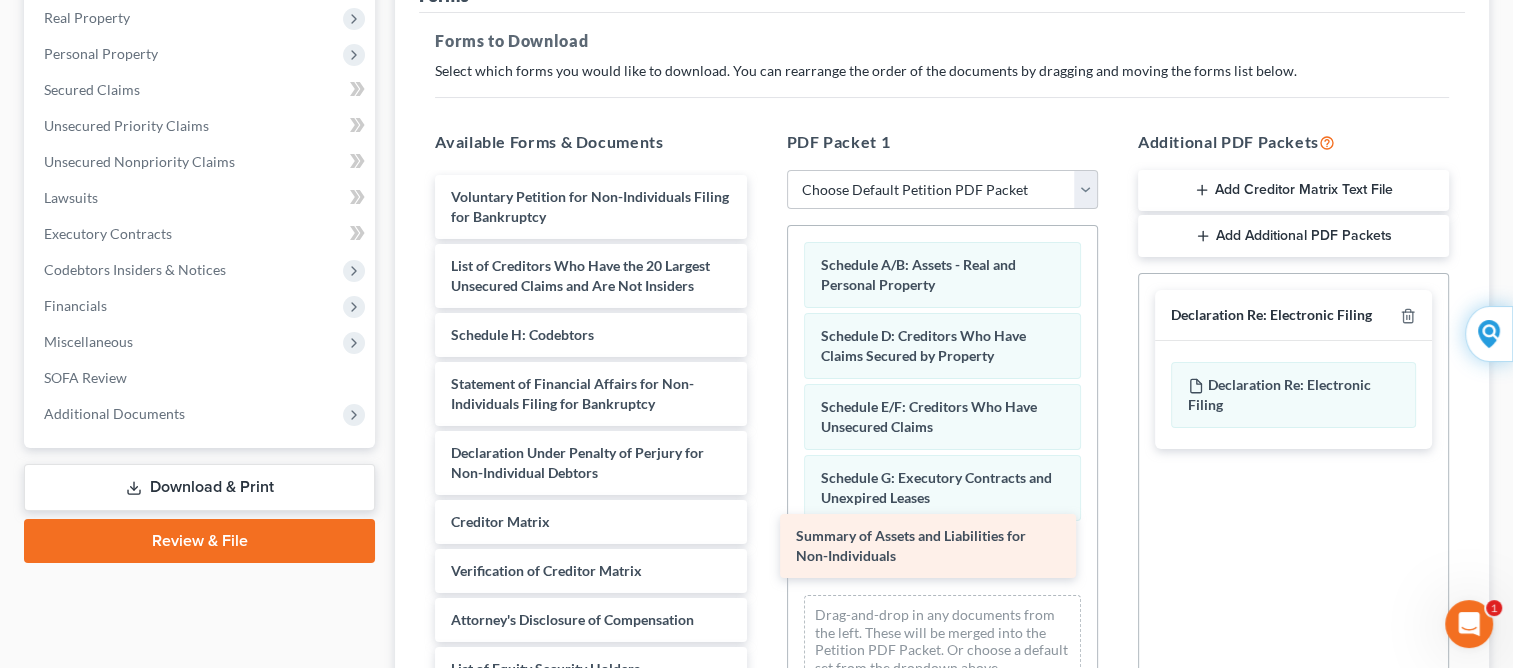 drag, startPoint x: 640, startPoint y: 270, endPoint x: 985, endPoint y: 543, distance: 439.94772 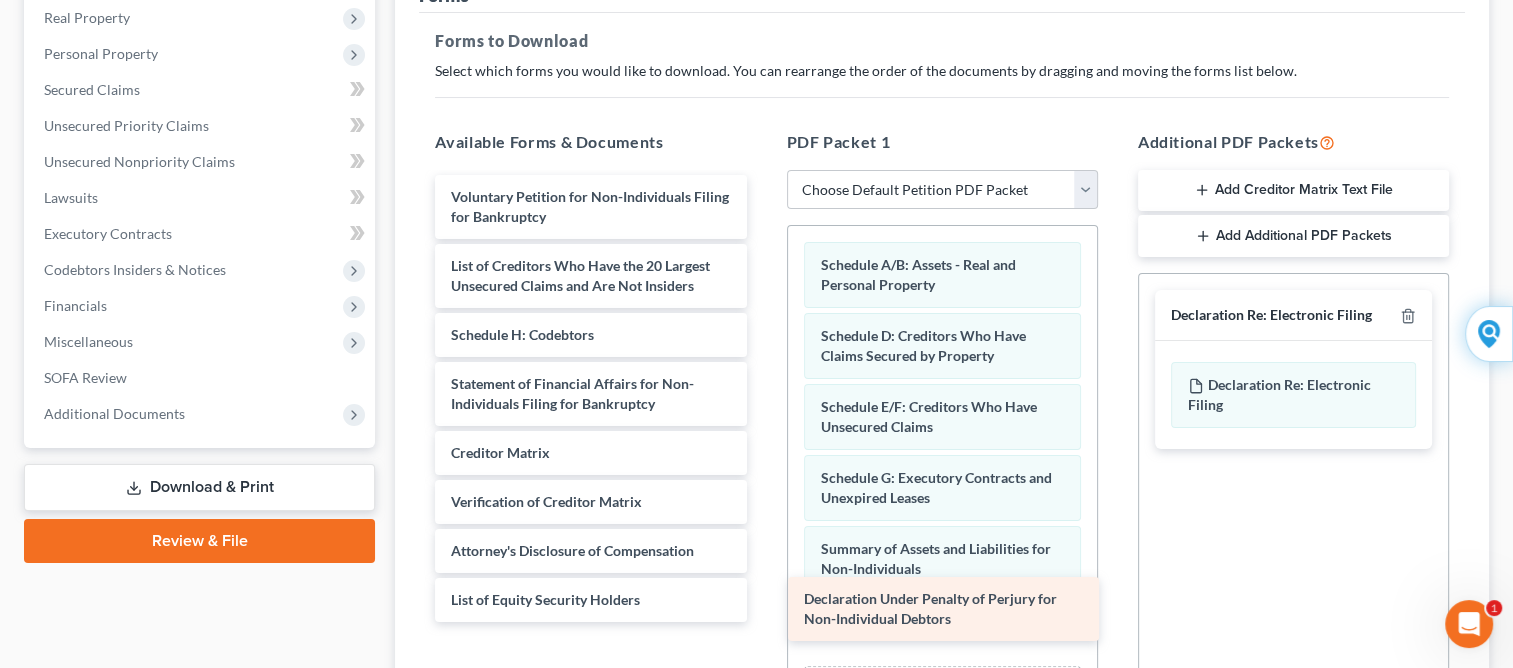 drag, startPoint x: 624, startPoint y: 464, endPoint x: 977, endPoint y: 612, distance: 382.77017 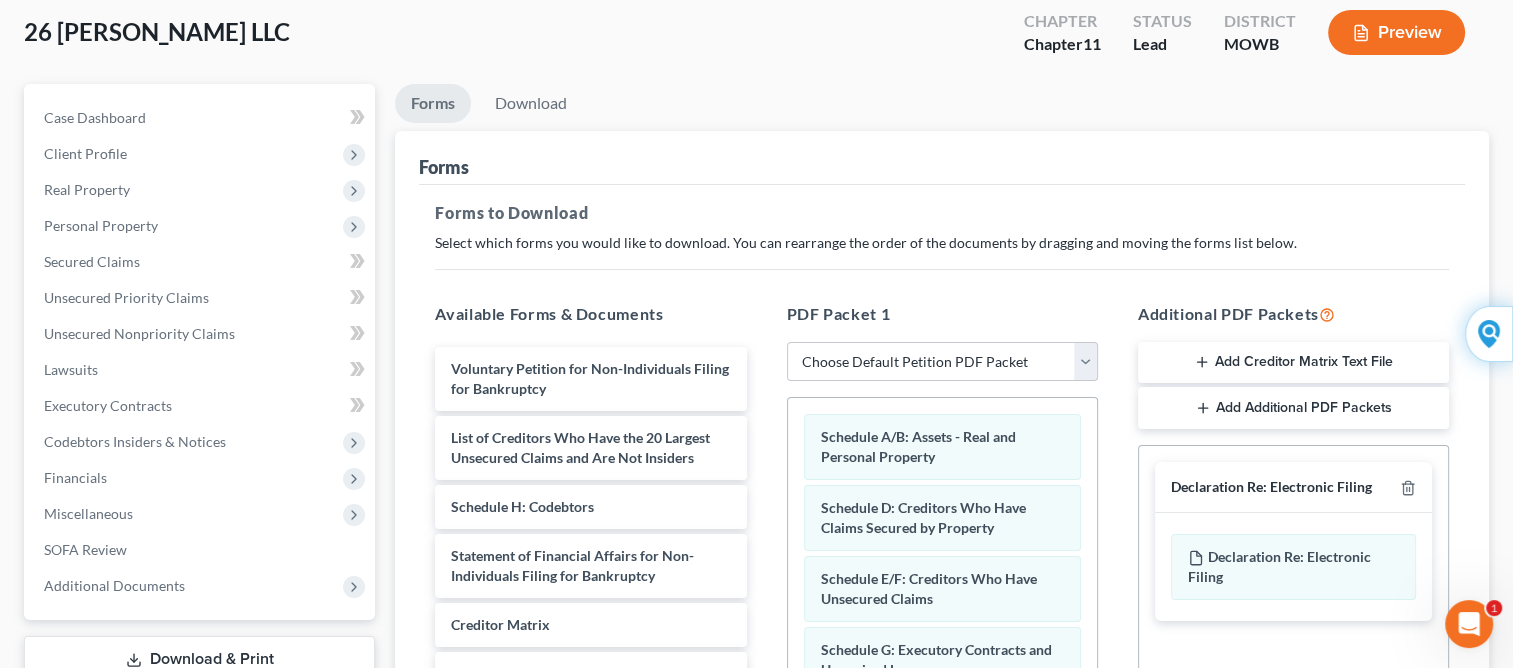 scroll, scrollTop: 85, scrollLeft: 0, axis: vertical 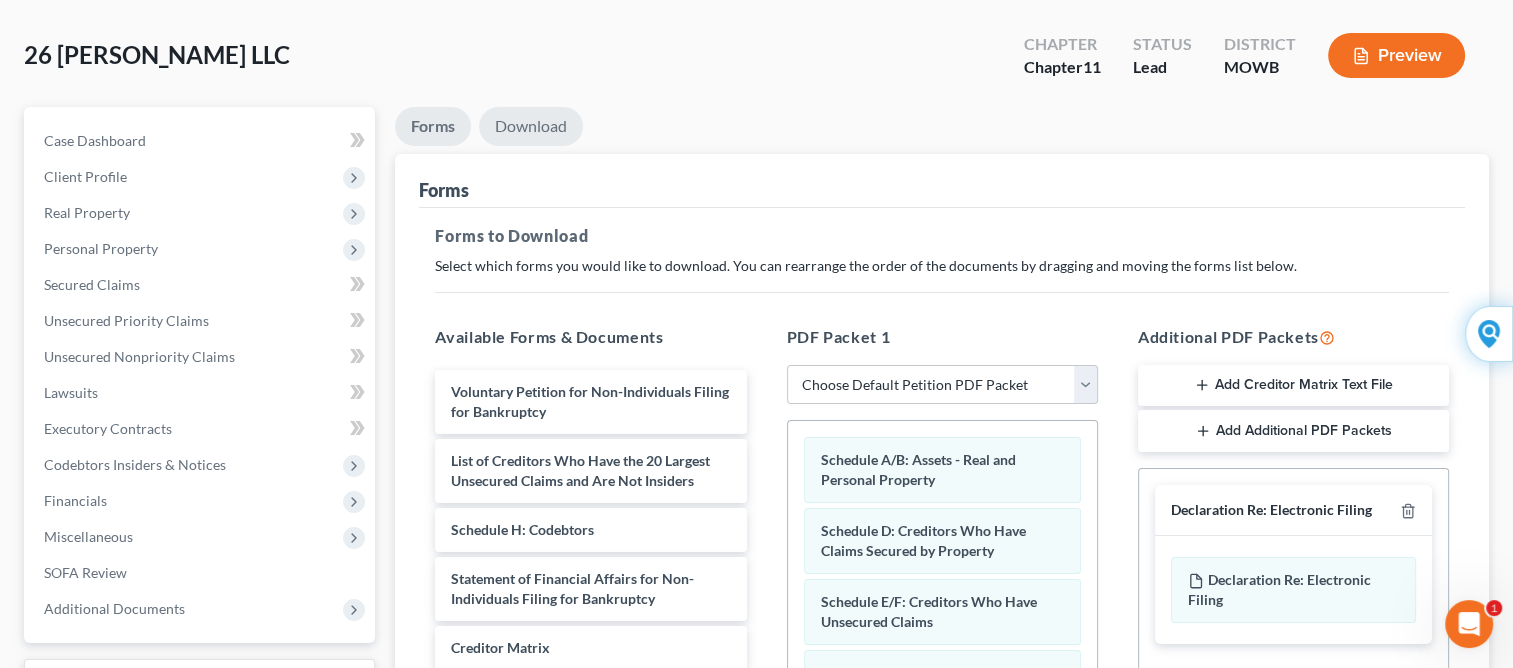 click on "Download" at bounding box center (531, 126) 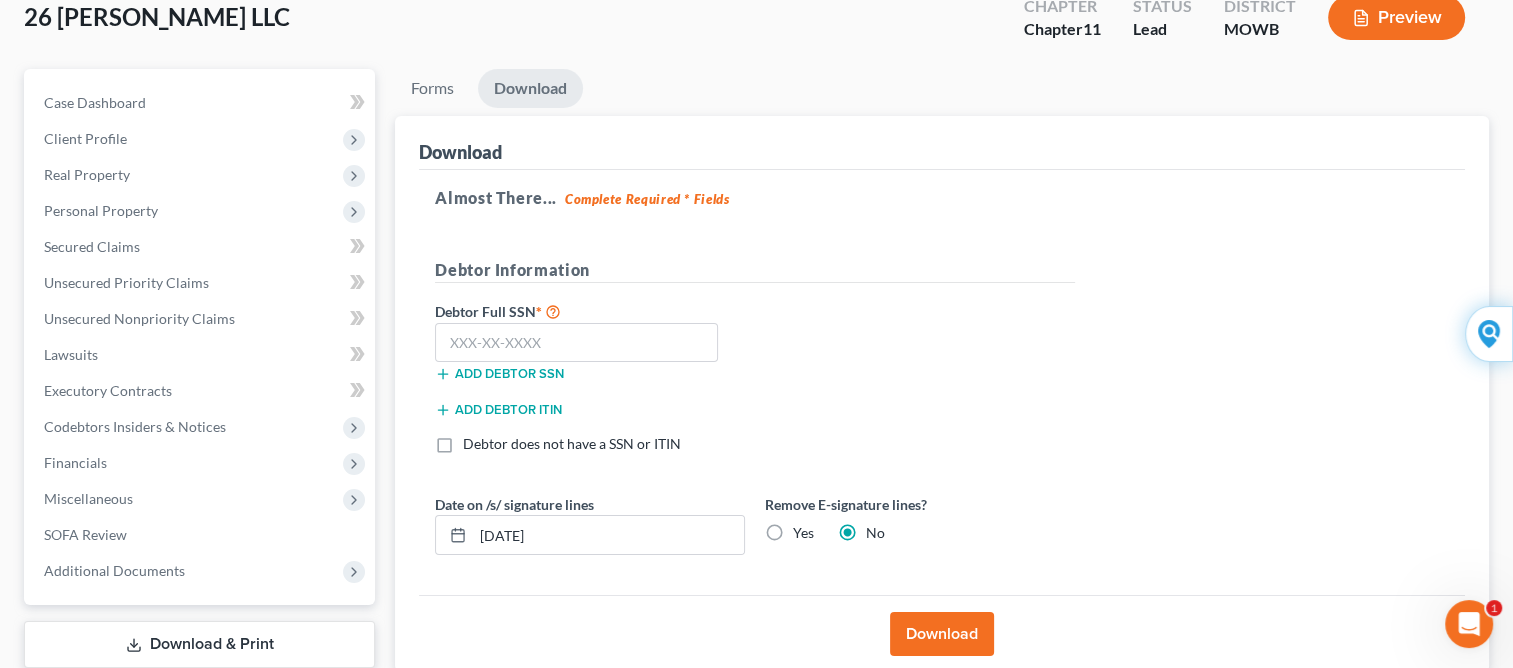 scroll, scrollTop: 125, scrollLeft: 0, axis: vertical 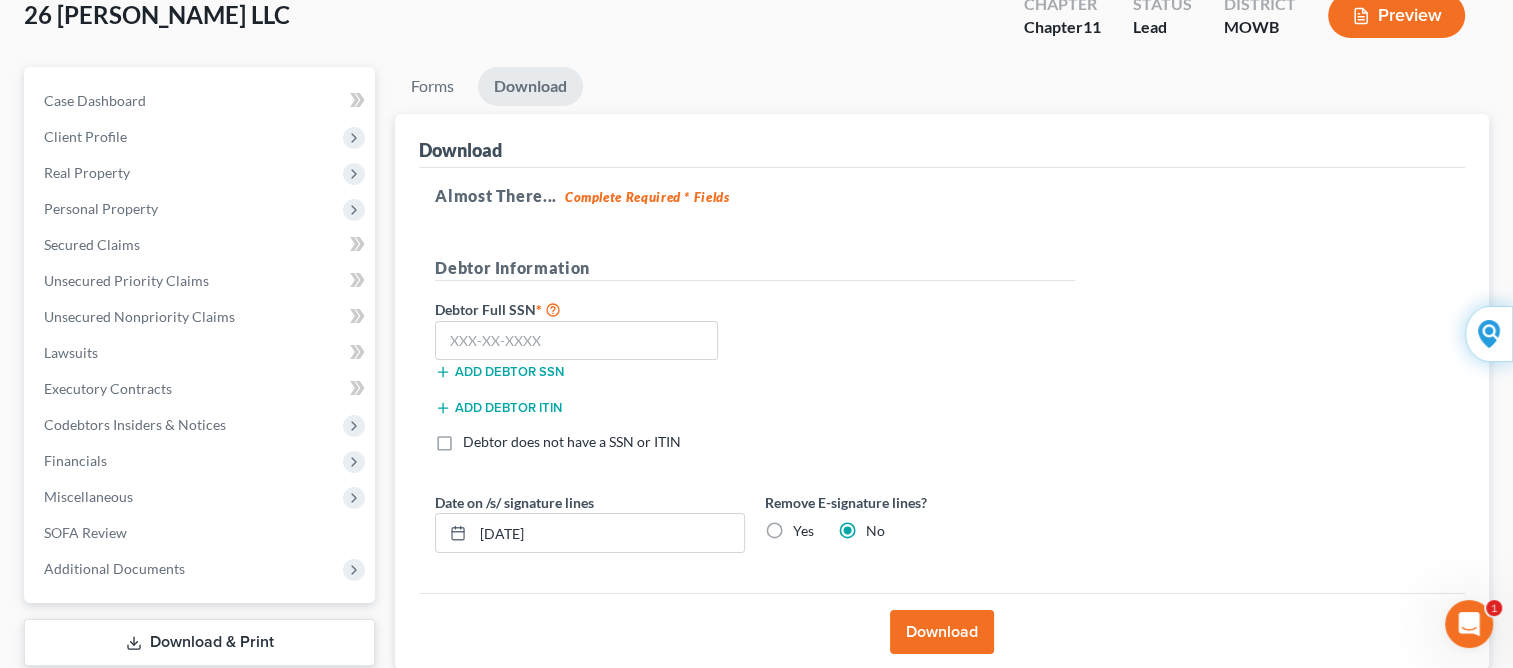 click on "Download" at bounding box center [942, 632] 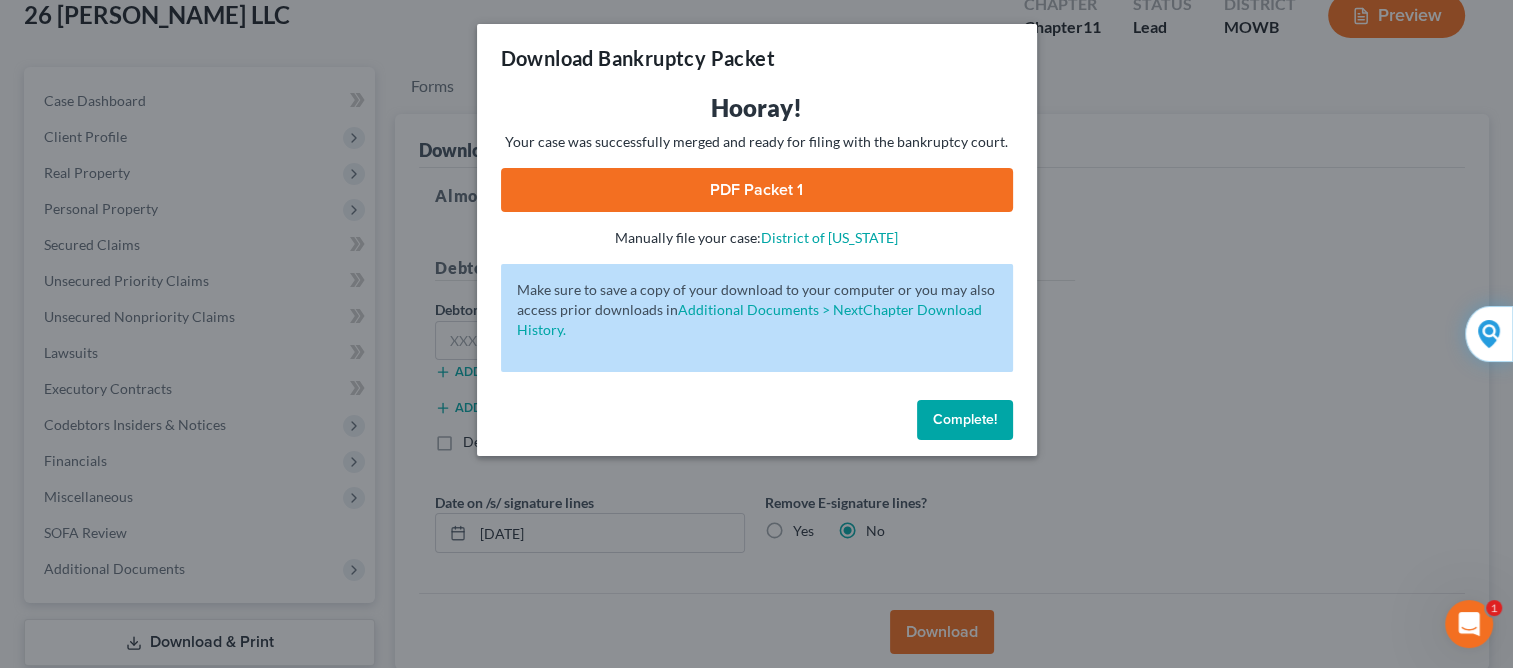 click on "PDF Packet 1" at bounding box center (757, 190) 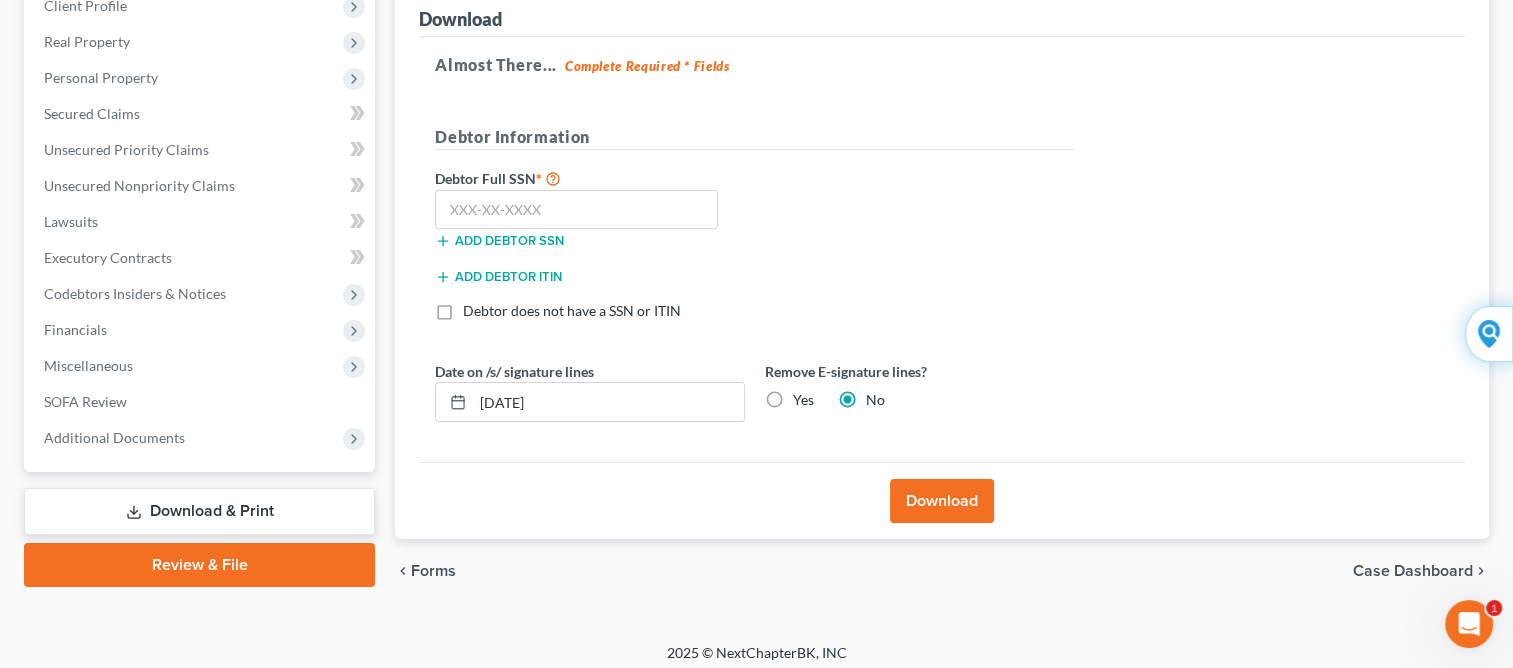 scroll, scrollTop: 265, scrollLeft: 0, axis: vertical 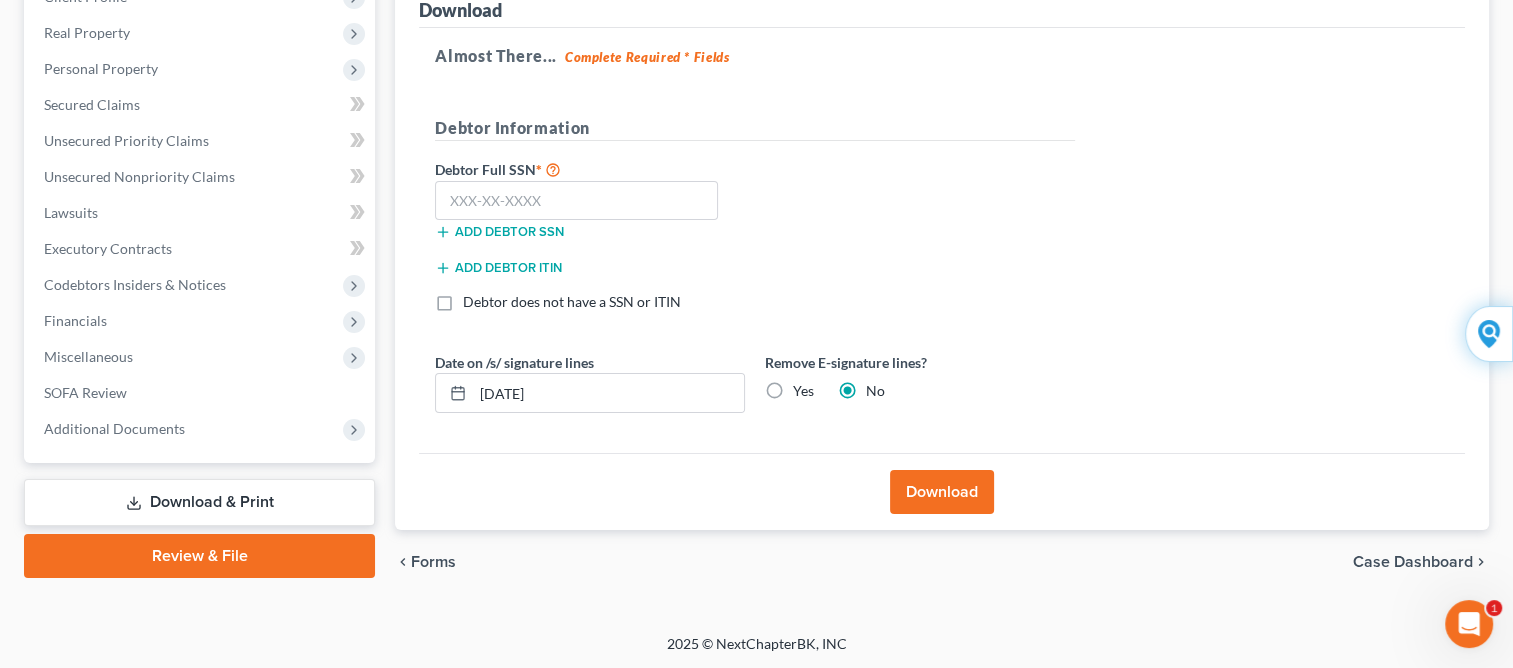click on "Download & Print" at bounding box center (199, 502) 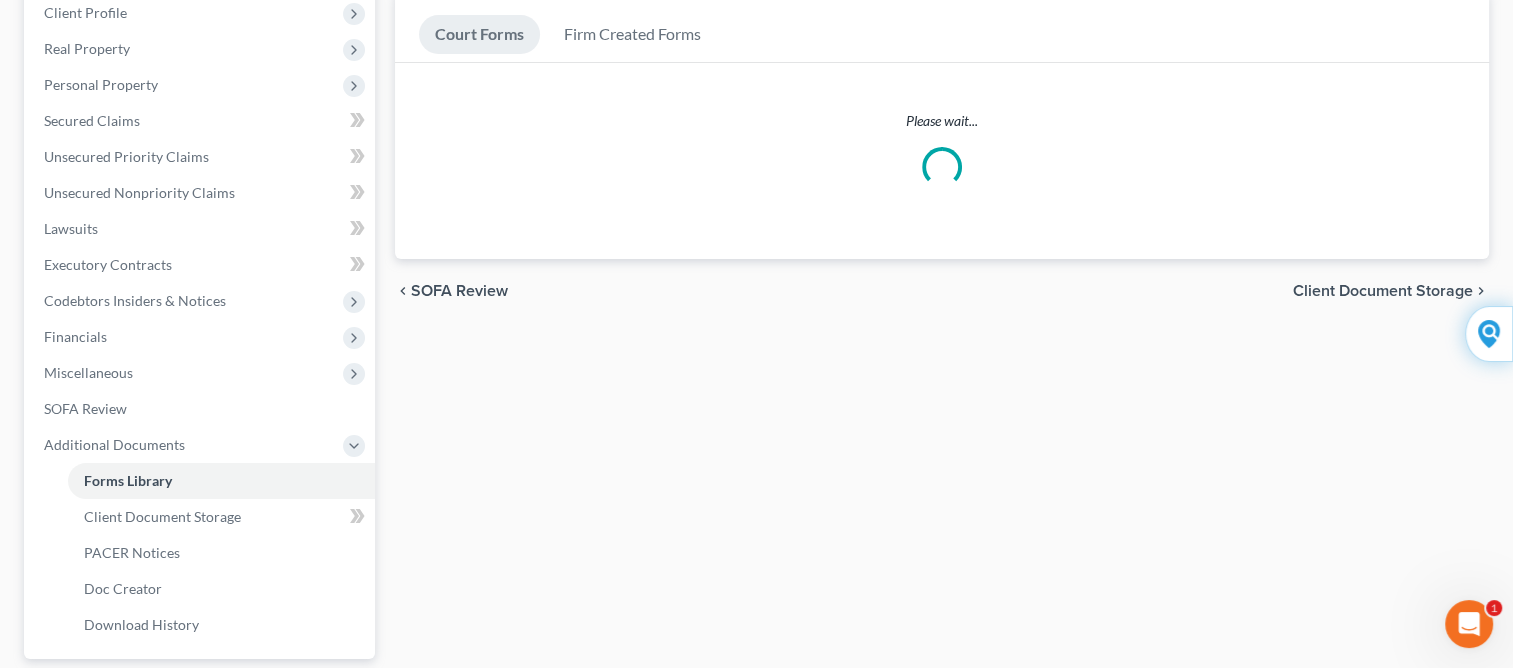 scroll, scrollTop: 265, scrollLeft: 0, axis: vertical 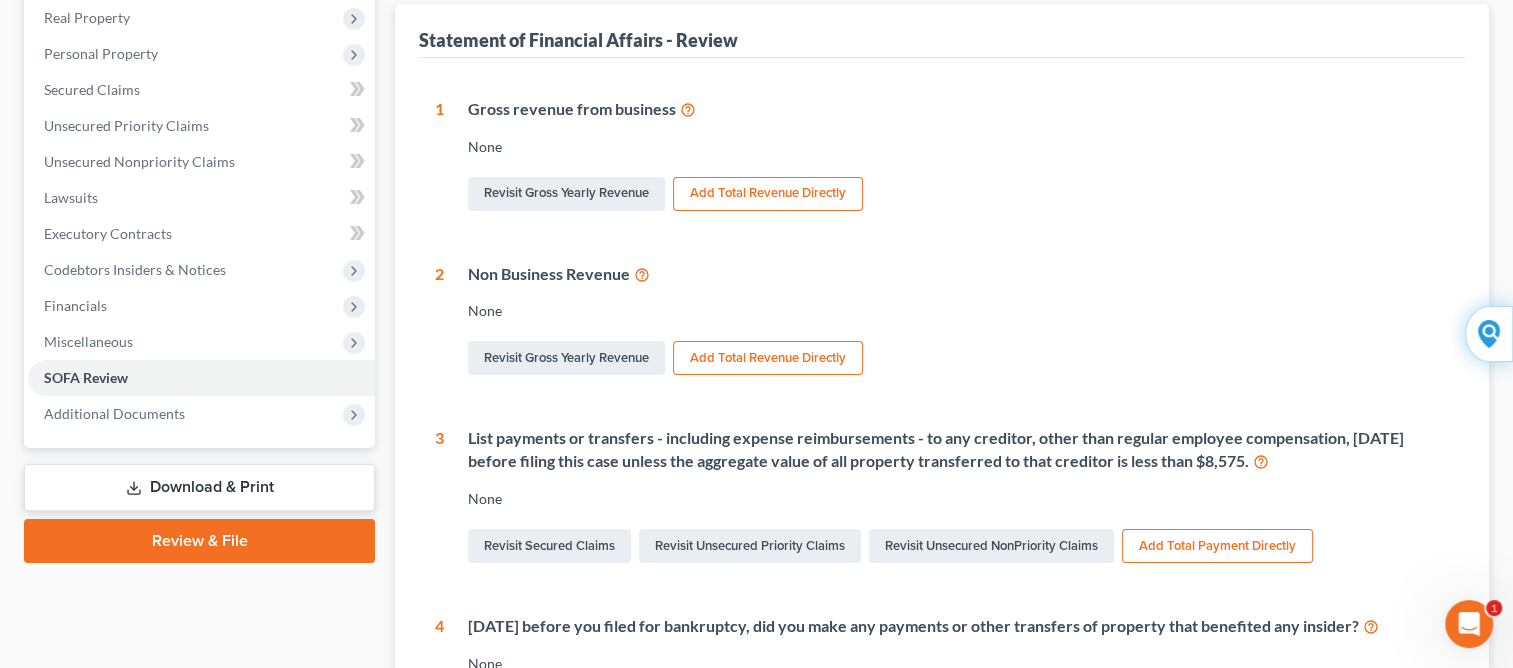 click on "Download & Print" at bounding box center (199, 487) 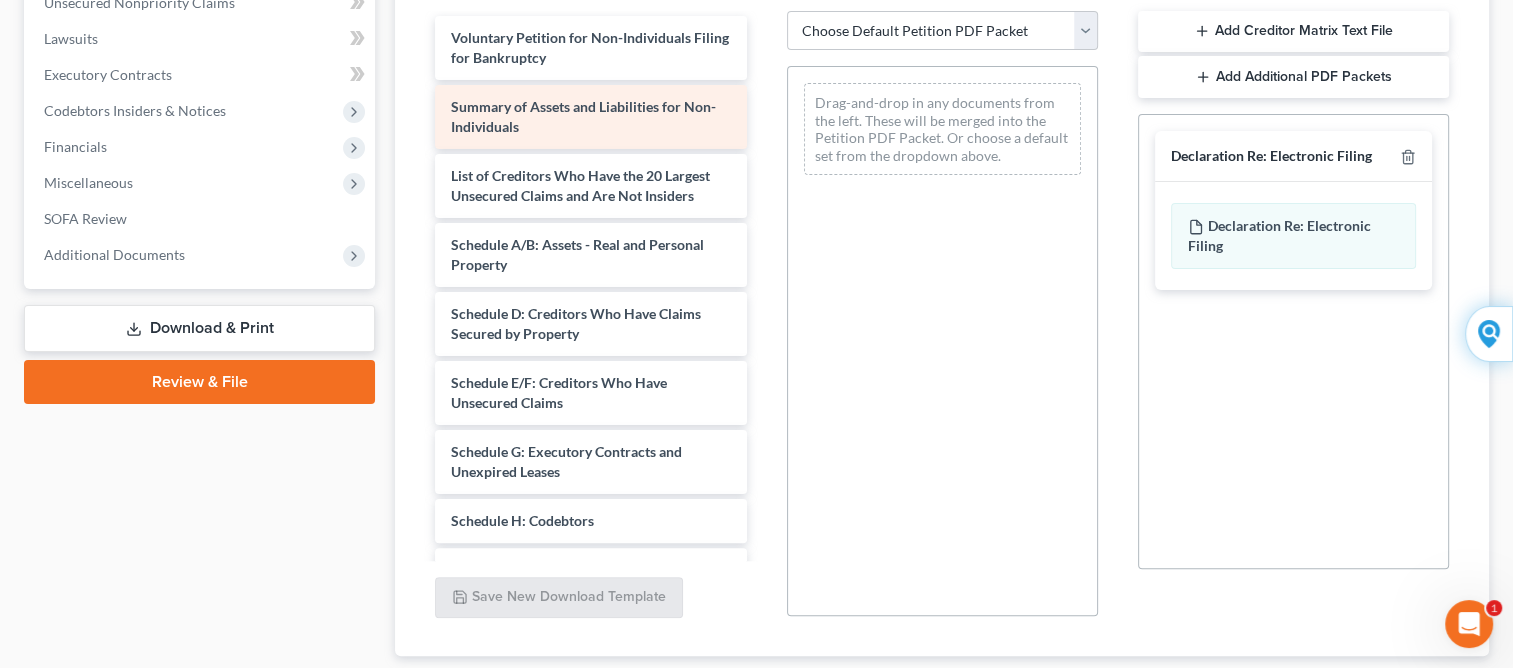 scroll, scrollTop: 440, scrollLeft: 0, axis: vertical 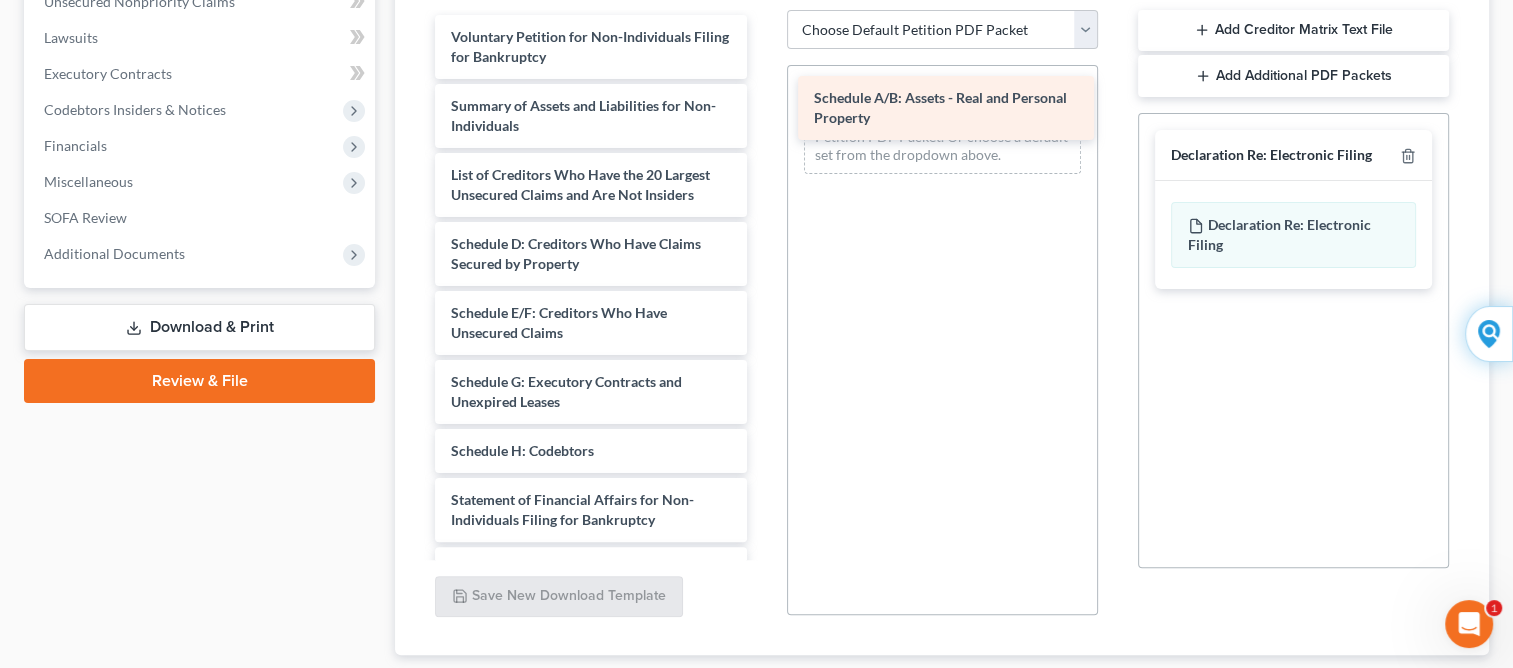 drag, startPoint x: 490, startPoint y: 256, endPoint x: 852, endPoint y: 112, distance: 389.58954 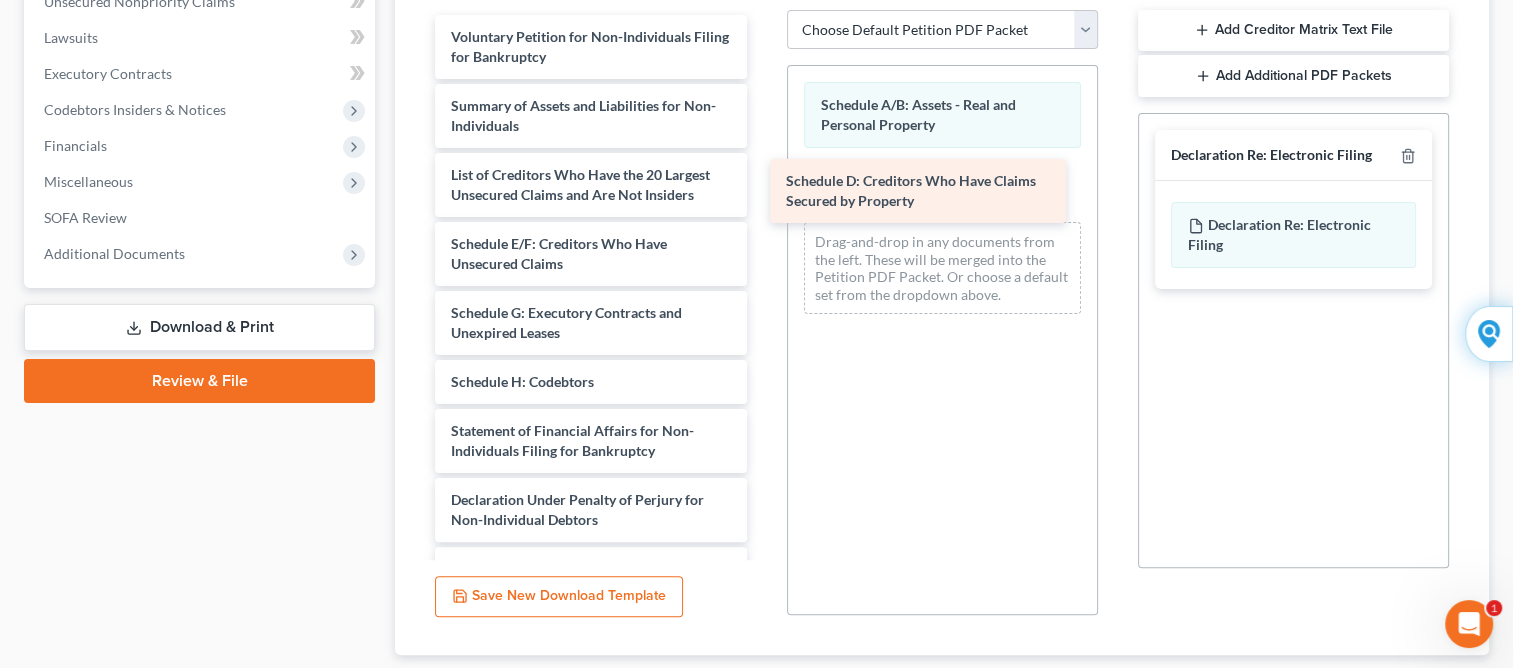 drag, startPoint x: 622, startPoint y: 249, endPoint x: 960, endPoint y: 188, distance: 343.46033 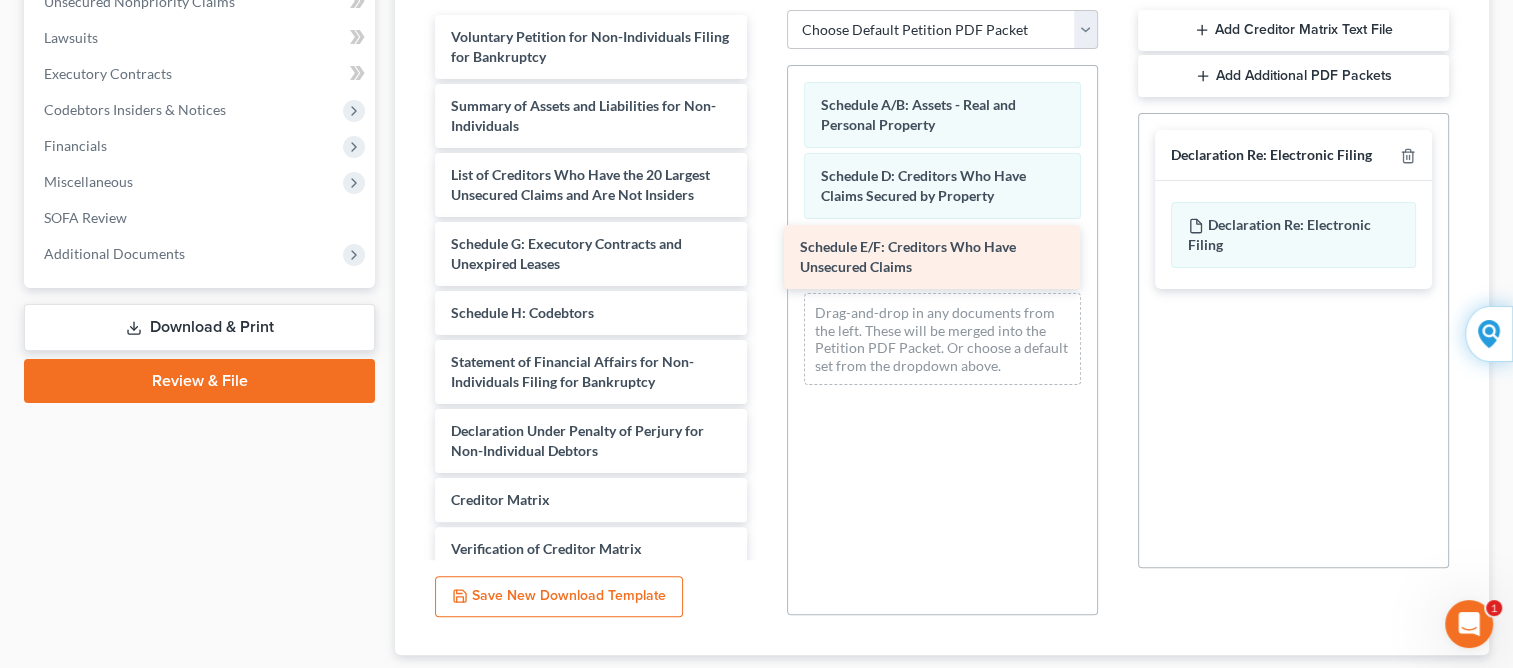 drag, startPoint x: 627, startPoint y: 257, endPoint x: 977, endPoint y: 261, distance: 350.02286 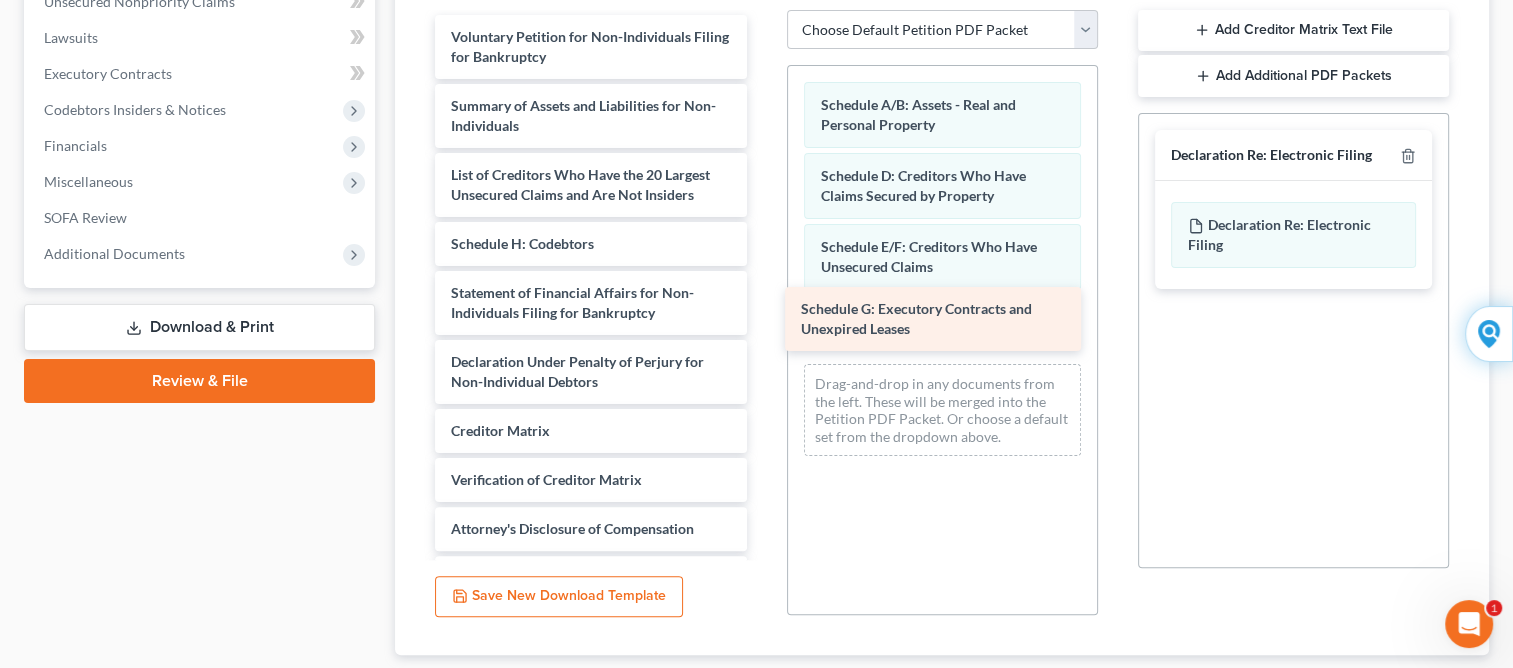 drag, startPoint x: 627, startPoint y: 255, endPoint x: 978, endPoint y: 321, distance: 357.1512 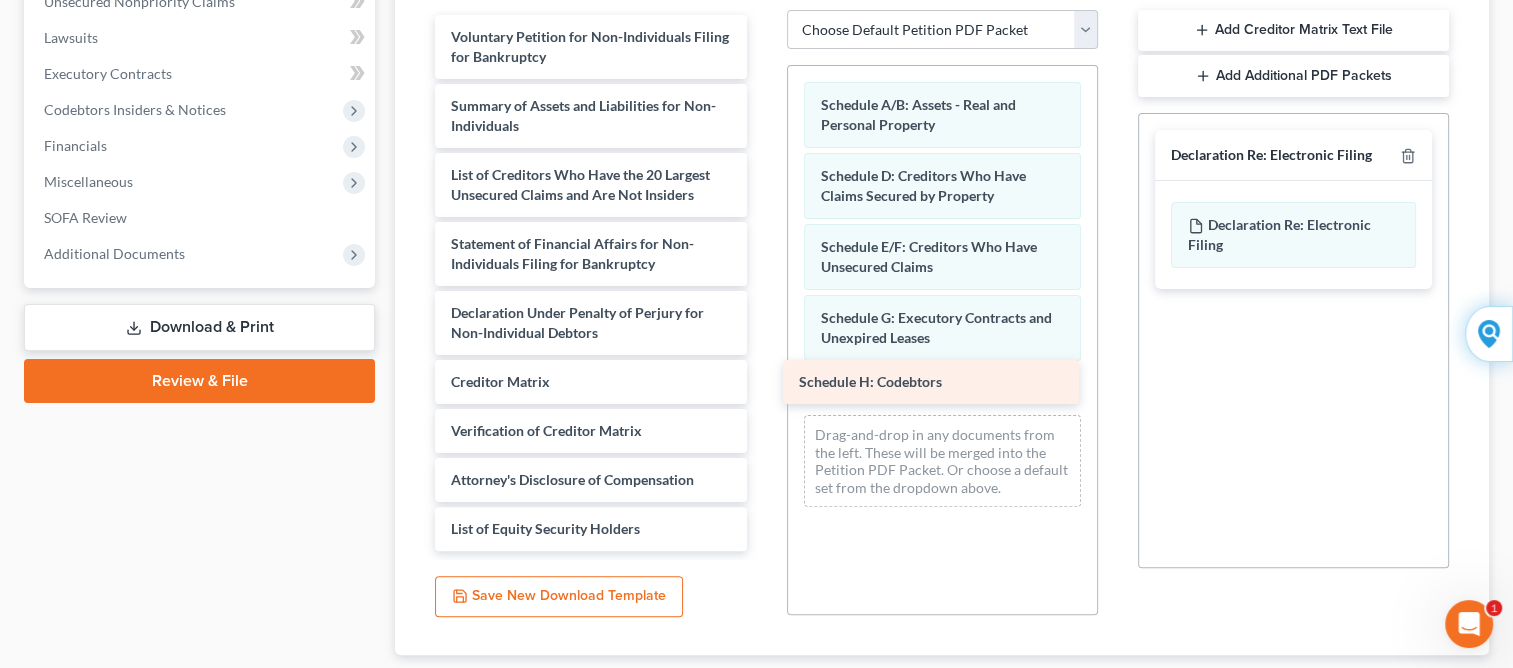 drag, startPoint x: 553, startPoint y: 244, endPoint x: 901, endPoint y: 384, distance: 375.10532 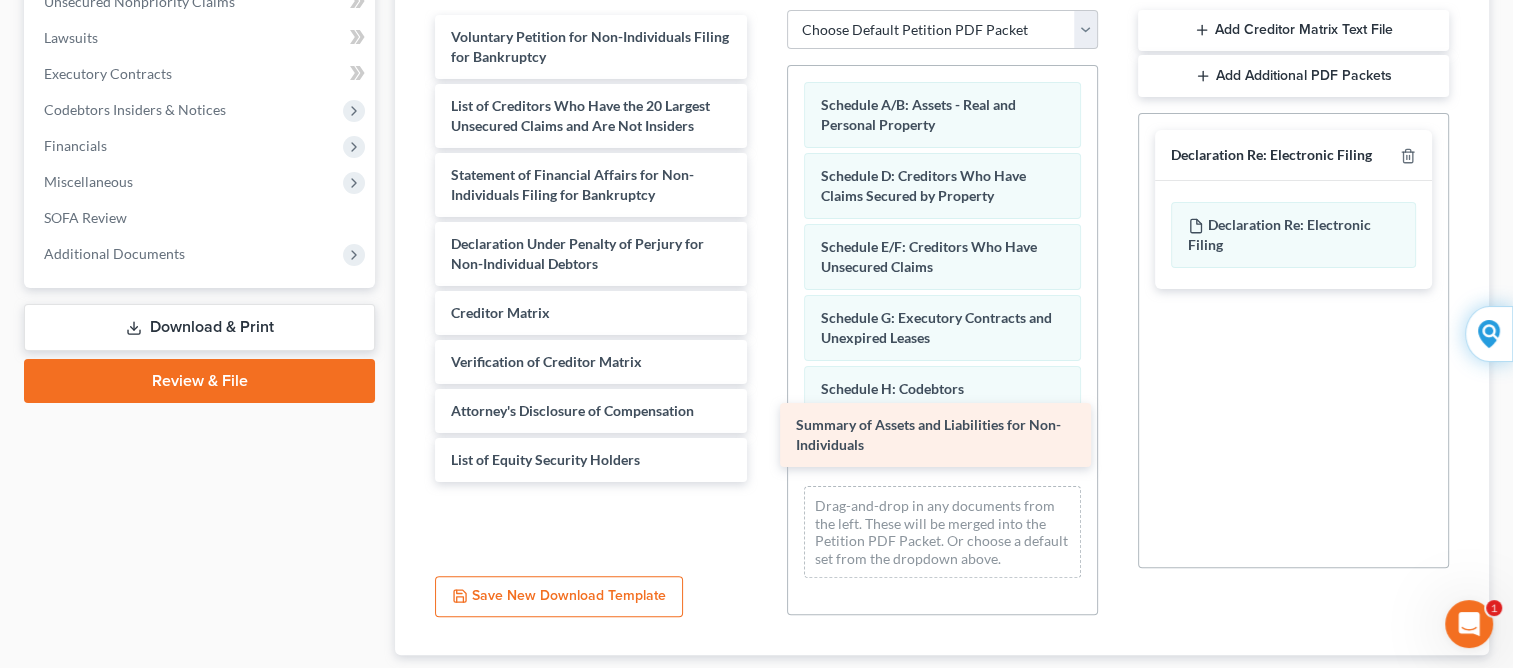 drag, startPoint x: 650, startPoint y: 103, endPoint x: 995, endPoint y: 424, distance: 471.2388 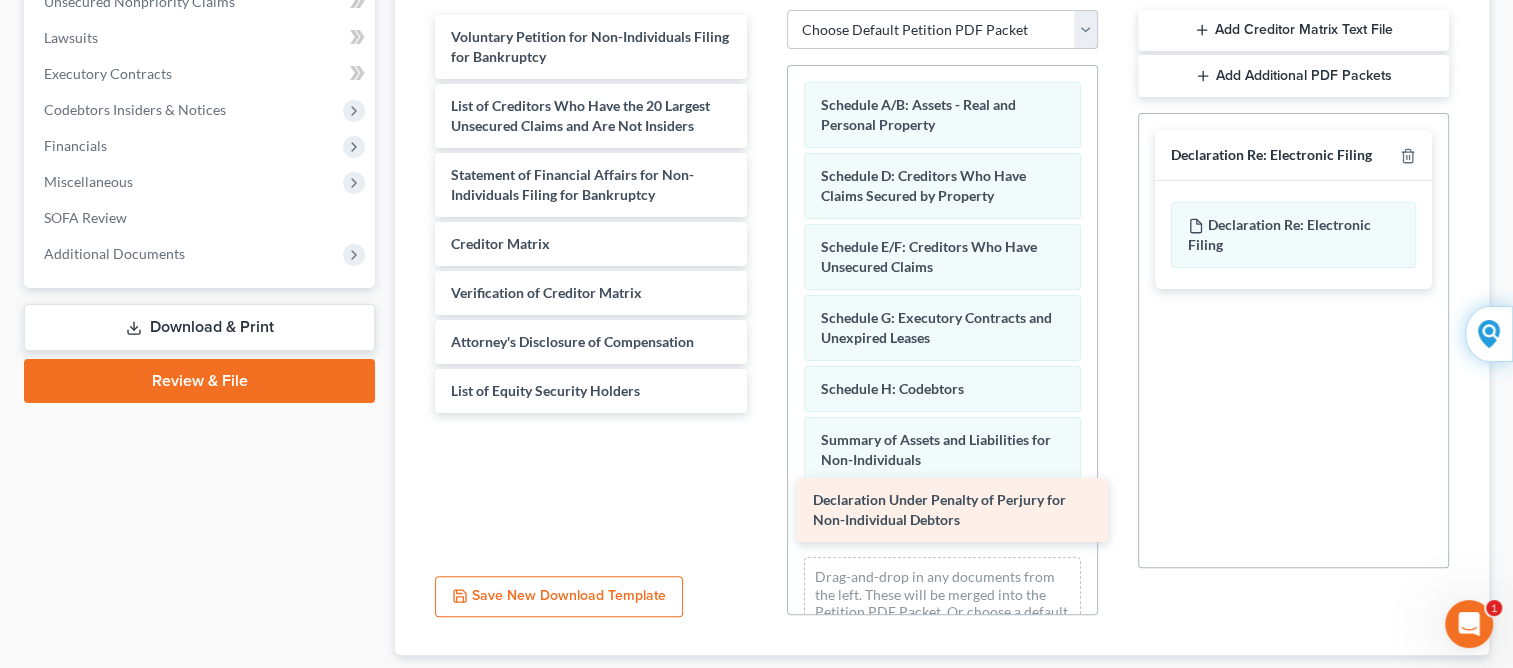 drag, startPoint x: 620, startPoint y: 258, endPoint x: 983, endPoint y: 516, distance: 445.34595 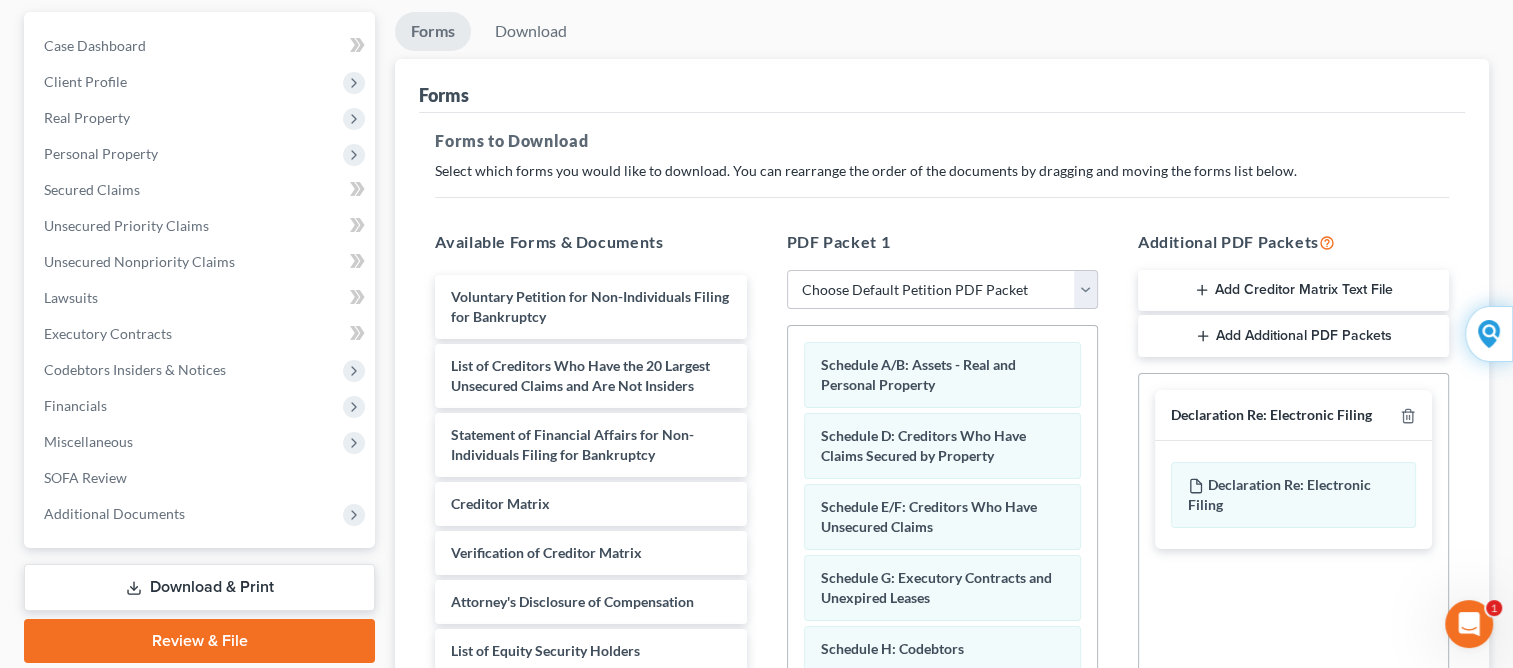 scroll, scrollTop: 0, scrollLeft: 0, axis: both 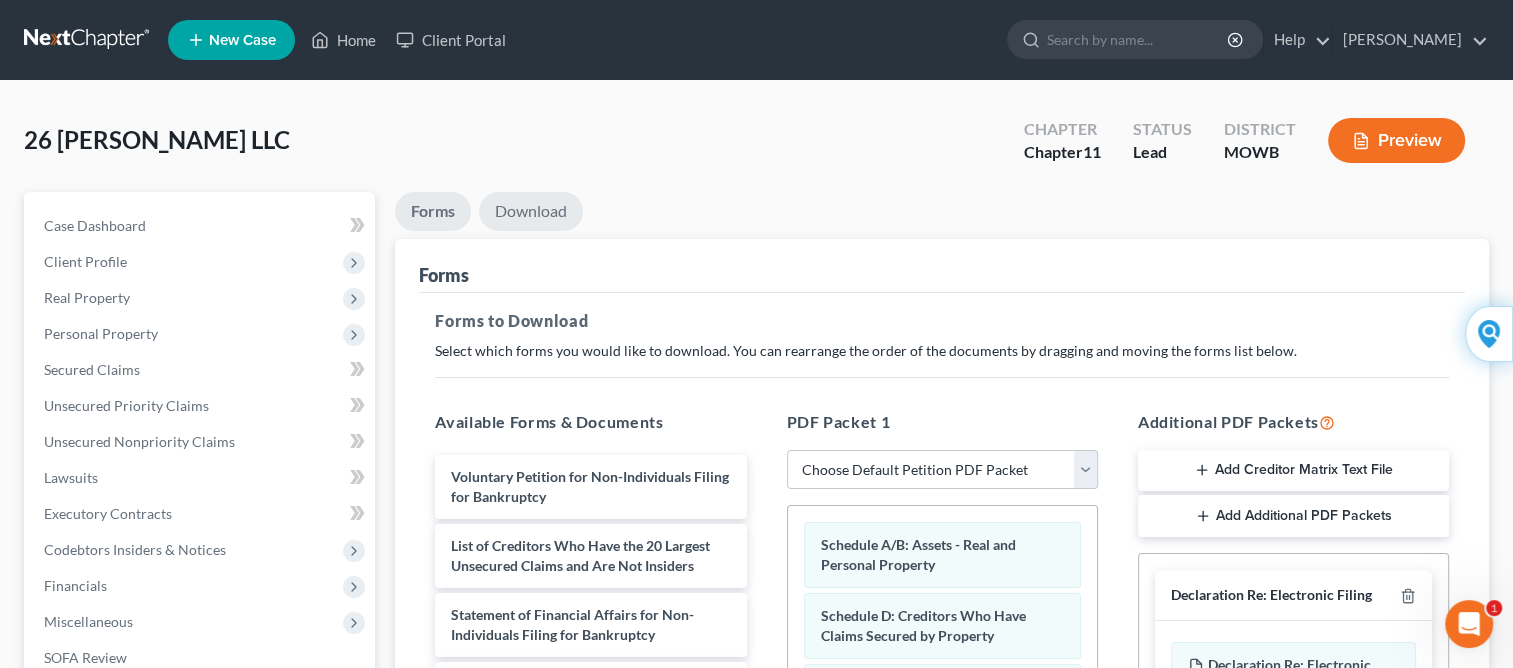 click on "Download" at bounding box center (531, 211) 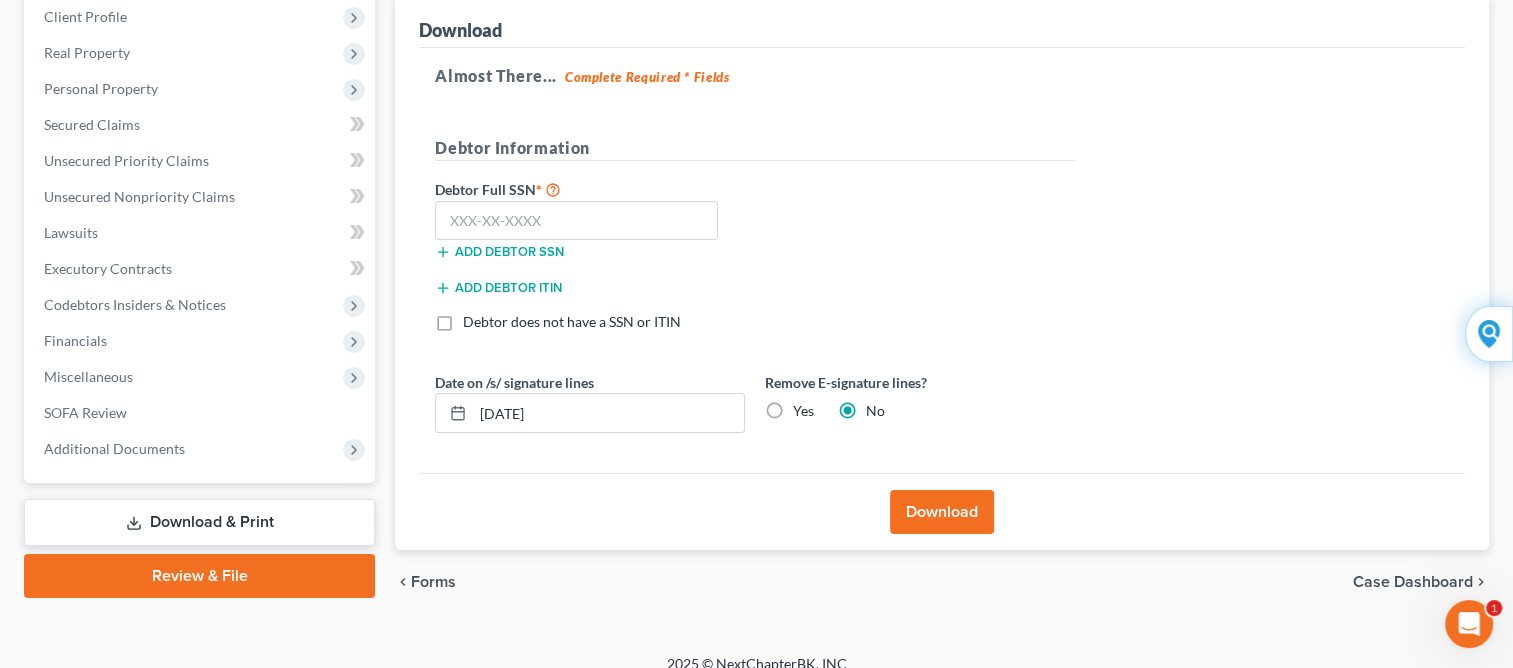 scroll, scrollTop: 265, scrollLeft: 0, axis: vertical 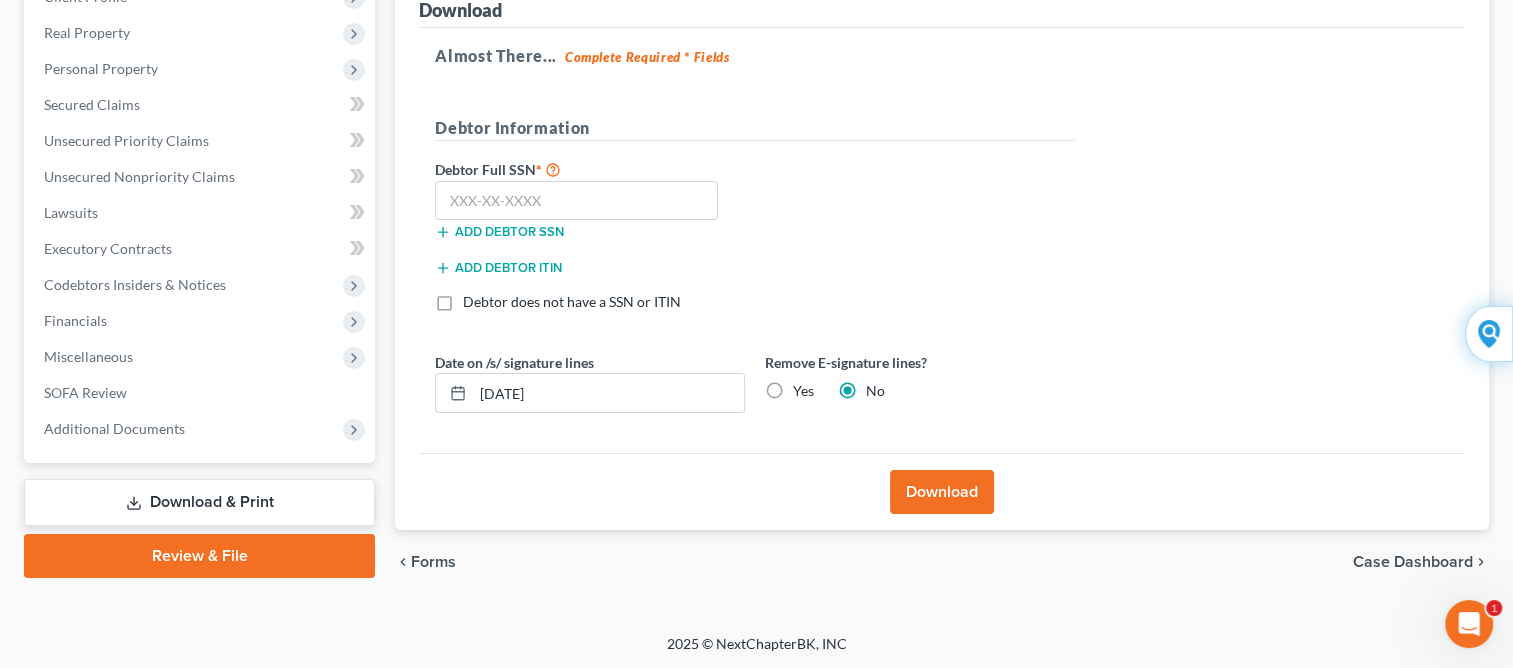 click on "Download" at bounding box center (942, 492) 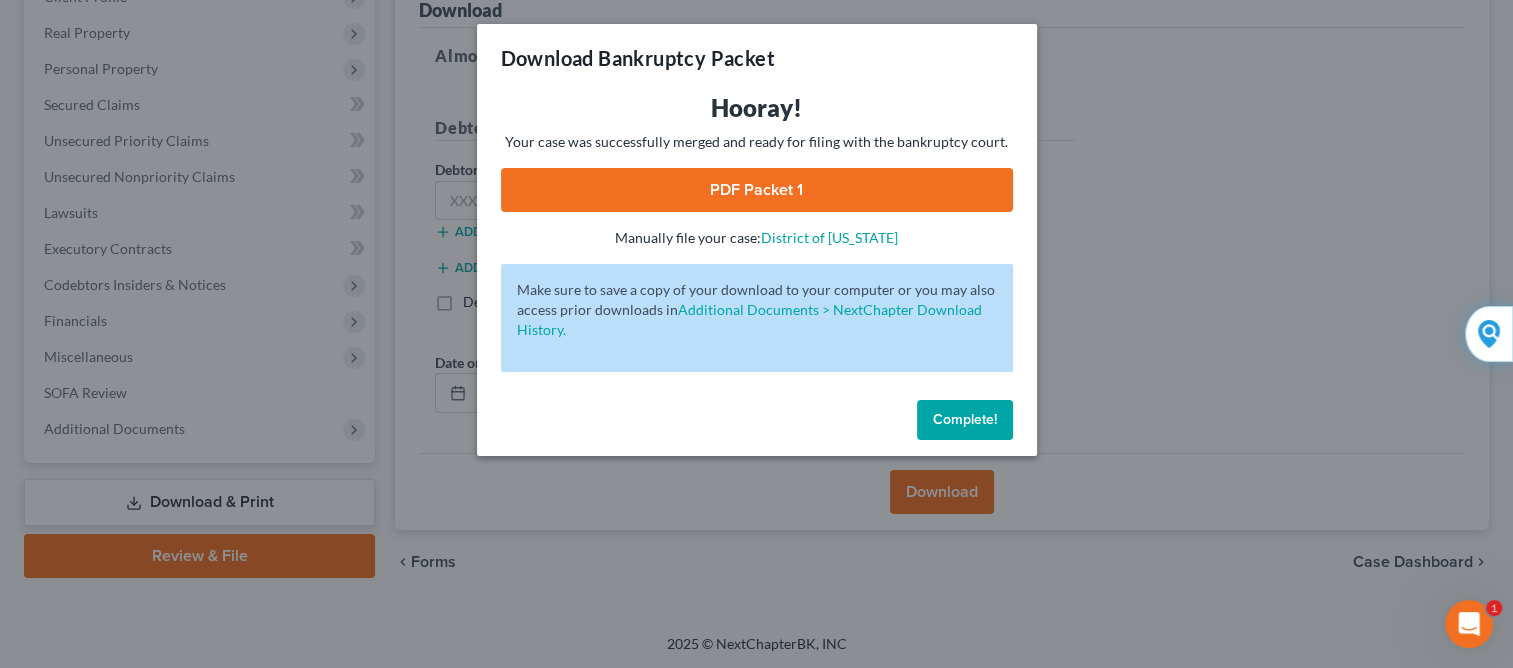click on "PDF Packet 1" at bounding box center (757, 190) 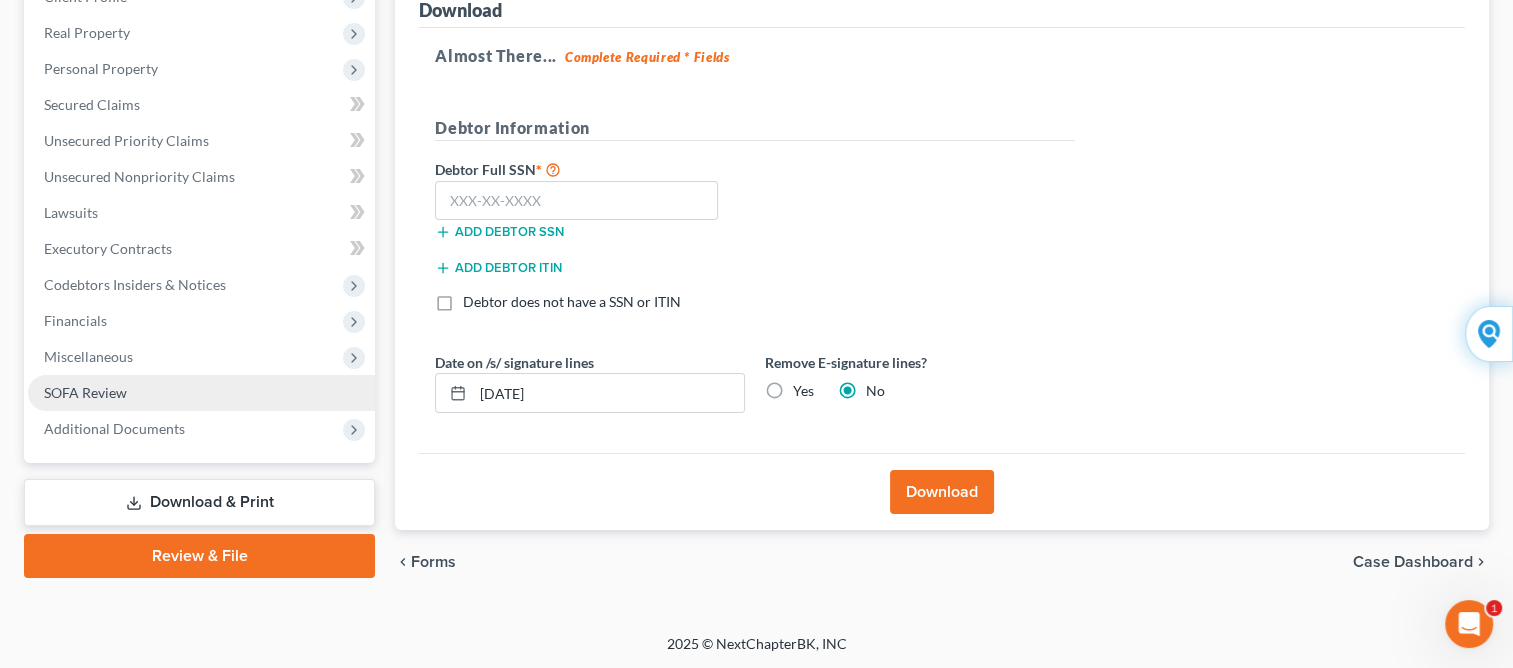 click on "SOFA Review" at bounding box center (85, 392) 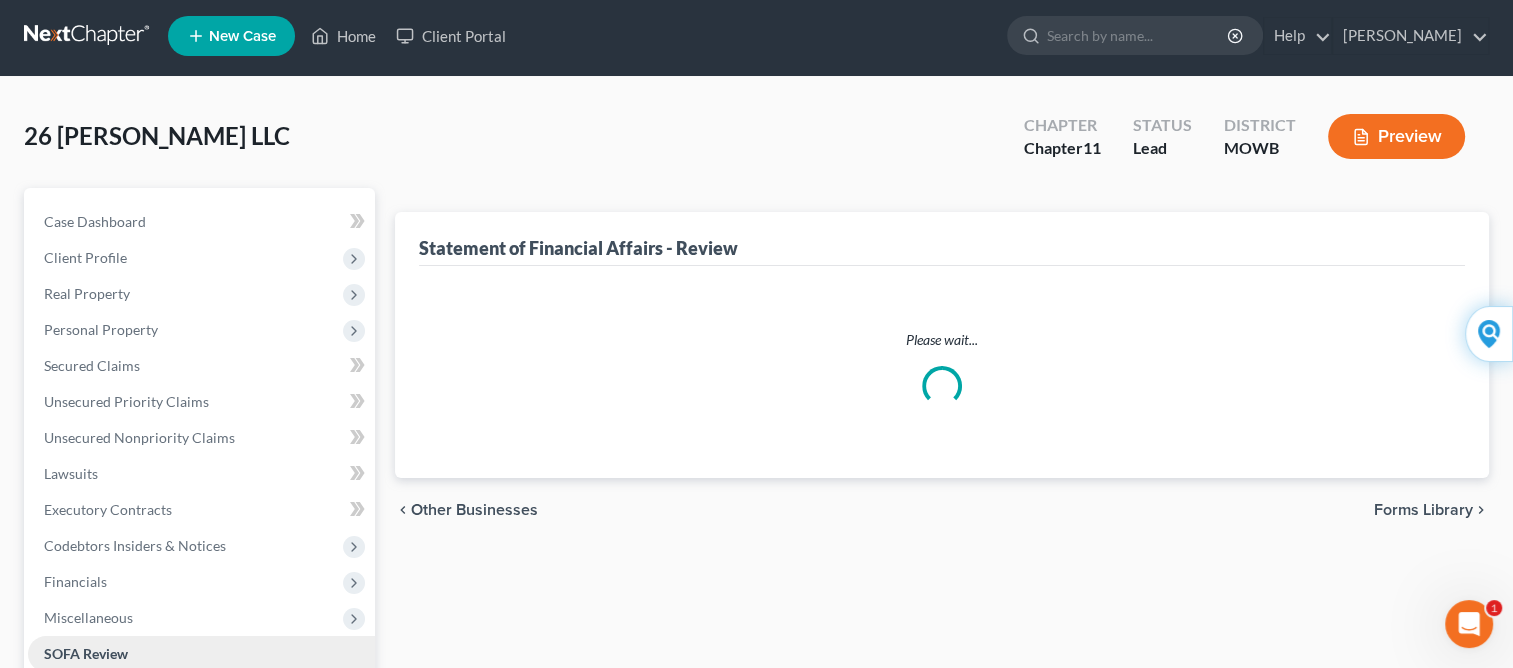 scroll, scrollTop: 0, scrollLeft: 0, axis: both 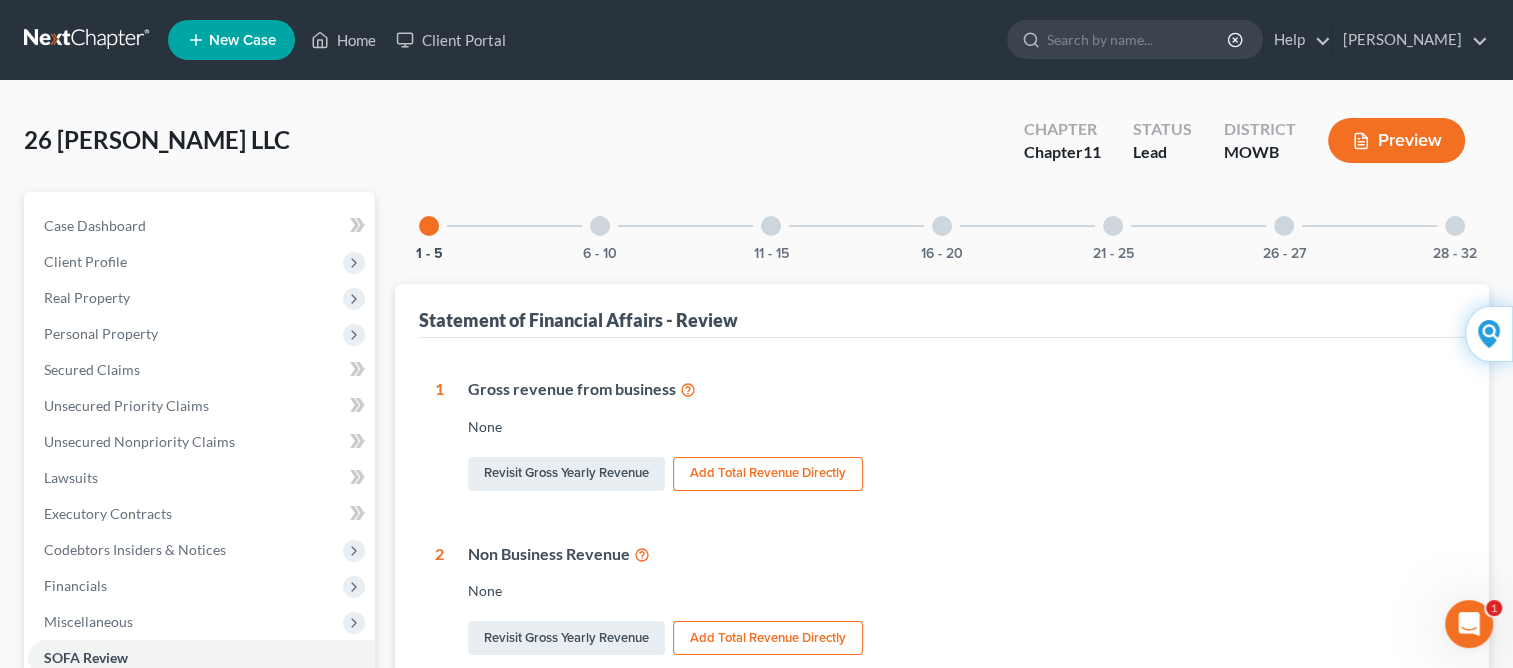 click 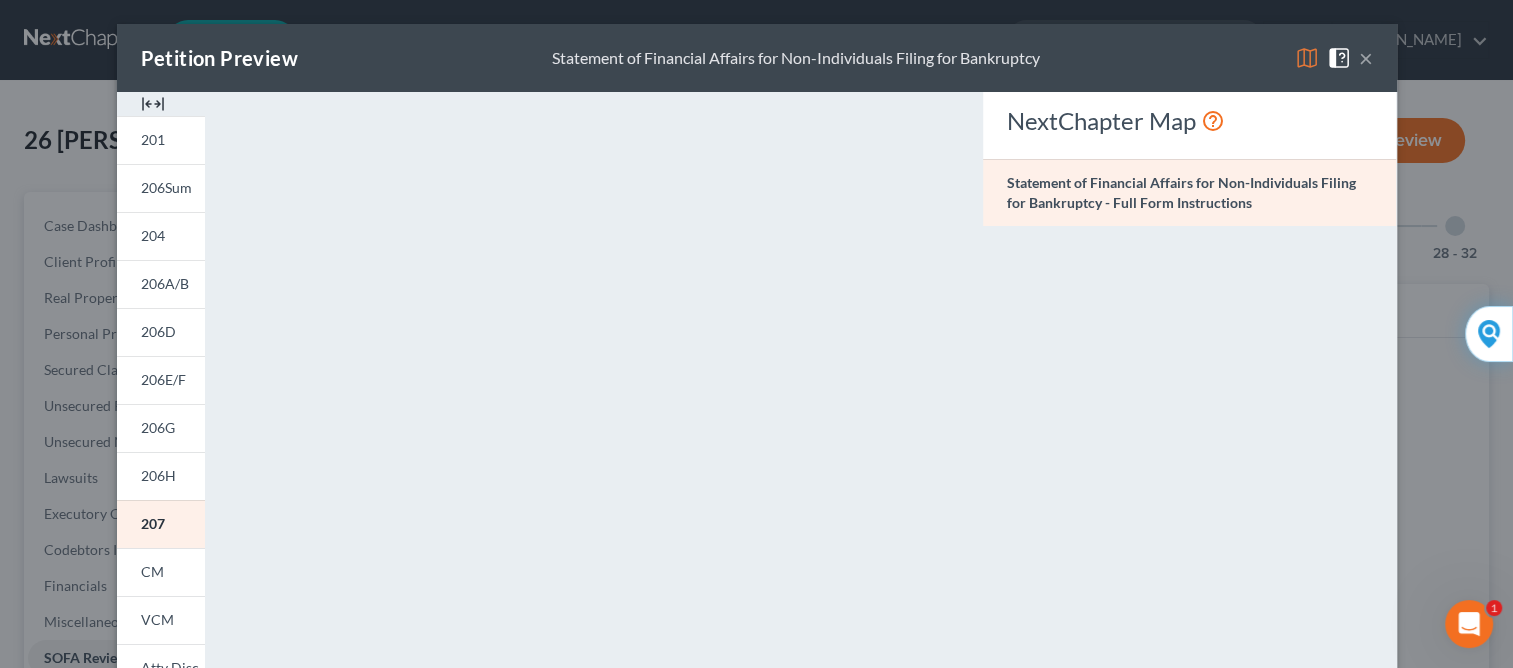 click on "×" at bounding box center (1366, 58) 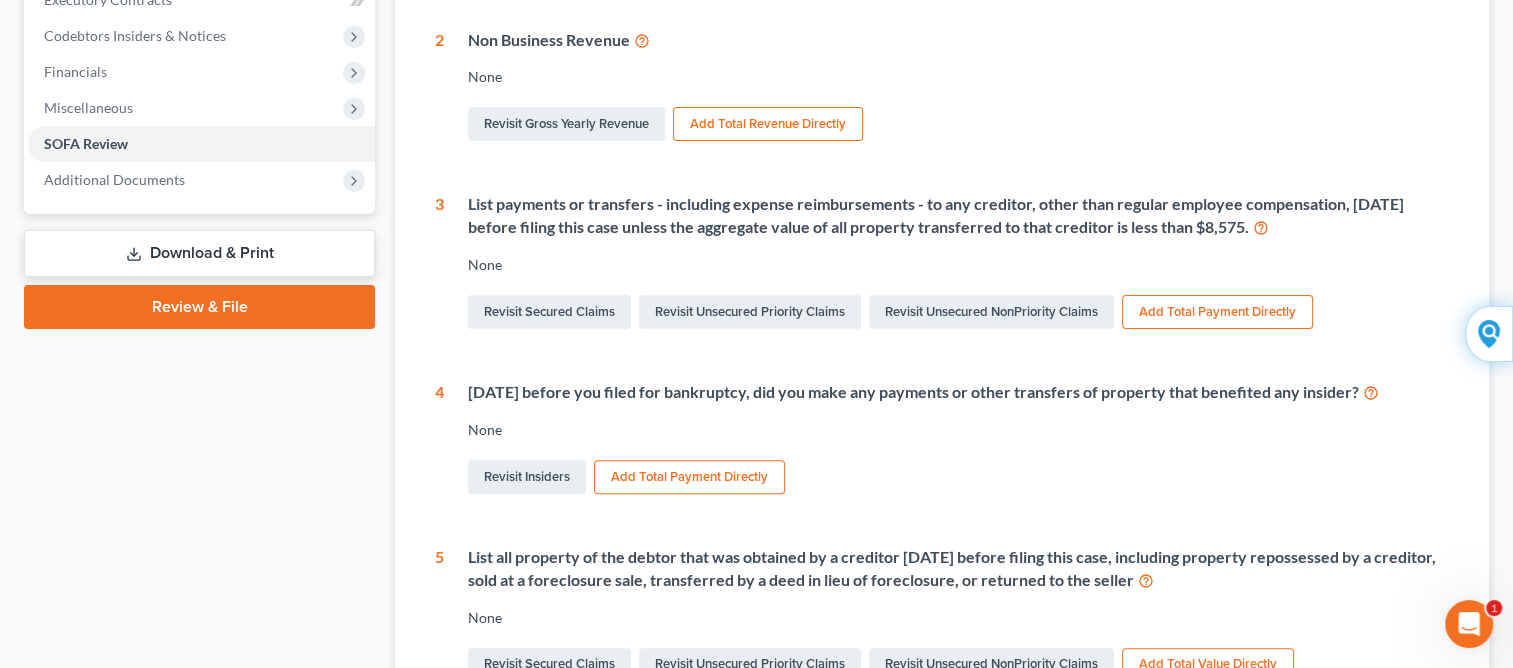 scroll, scrollTop: 560, scrollLeft: 0, axis: vertical 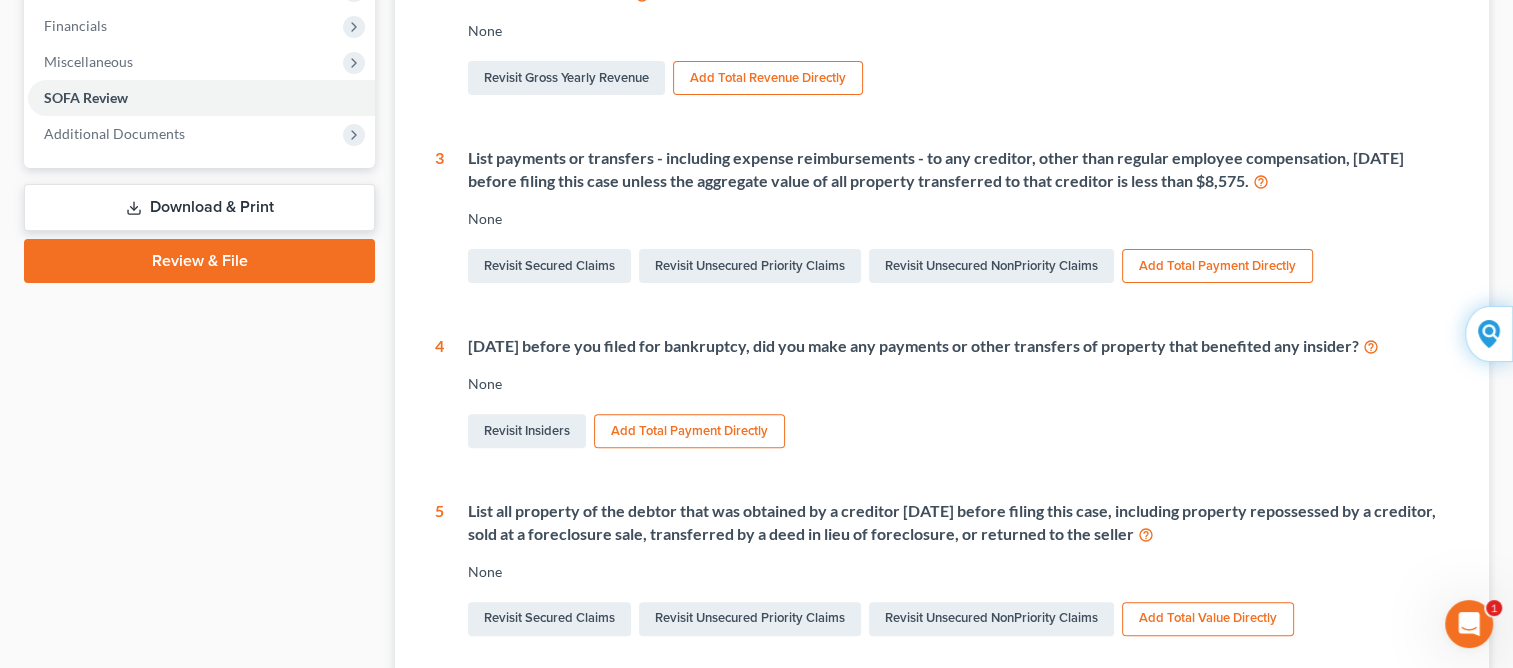 click on "Download & Print" at bounding box center [199, 207] 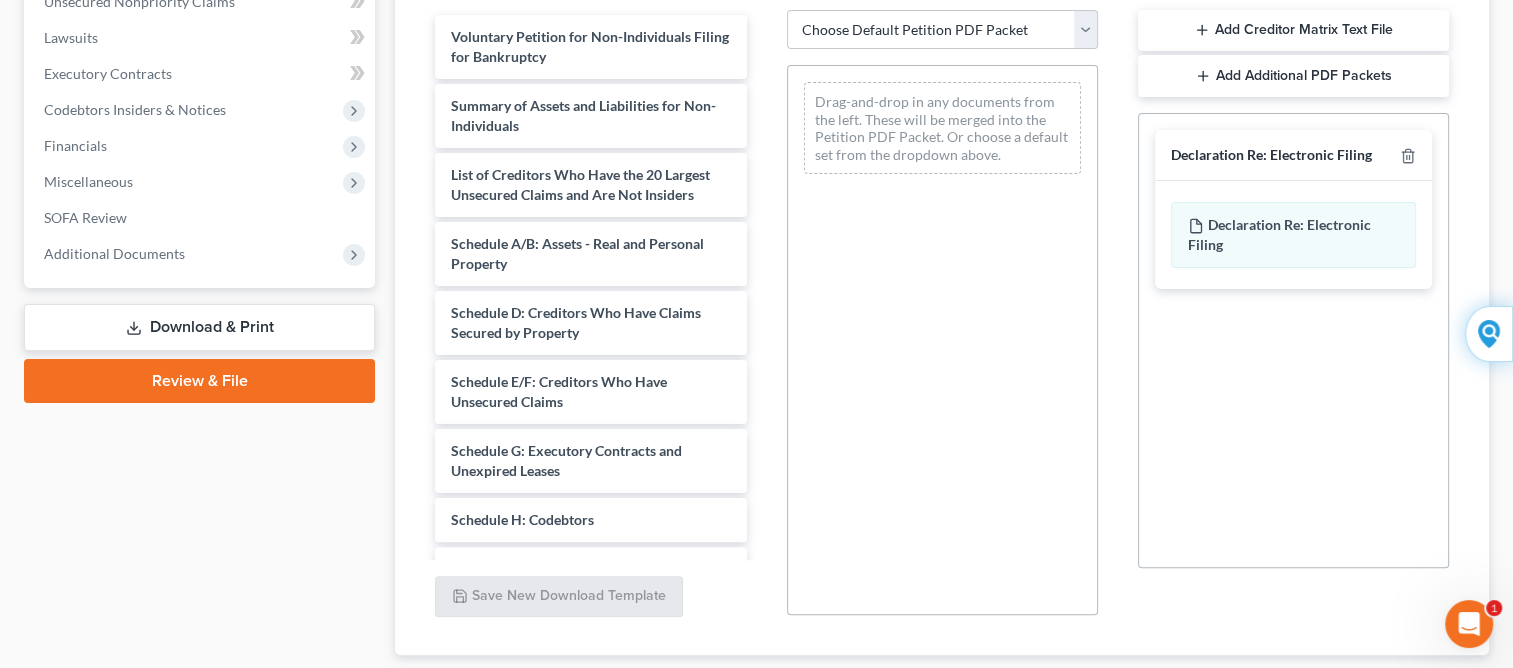 scroll, scrollTop: 445, scrollLeft: 0, axis: vertical 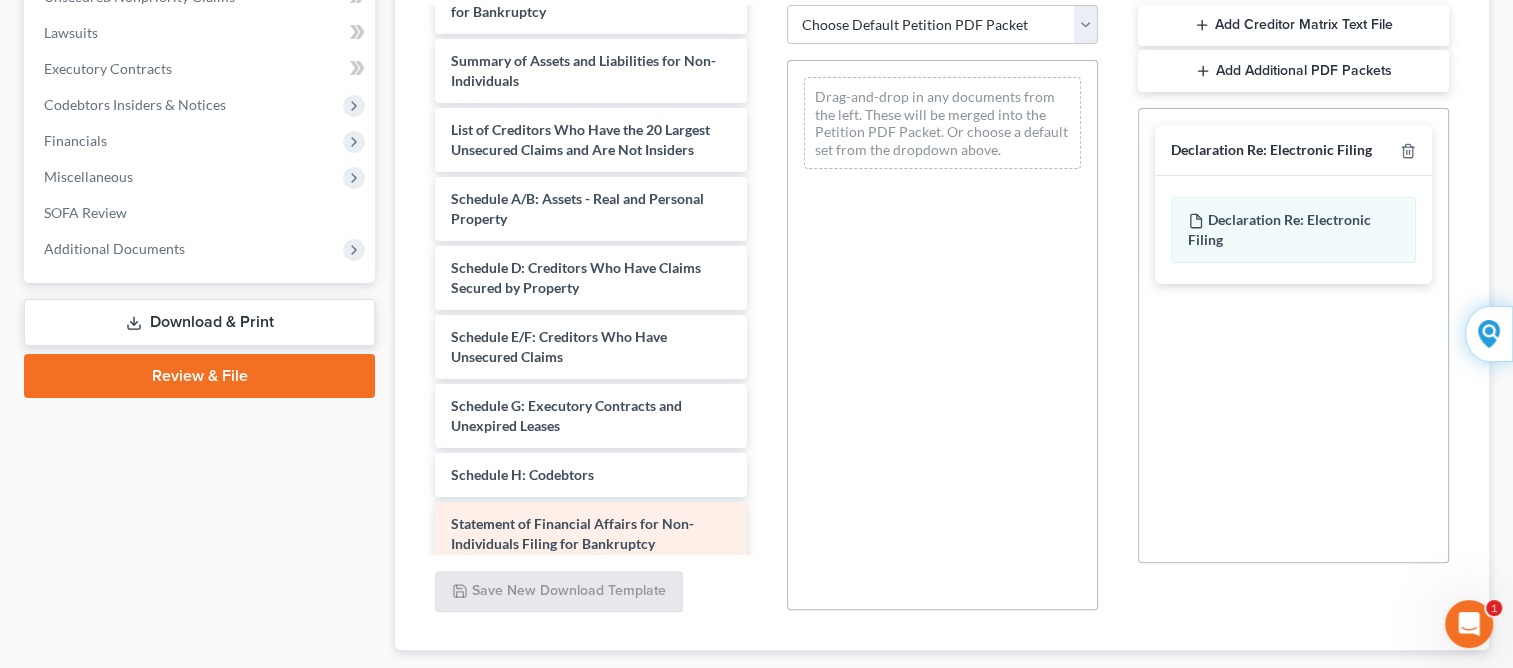 click on "Statement of Financial Affairs for Non-Individuals Filing for Bankruptcy" at bounding box center [572, 533] 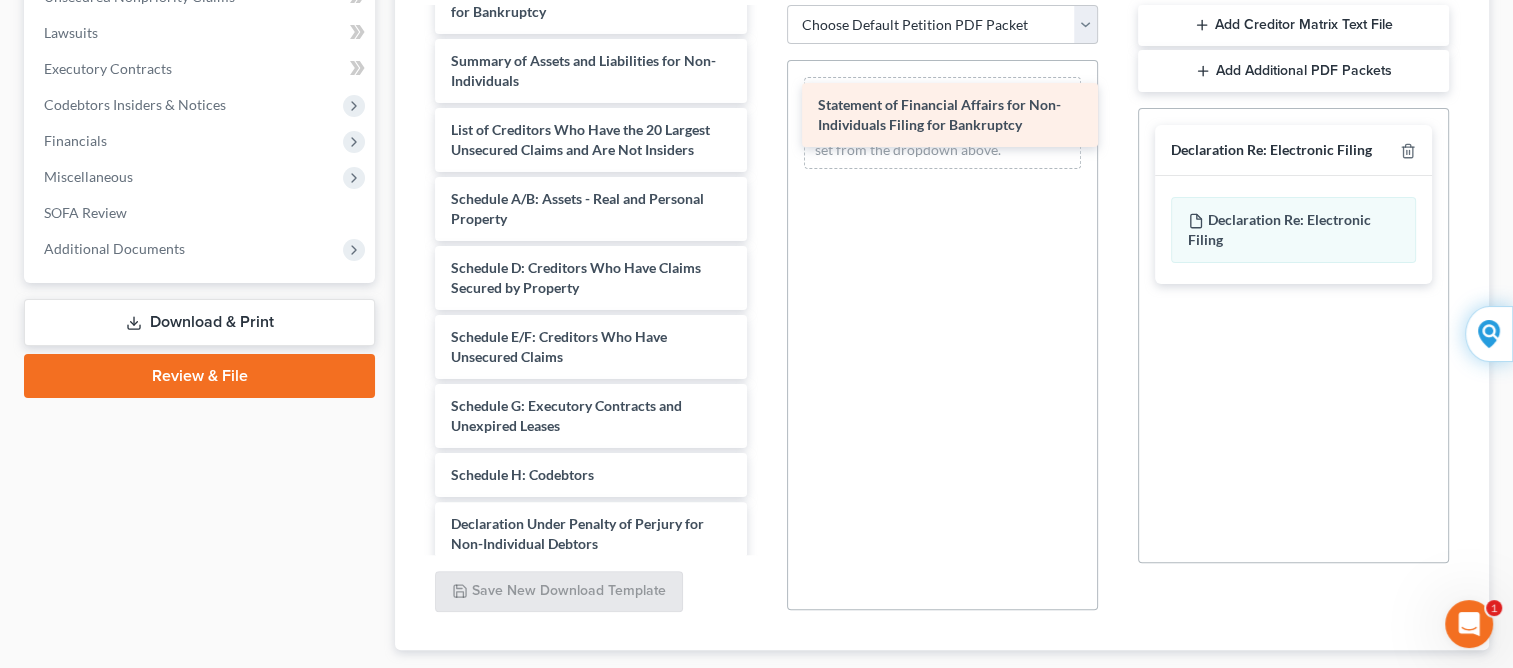 drag, startPoint x: 648, startPoint y: 525, endPoint x: 1015, endPoint y: 108, distance: 555.498 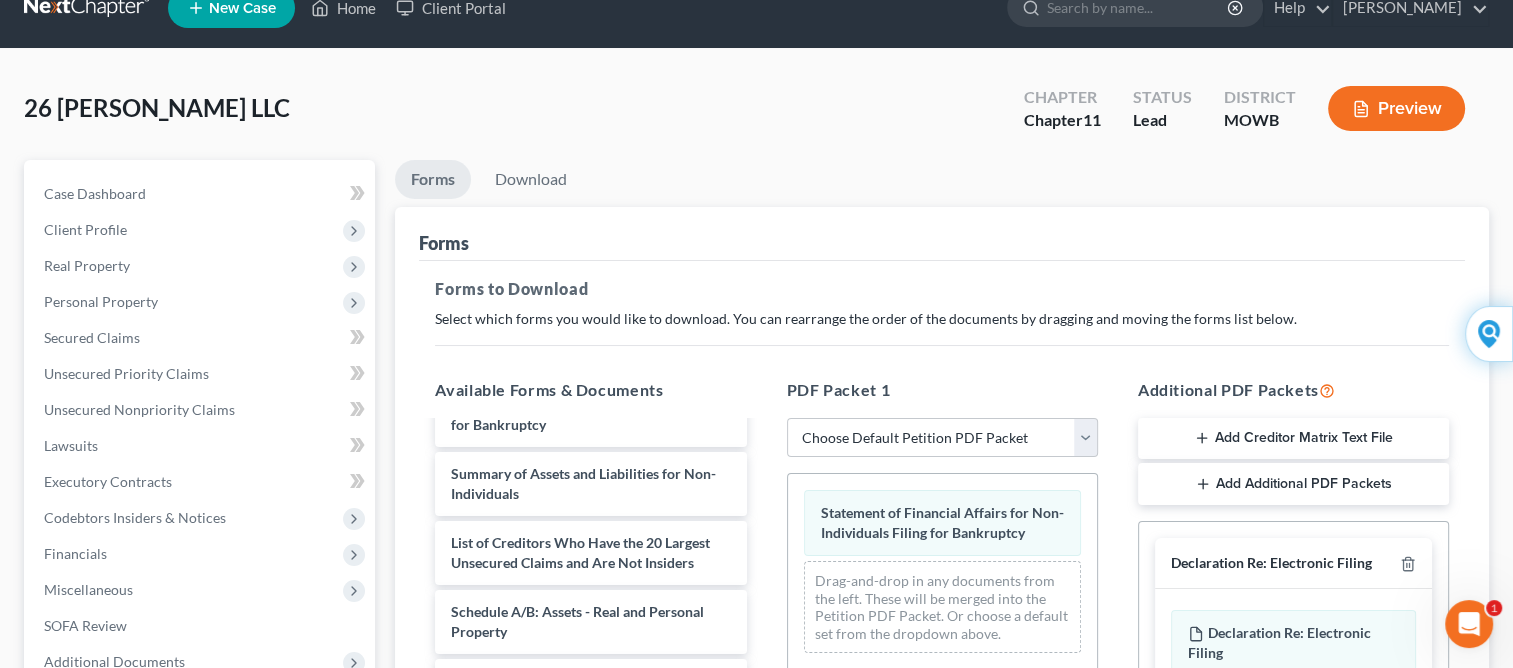 scroll, scrollTop: 0, scrollLeft: 0, axis: both 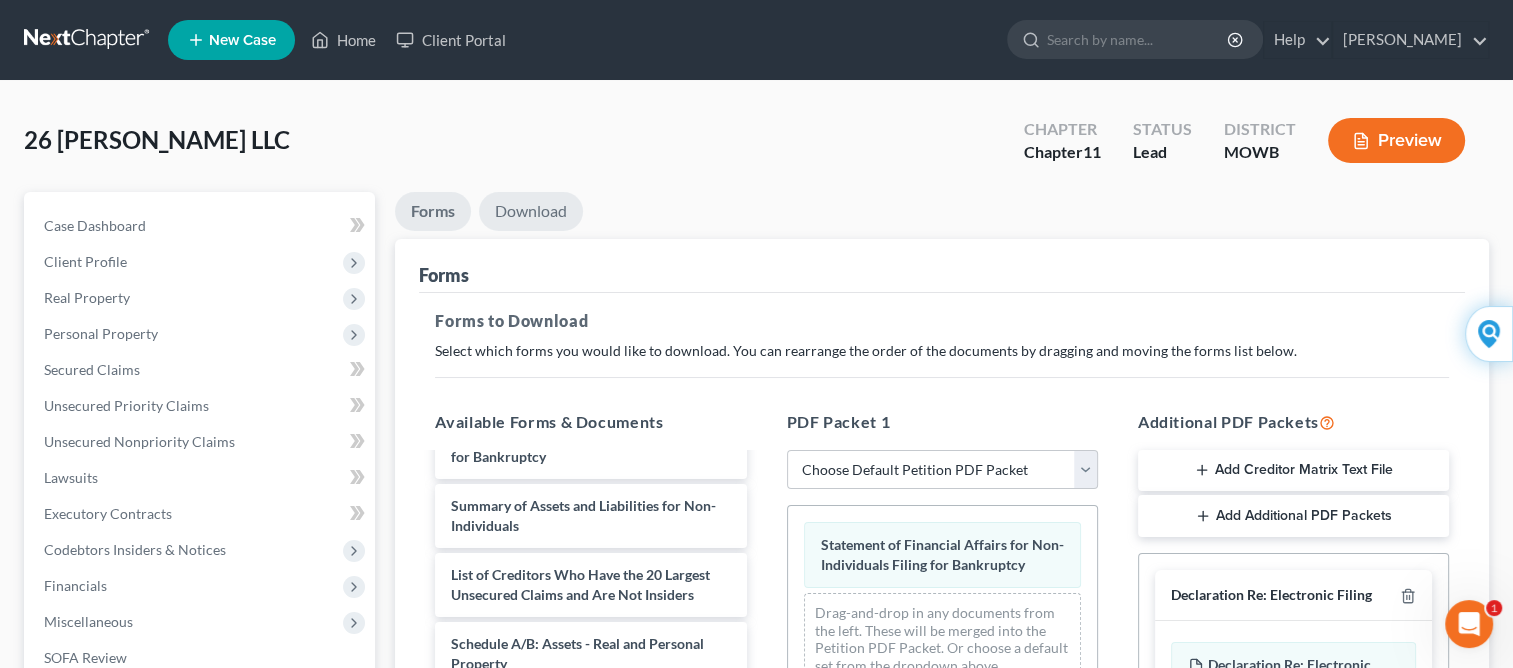 click on "Download" at bounding box center [531, 211] 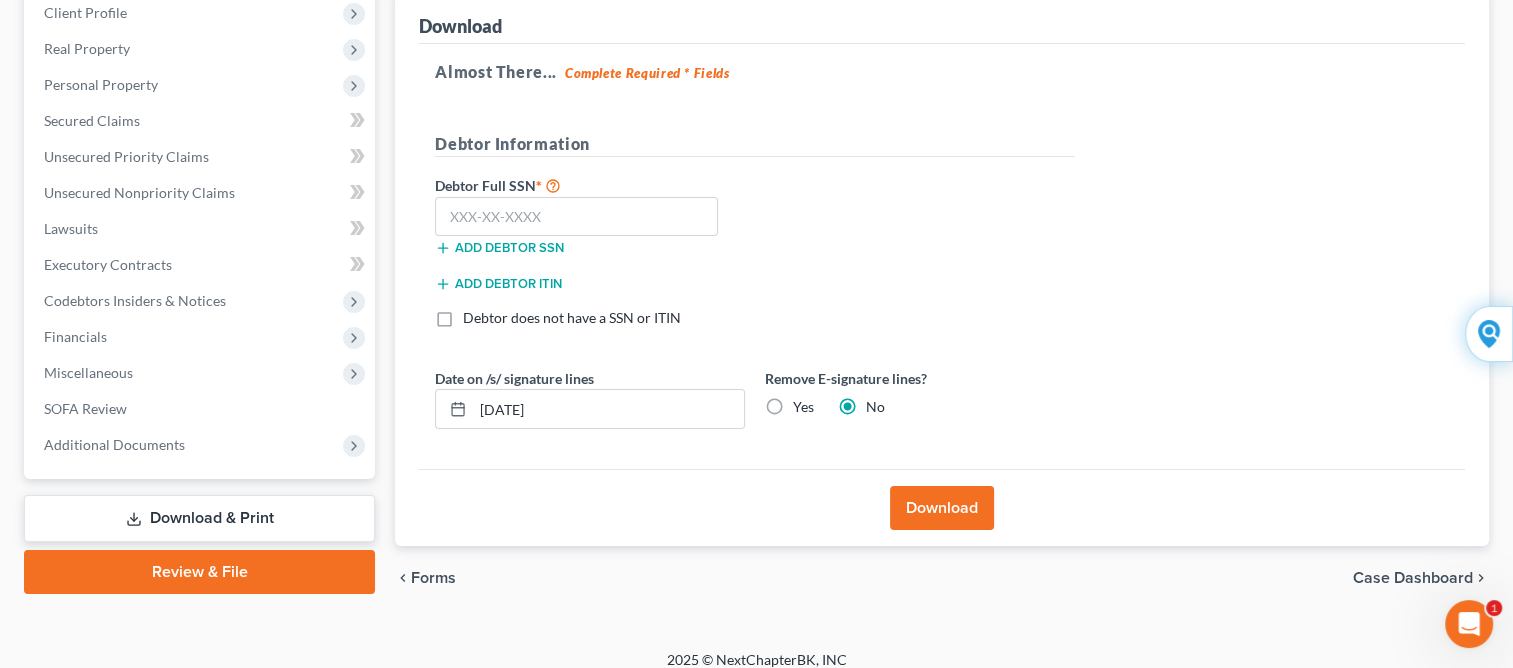 scroll, scrollTop: 265, scrollLeft: 0, axis: vertical 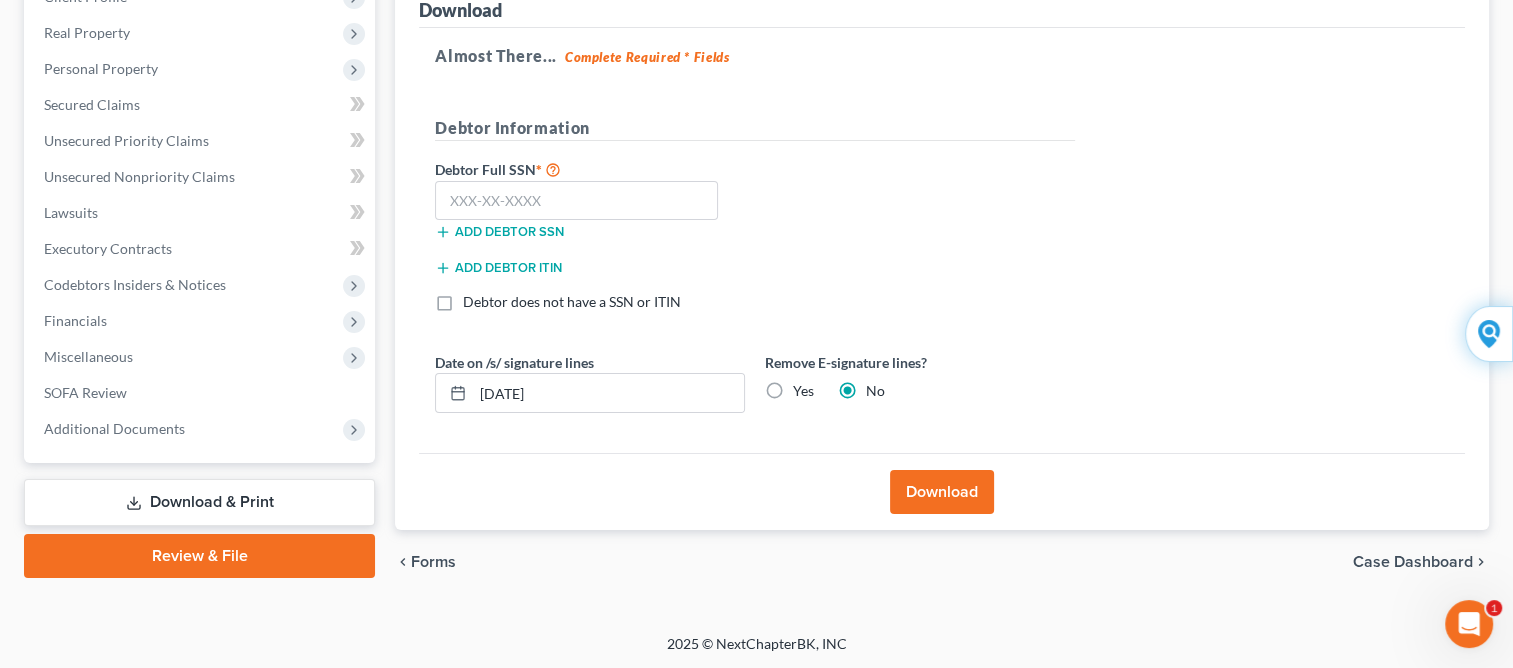 click on "Download" at bounding box center [942, 492] 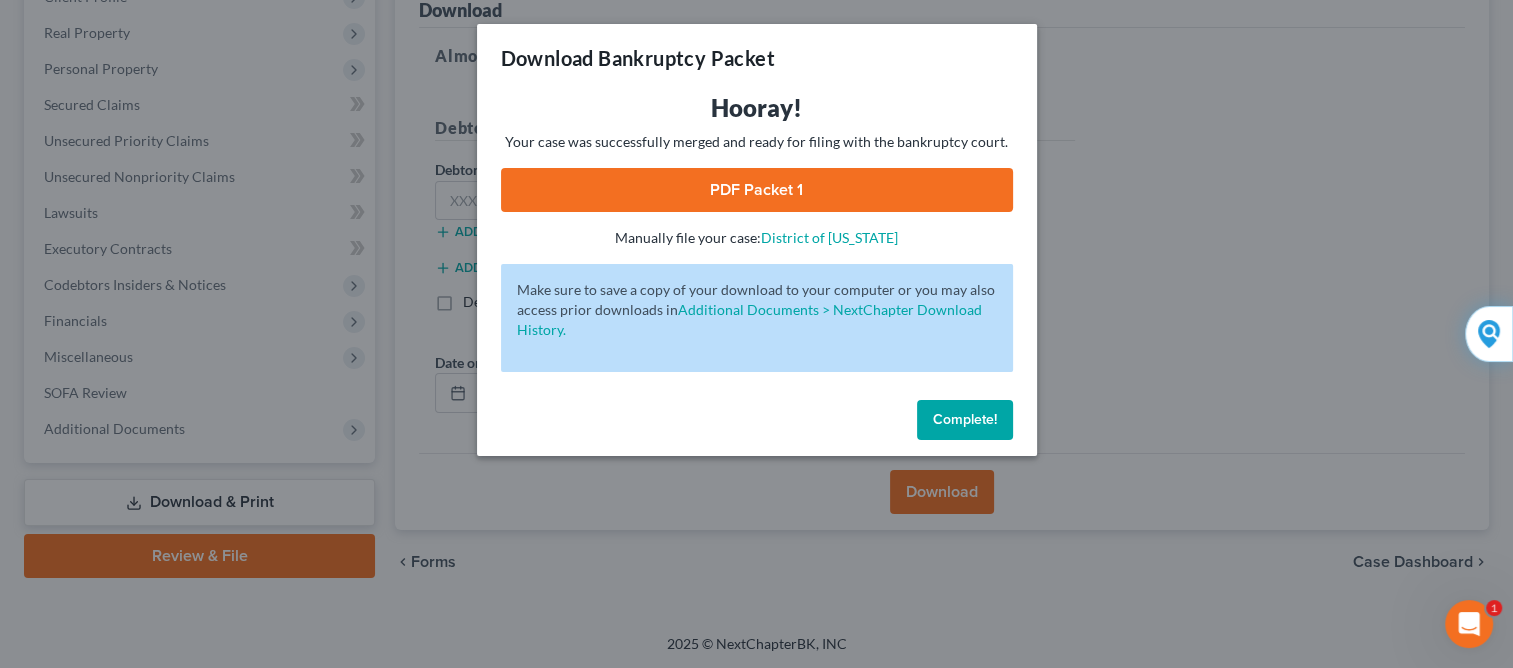 click on "PDF Packet 1" at bounding box center (757, 190) 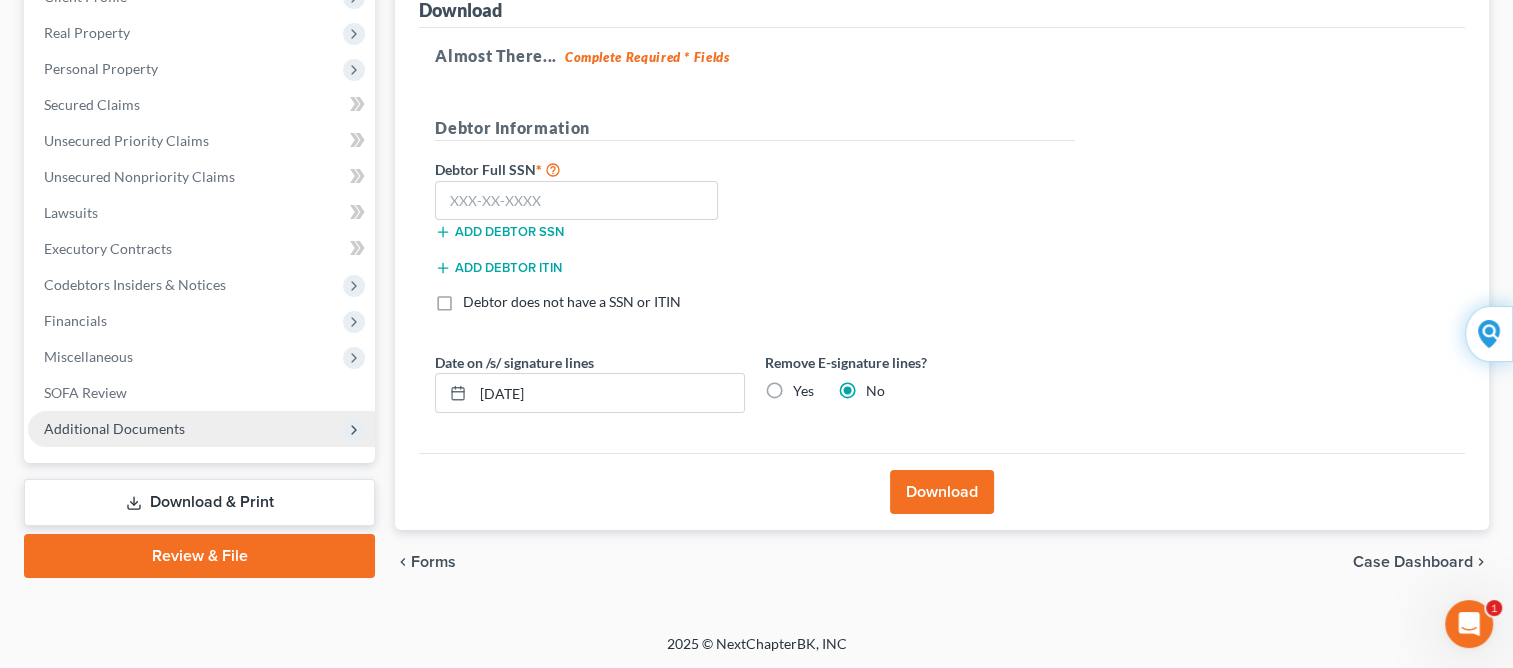 click on "Additional Documents" at bounding box center [201, 429] 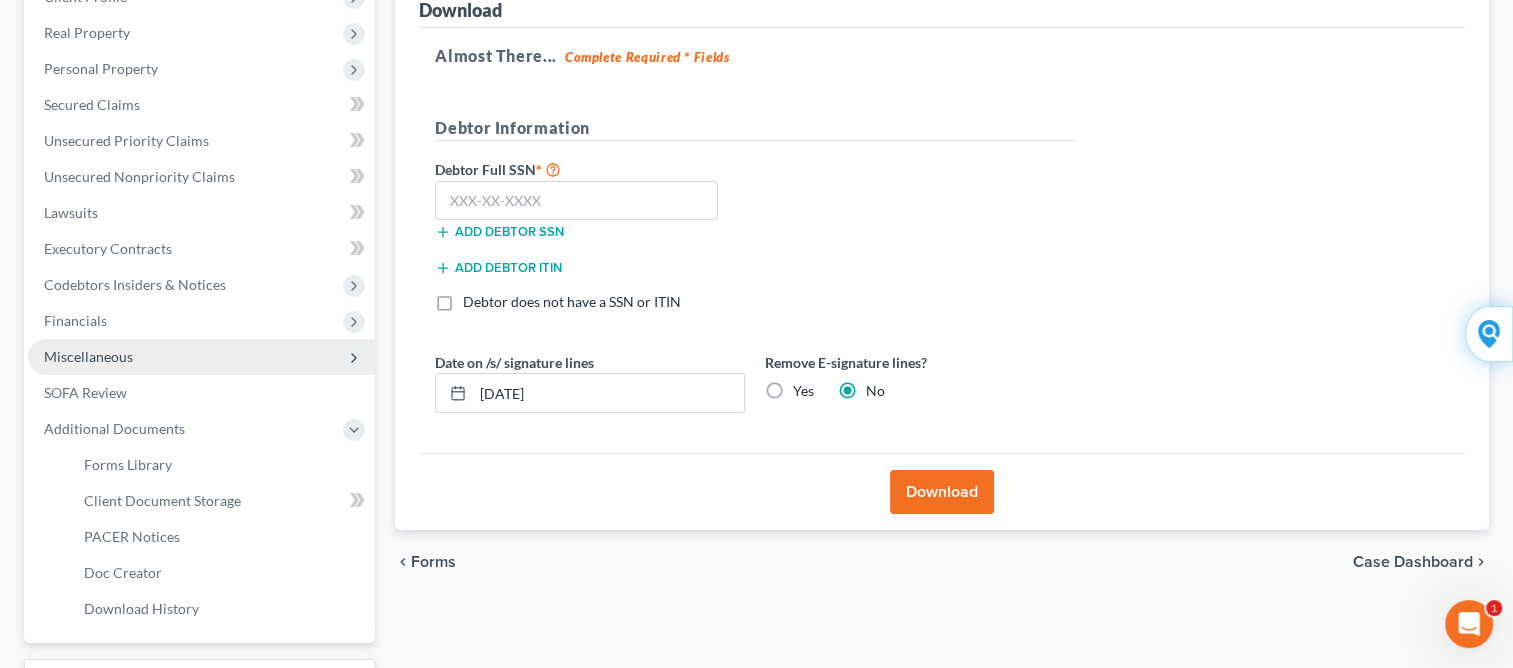 click at bounding box center [354, 358] 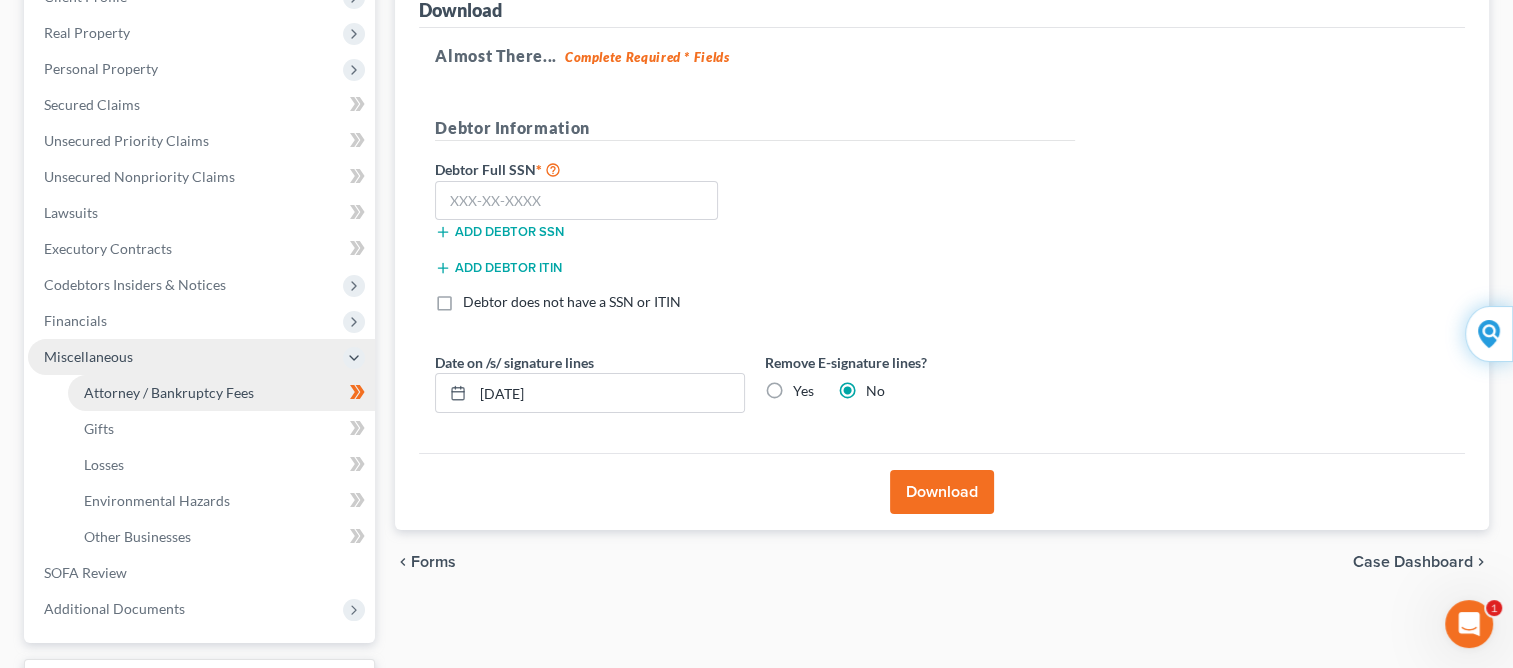 click on "Attorney / Bankruptcy Fees" at bounding box center (221, 393) 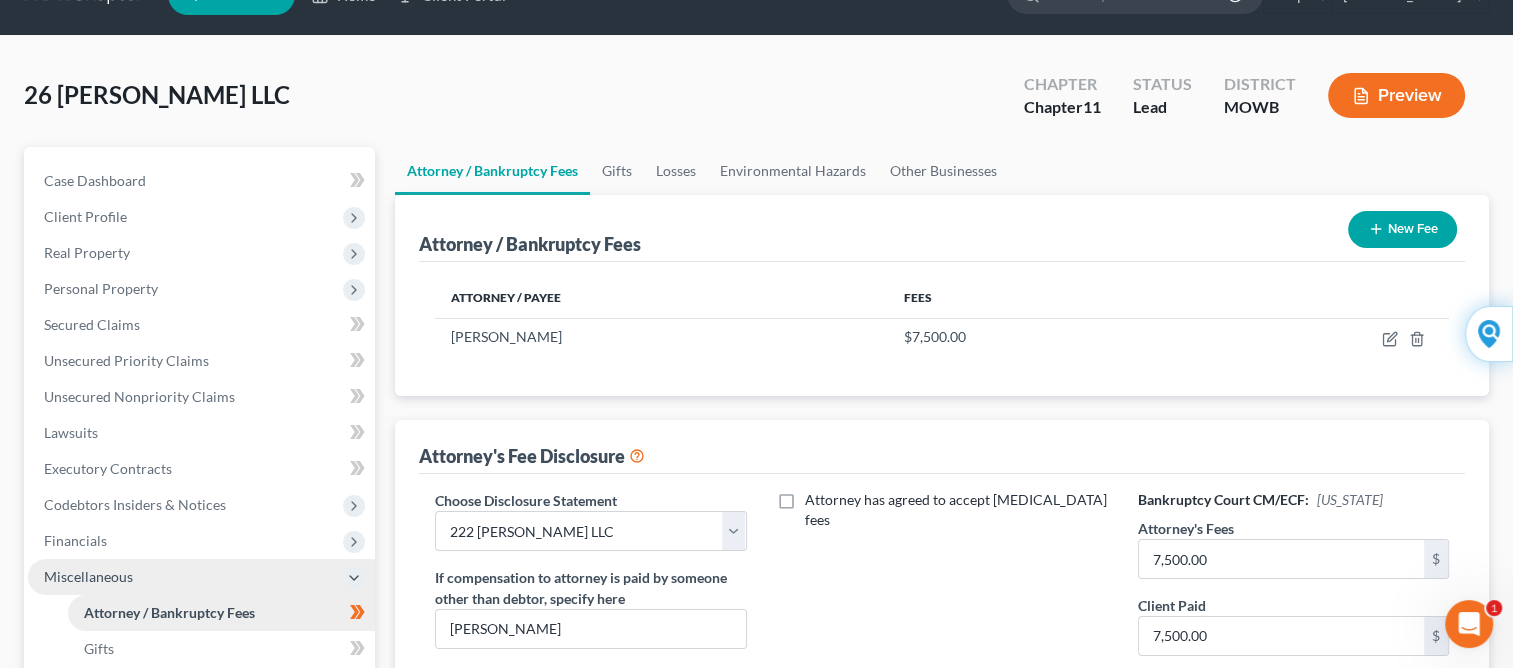scroll, scrollTop: 0, scrollLeft: 0, axis: both 